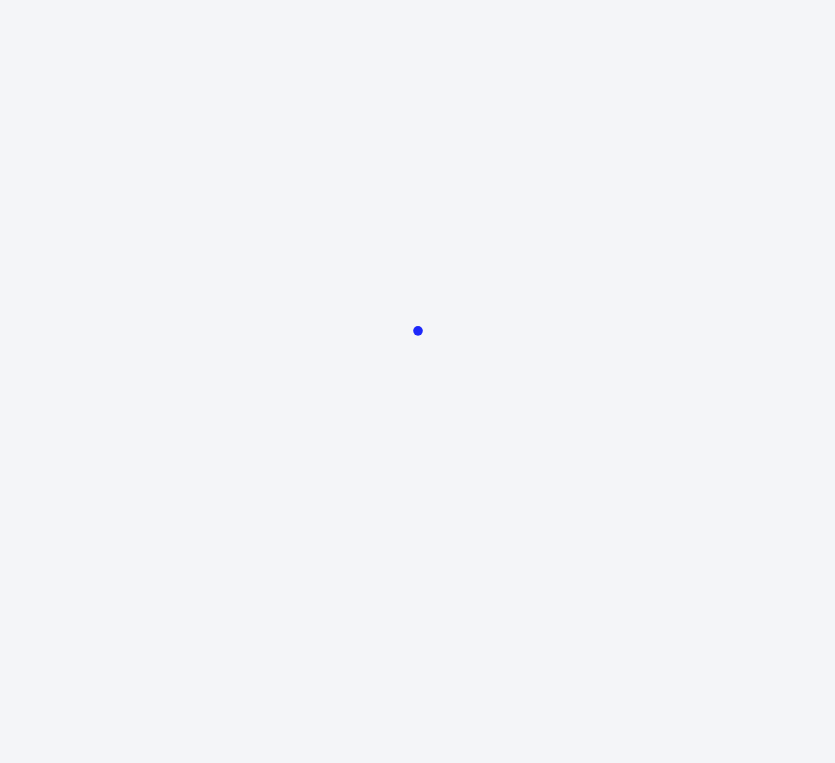 scroll, scrollTop: 0, scrollLeft: 0, axis: both 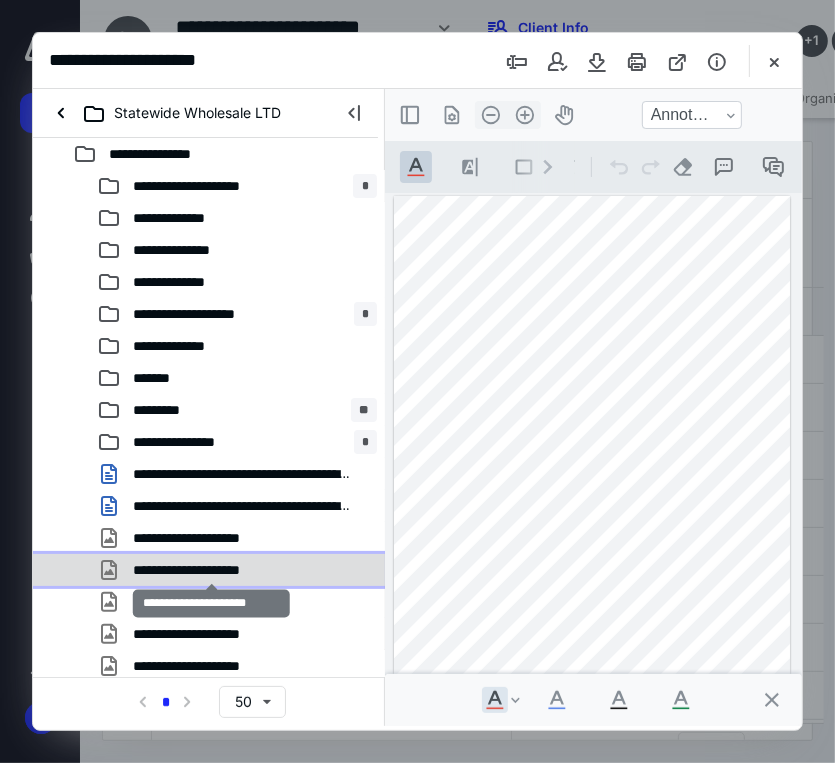 click on "**********" at bounding box center [212, 570] 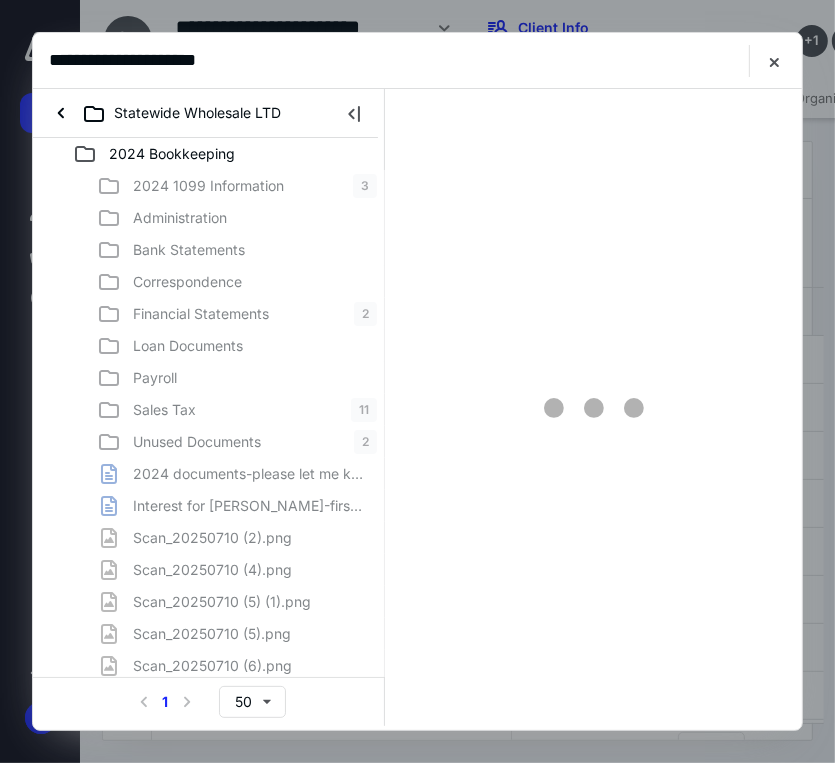 scroll, scrollTop: 0, scrollLeft: 0, axis: both 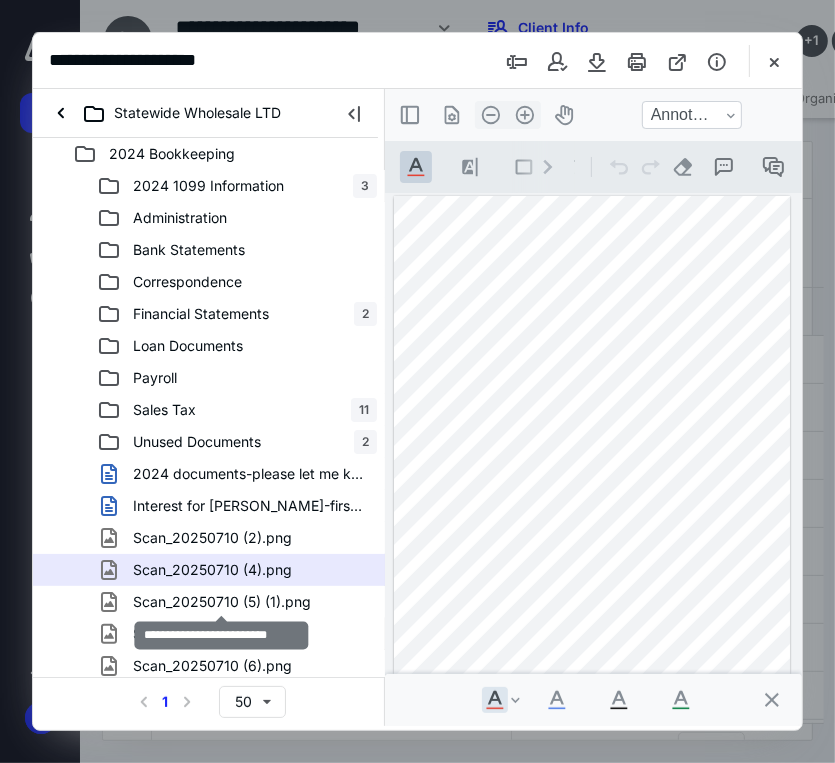 click on "Scan_20250710 (5) (1).png" at bounding box center (222, 602) 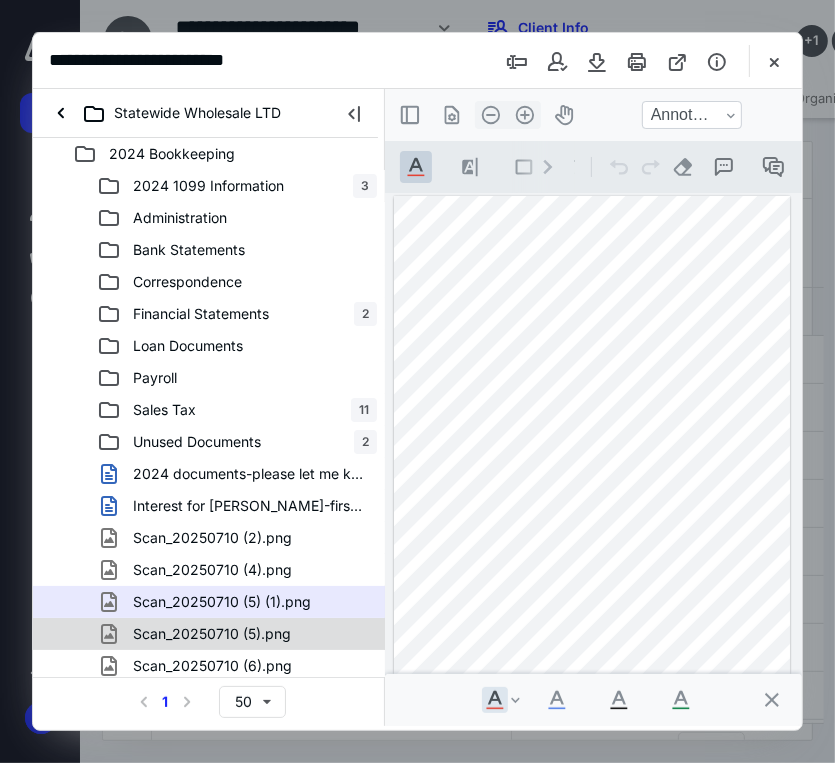 click on "Scan_20250710 (5).png" at bounding box center [212, 634] 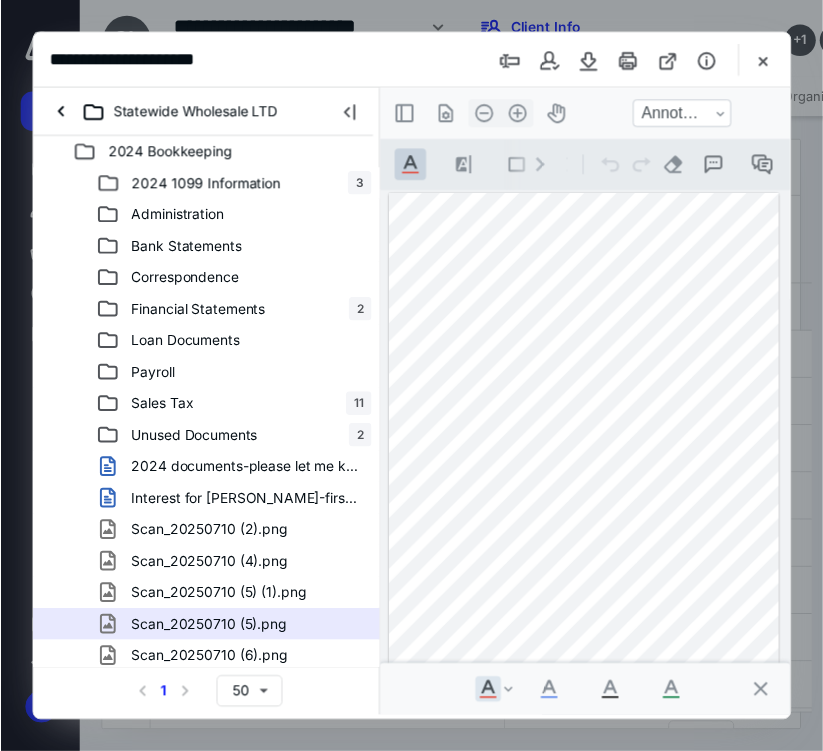 scroll, scrollTop: 18, scrollLeft: 0, axis: vertical 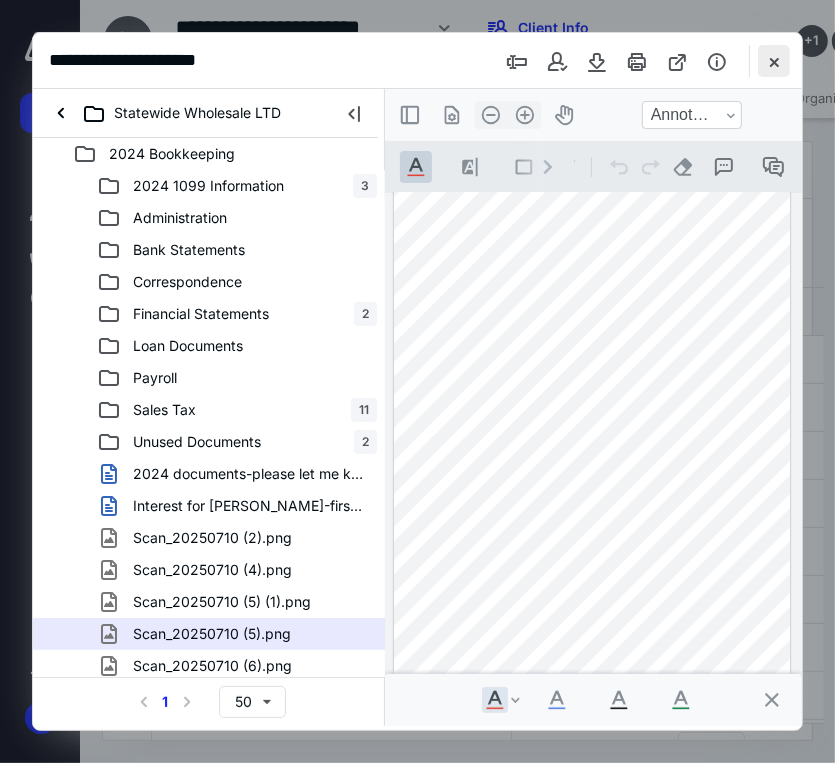 click at bounding box center [774, 61] 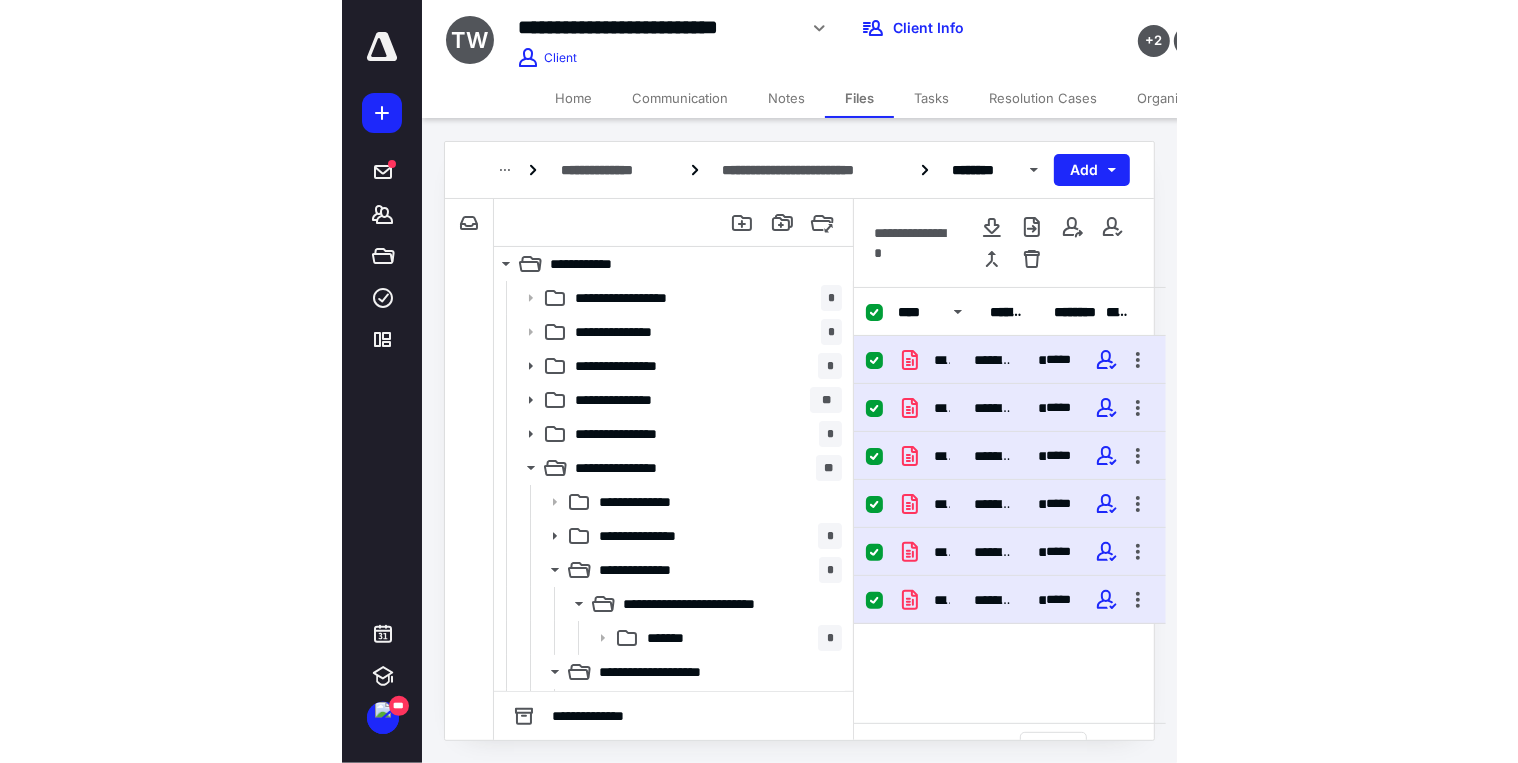 scroll, scrollTop: 0, scrollLeft: 0, axis: both 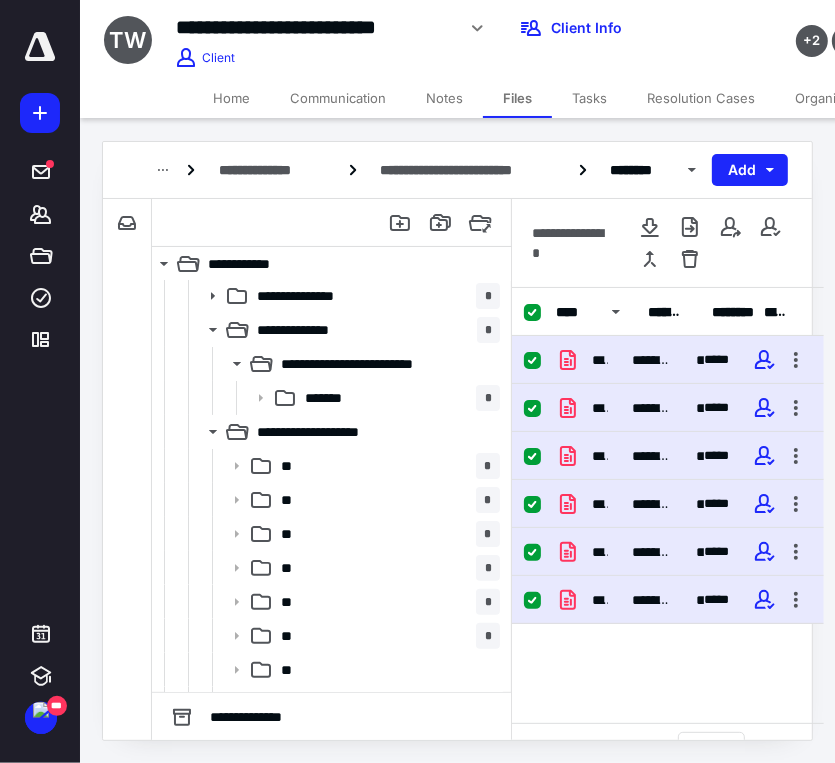 click on "Home" at bounding box center [231, 98] 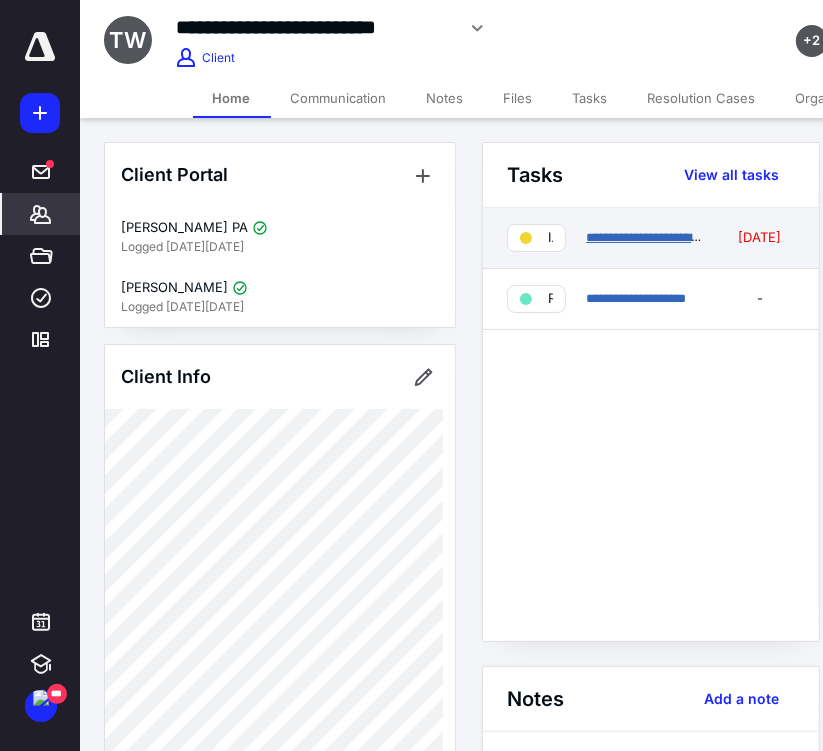 click on "**********" at bounding box center (658, 237) 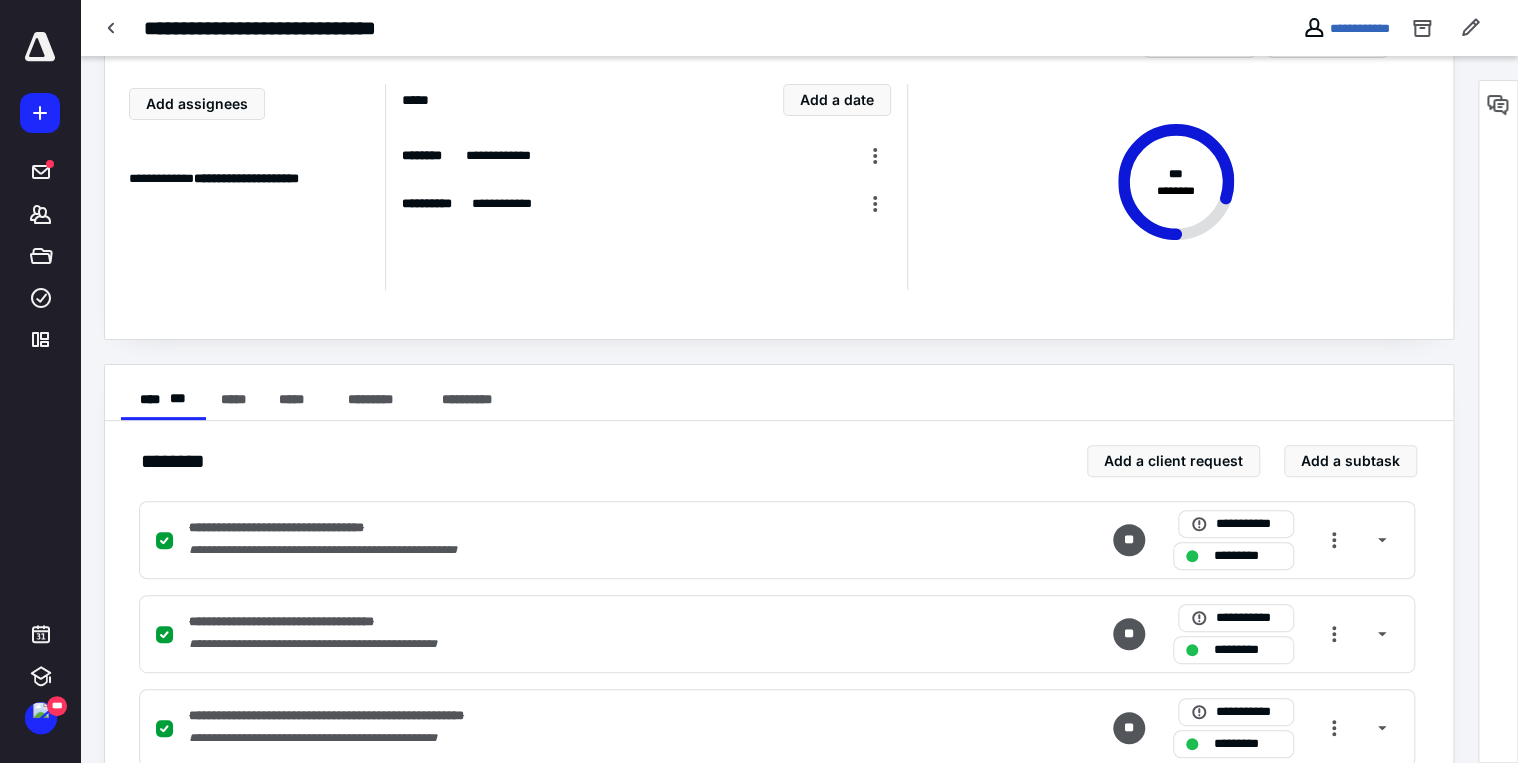 scroll, scrollTop: 317, scrollLeft: 0, axis: vertical 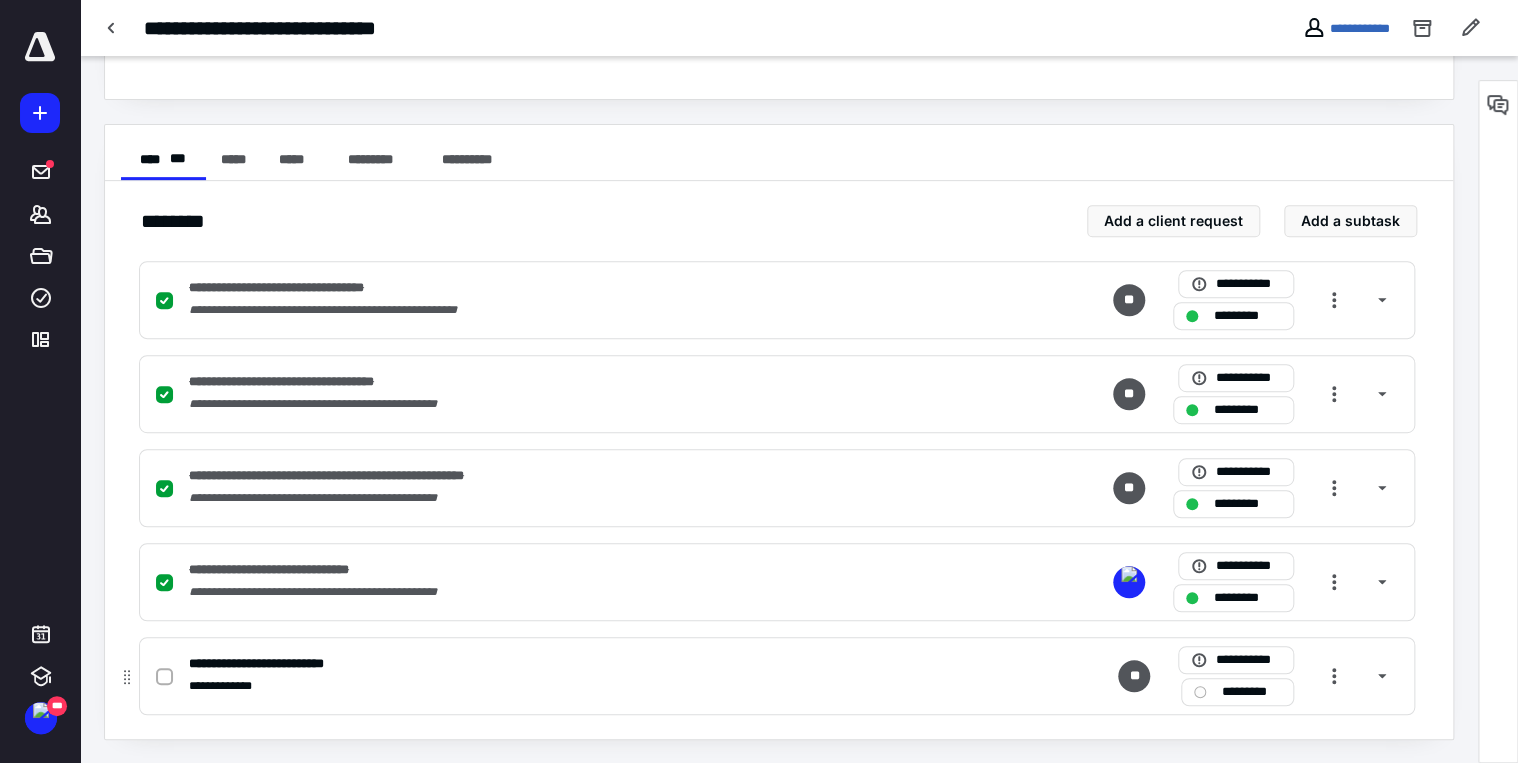 click at bounding box center (164, 677) 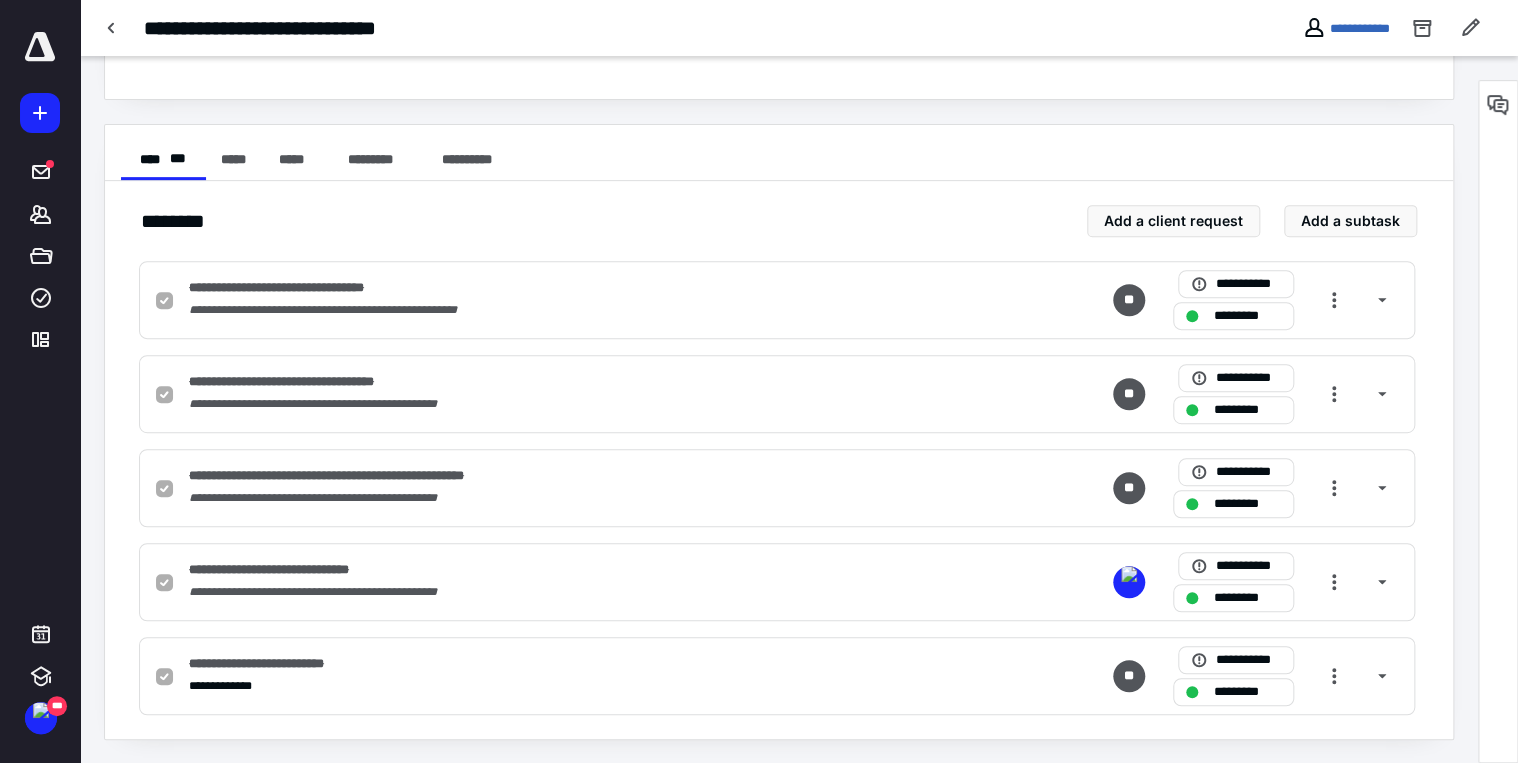 scroll, scrollTop: 0, scrollLeft: 0, axis: both 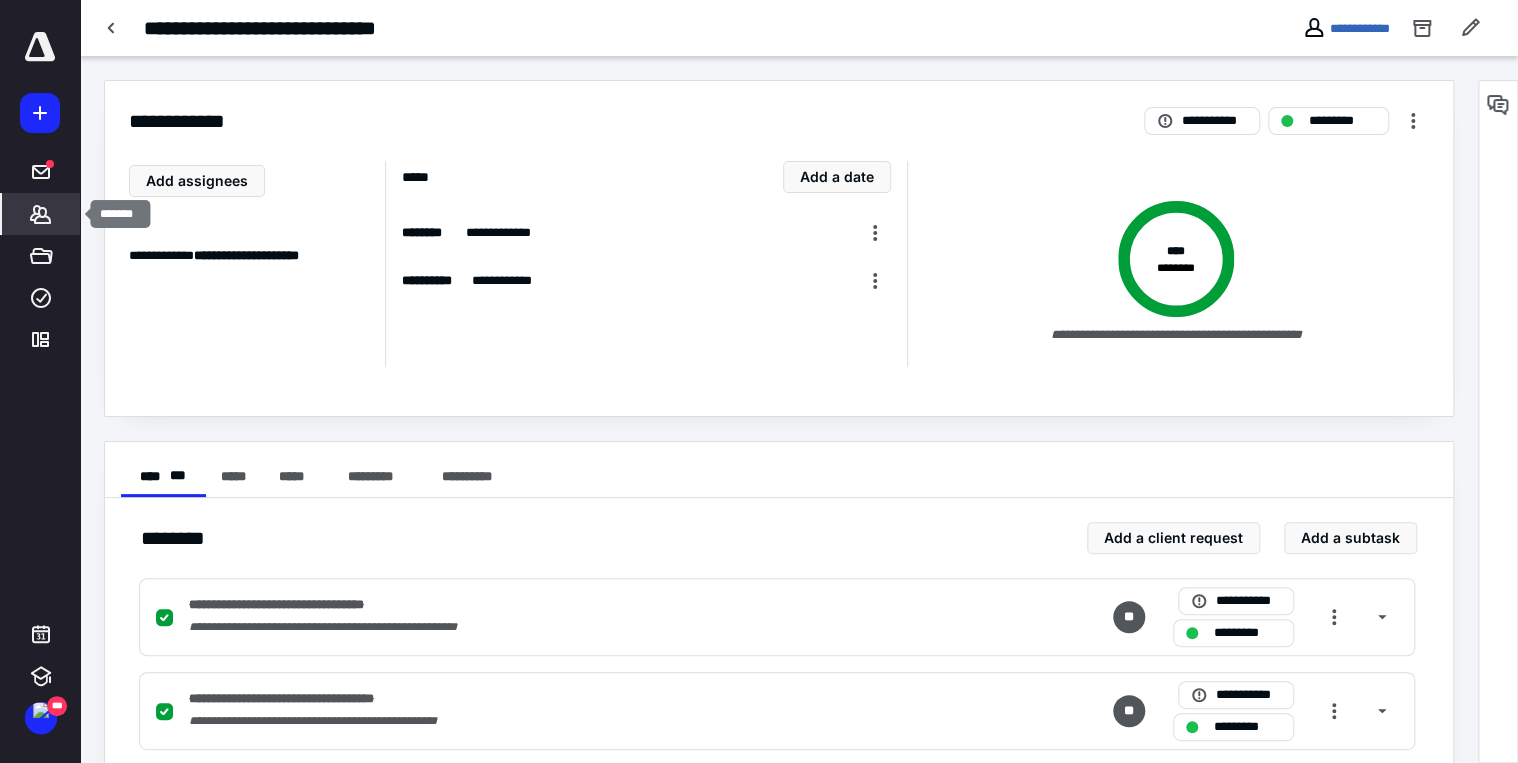 click 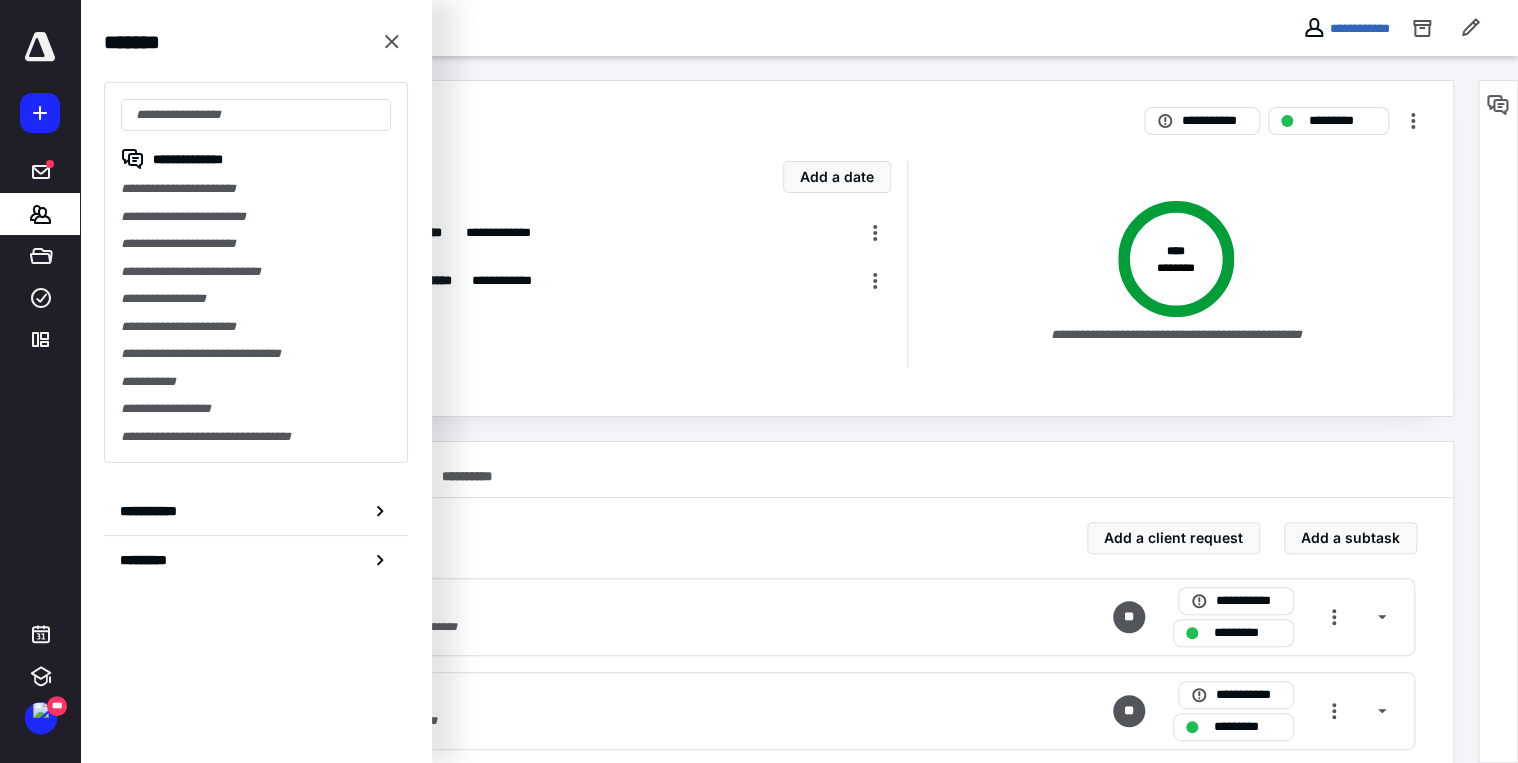 click on "**********" at bounding box center [594, 28] 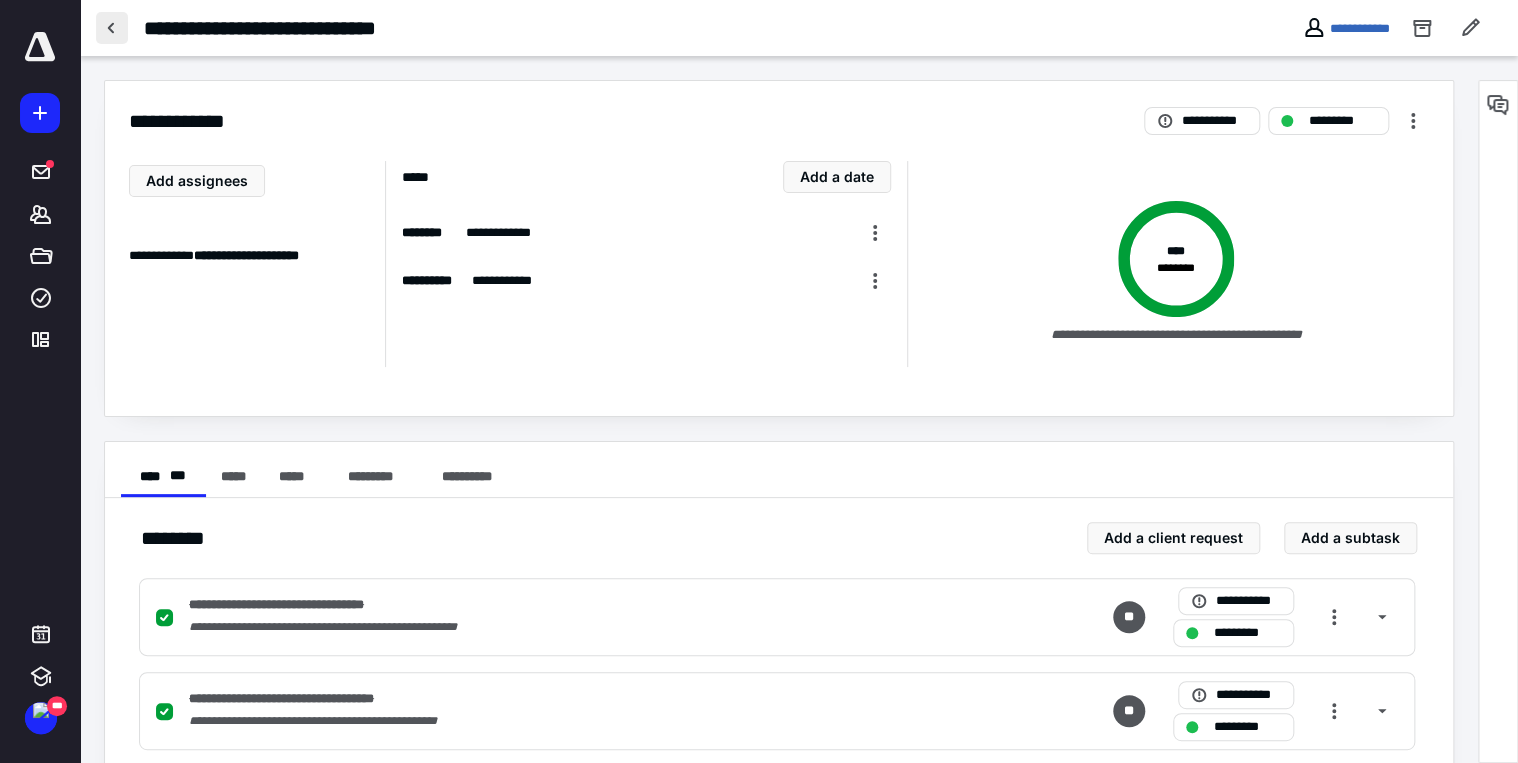 click at bounding box center (112, 28) 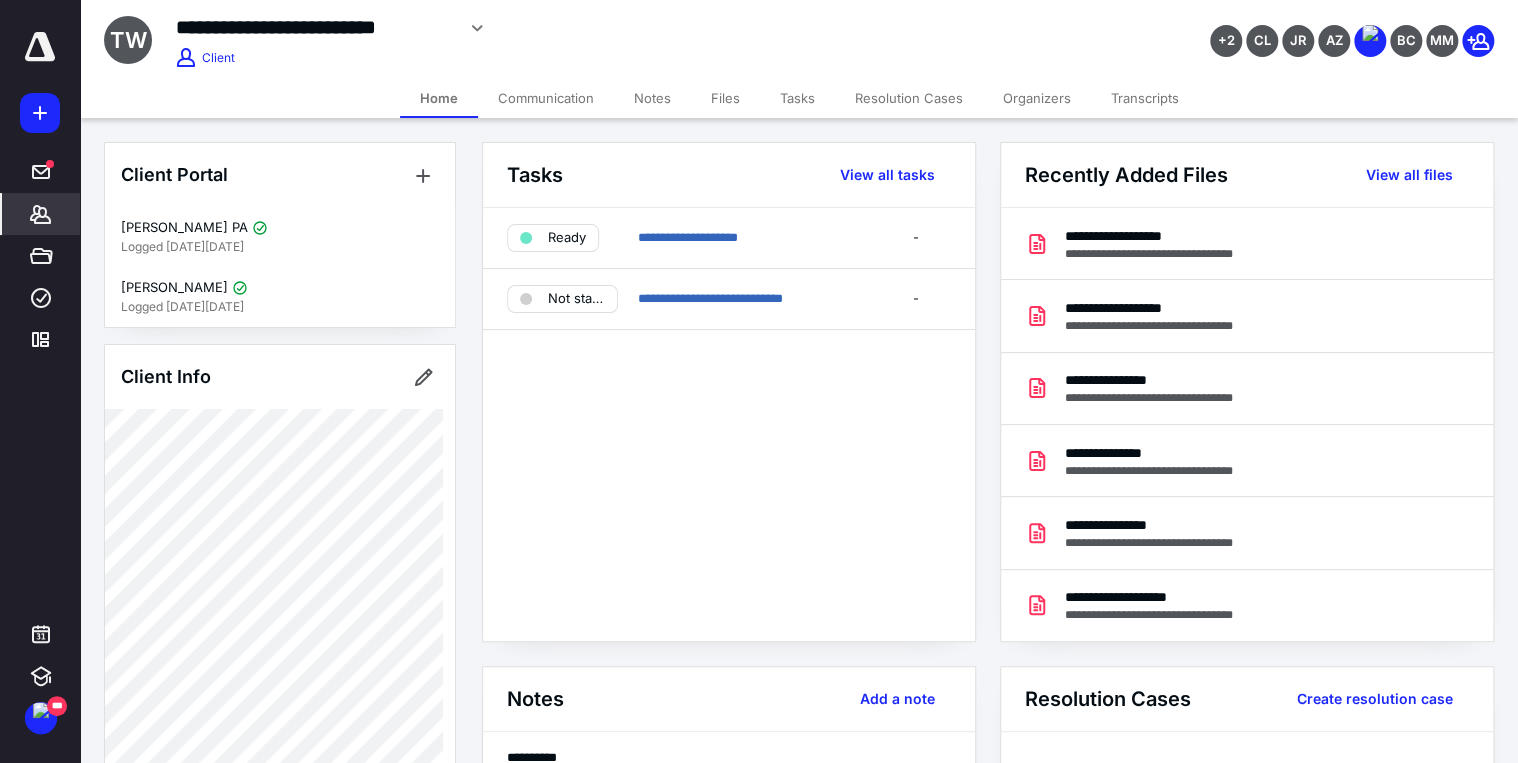 drag, startPoint x: 729, startPoint y: 303, endPoint x: 914, endPoint y: 296, distance: 185.13239 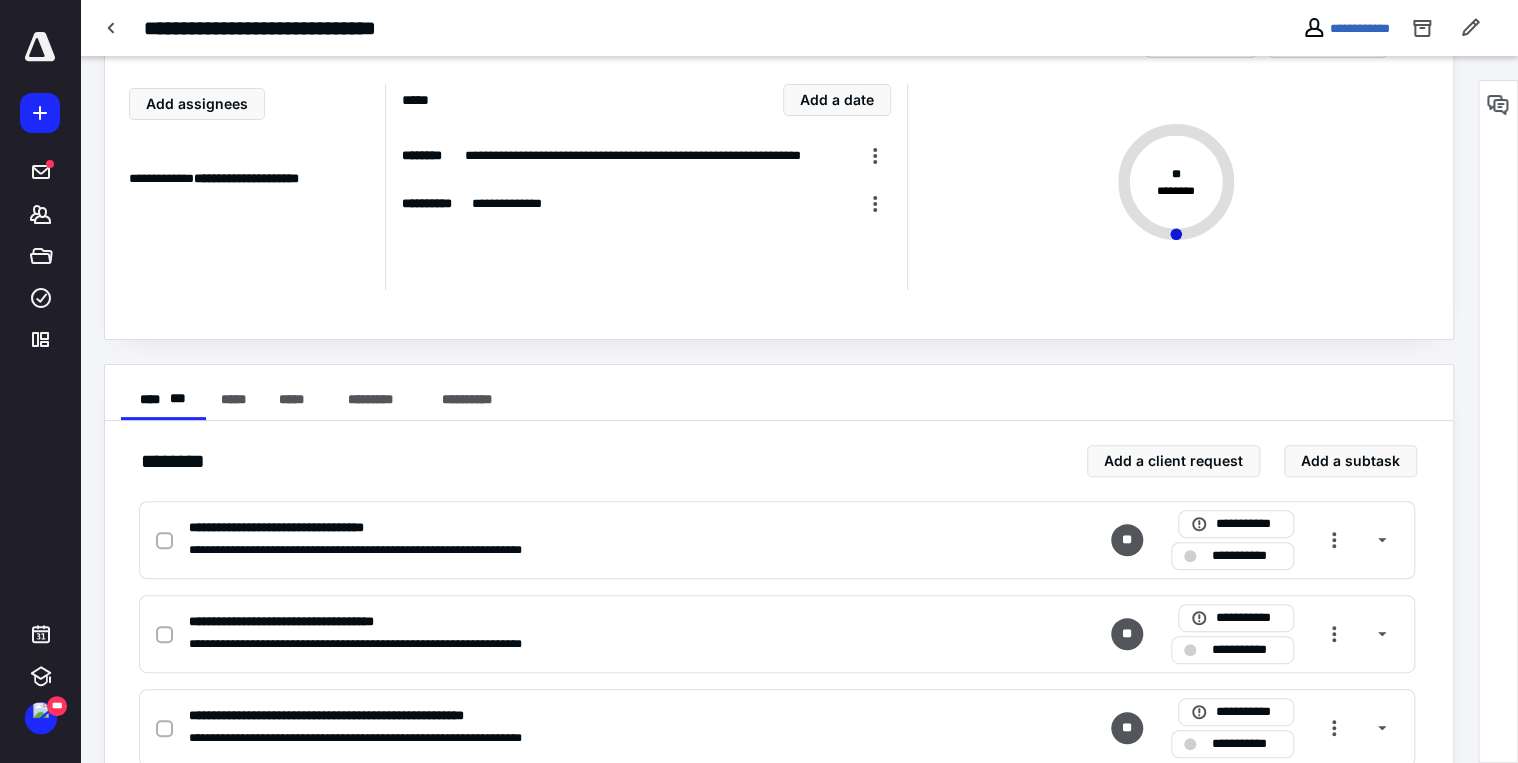 scroll, scrollTop: 0, scrollLeft: 0, axis: both 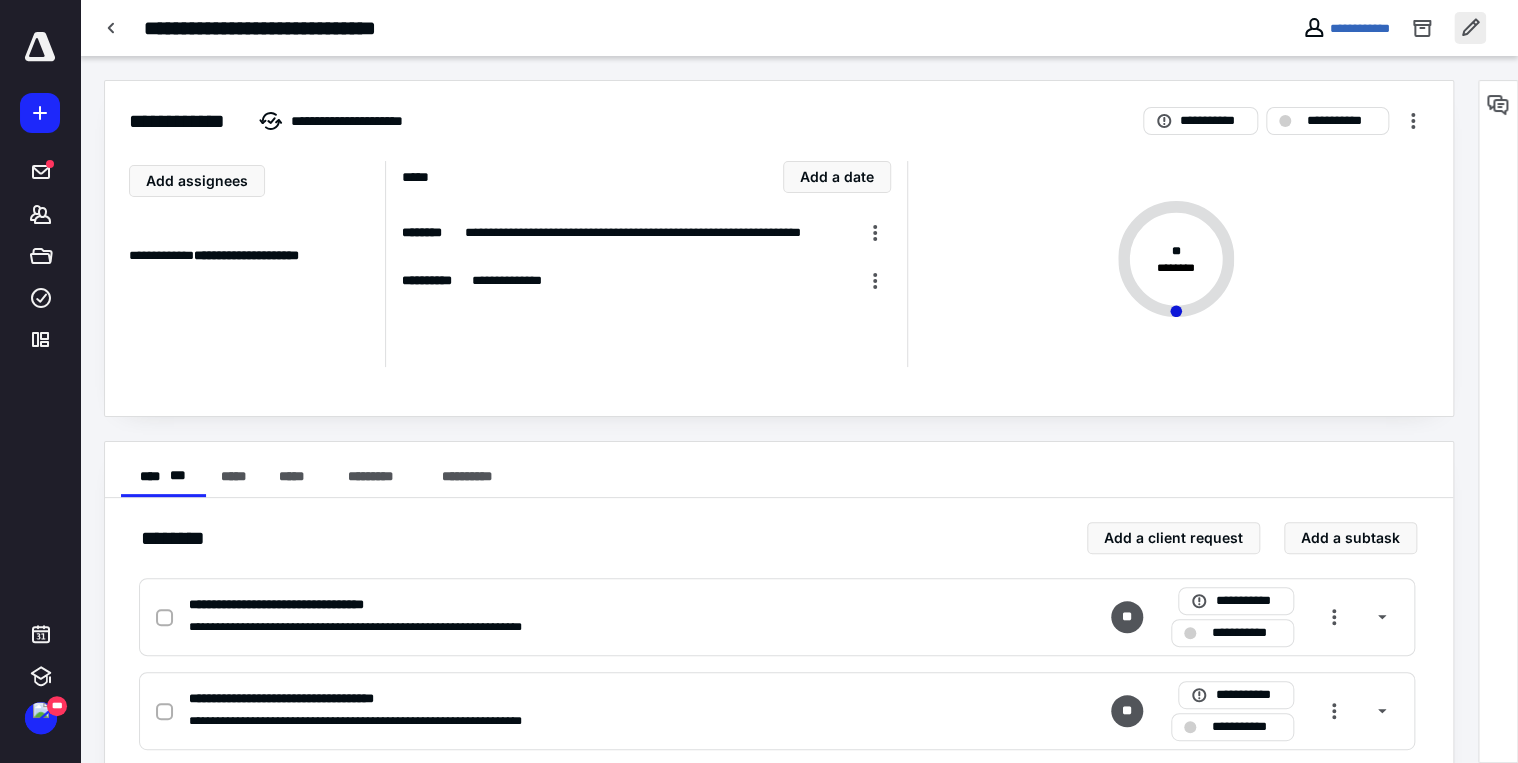 click at bounding box center [1470, 28] 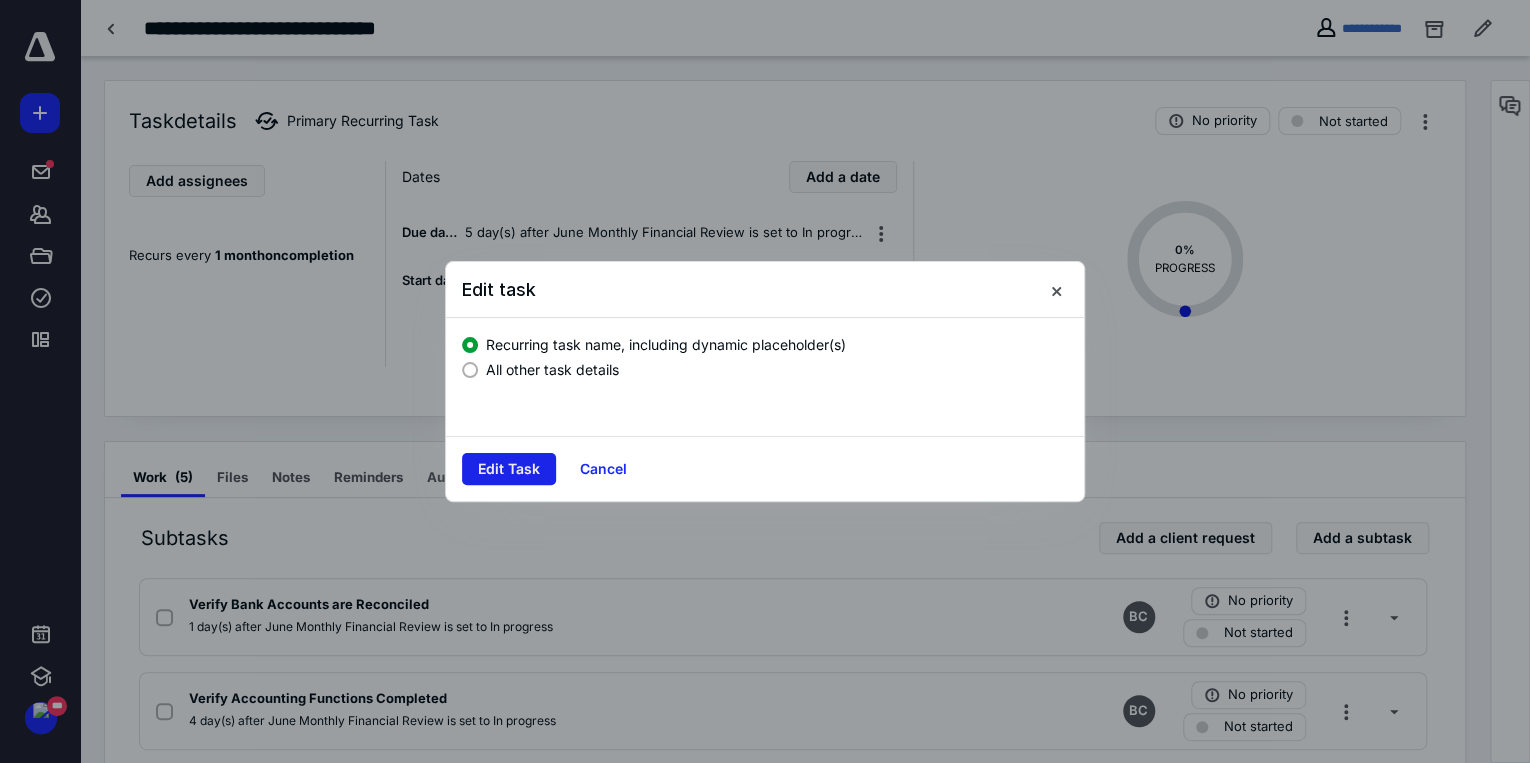 click on "Edit Task" at bounding box center (509, 469) 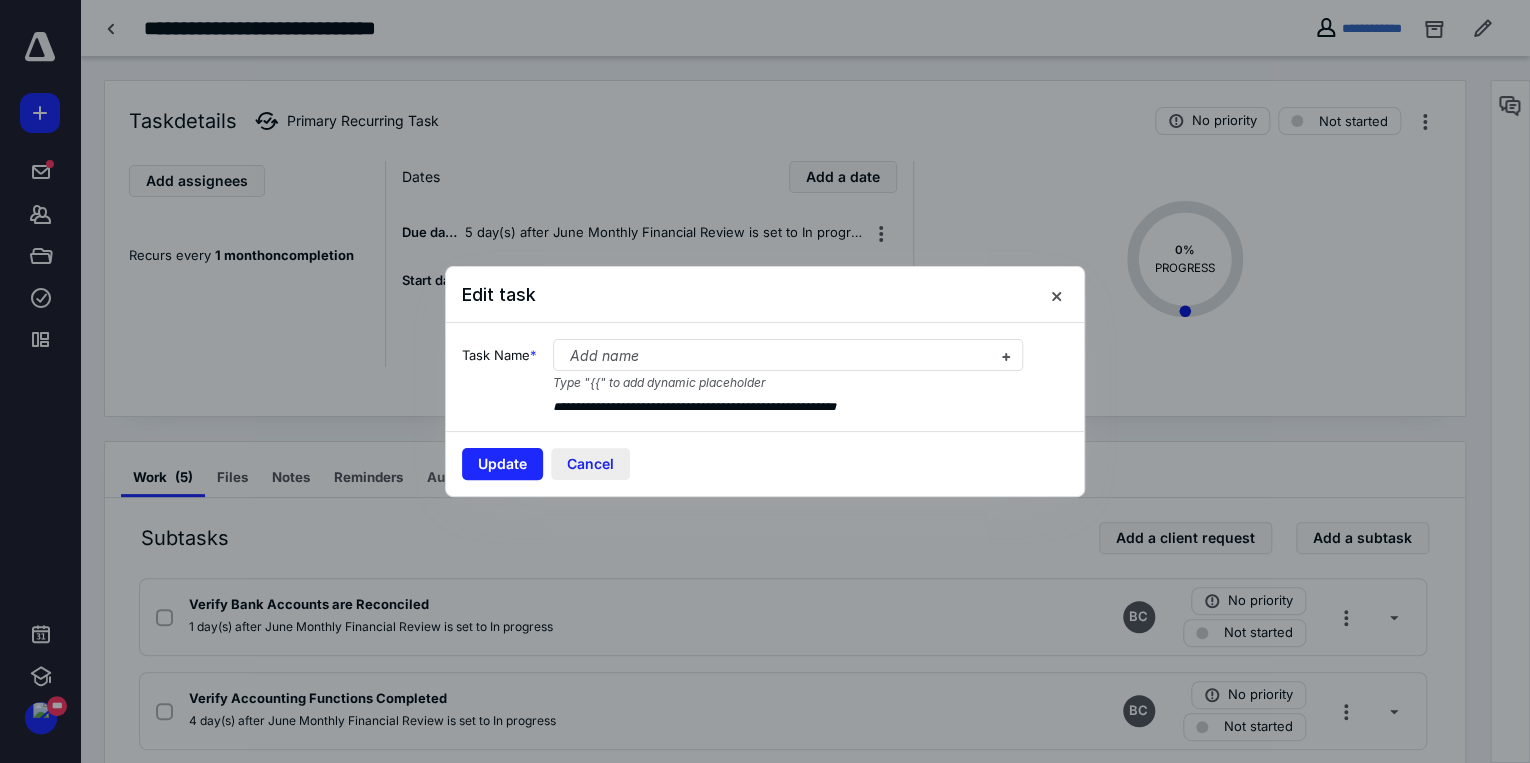 click on "Cancel" at bounding box center (590, 464) 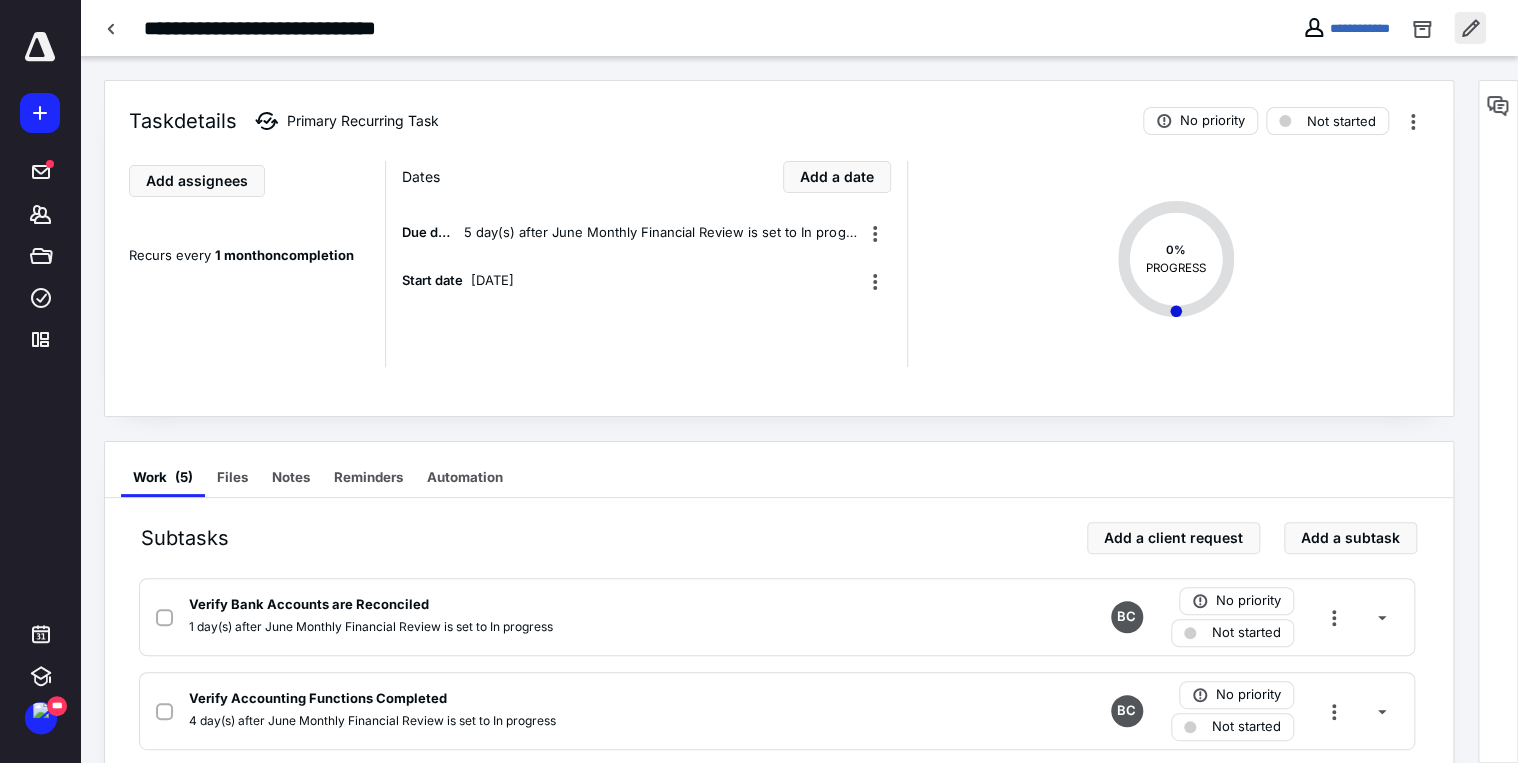 click at bounding box center [1470, 28] 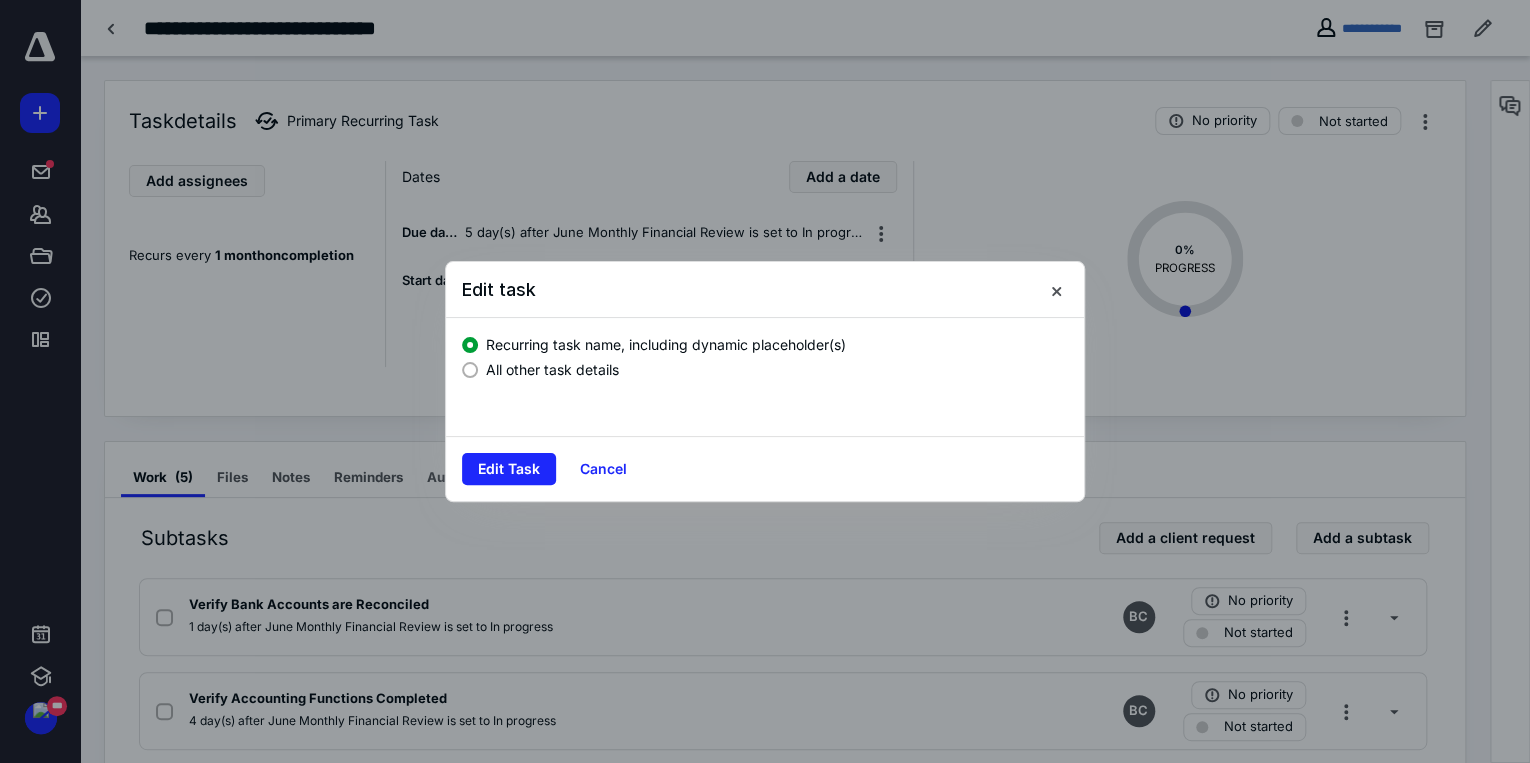 click on "All other task details" at bounding box center [765, 367] 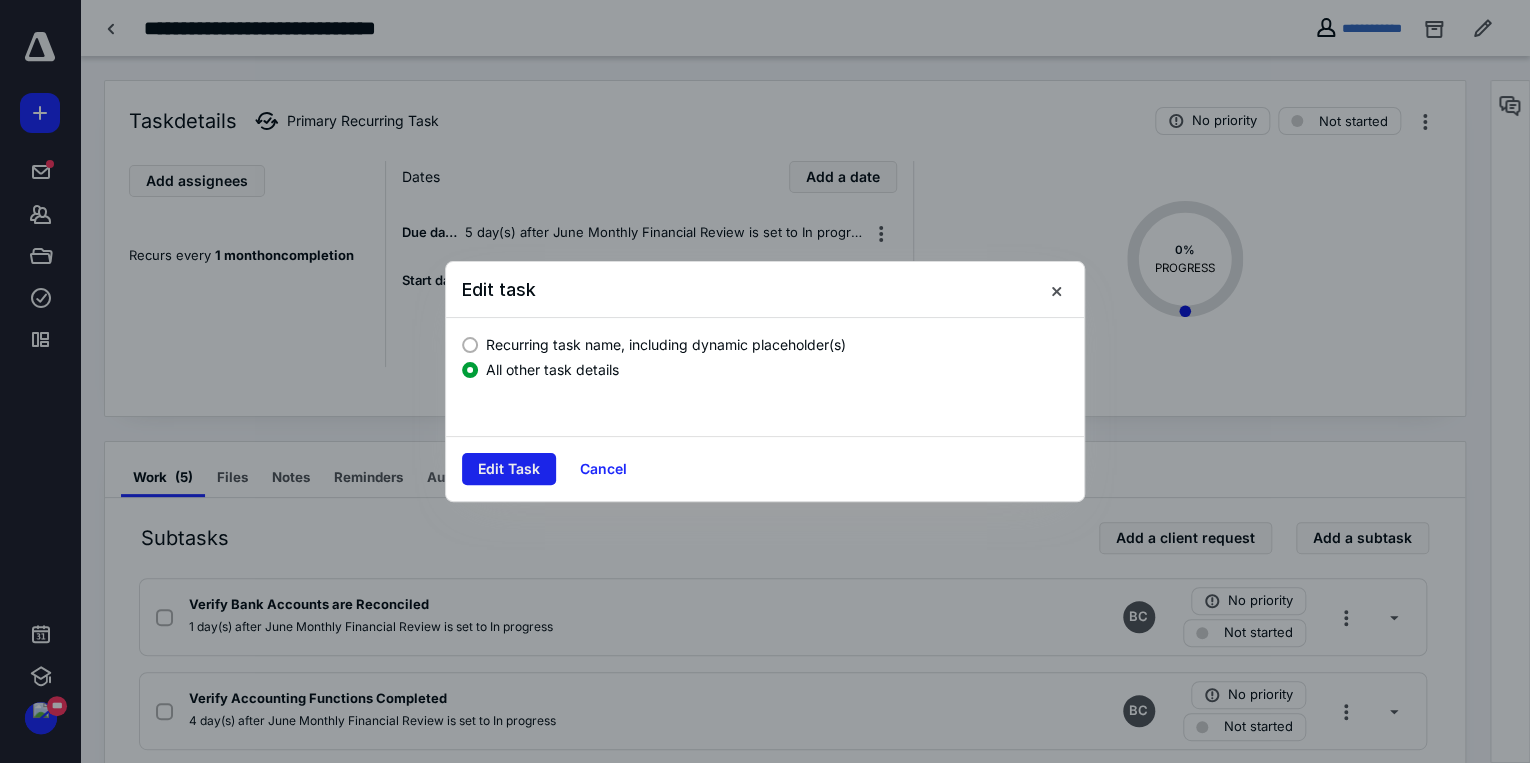 click on "Edit Task" at bounding box center (509, 469) 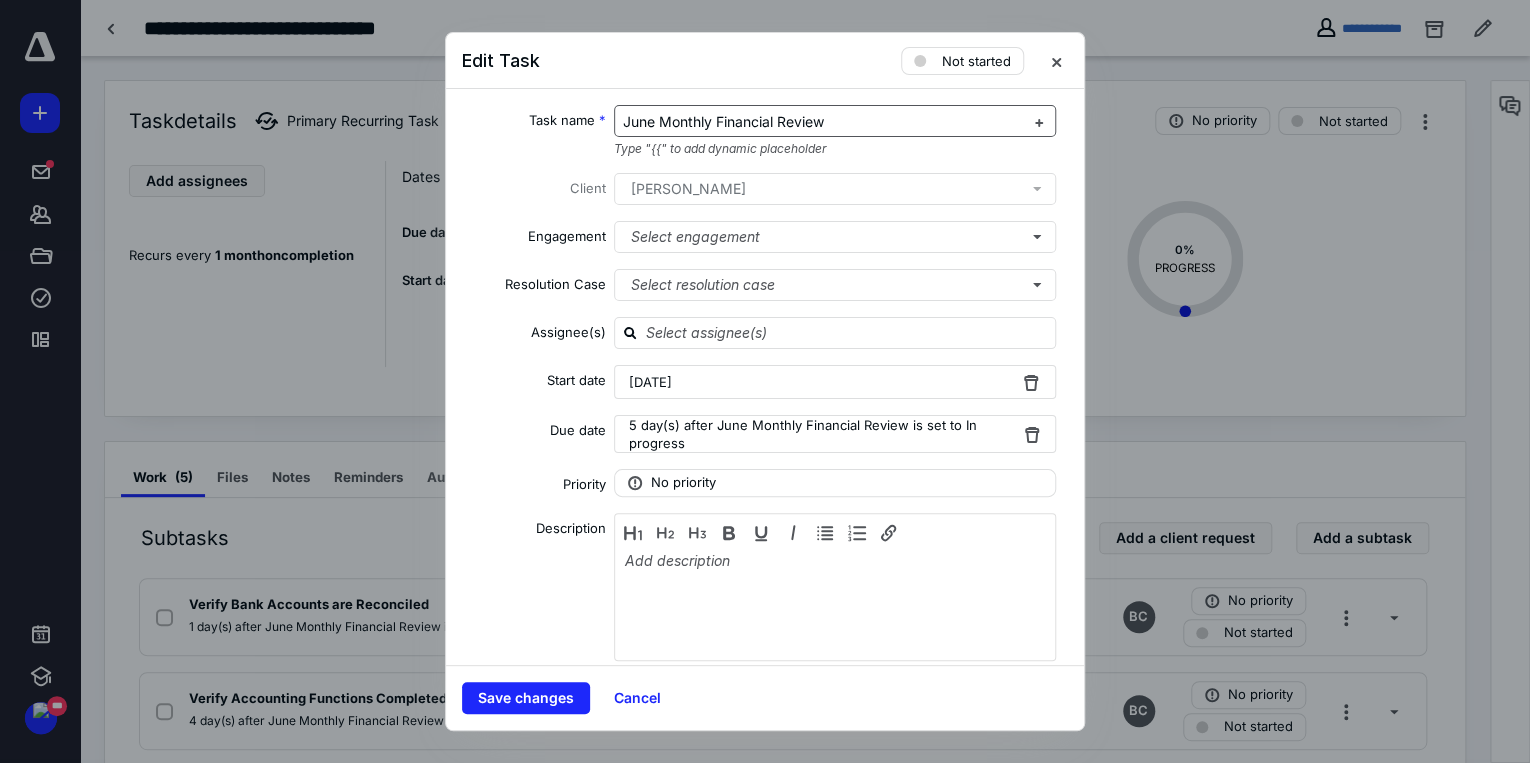 click on "June Monthly Financial Review" at bounding box center [723, 121] 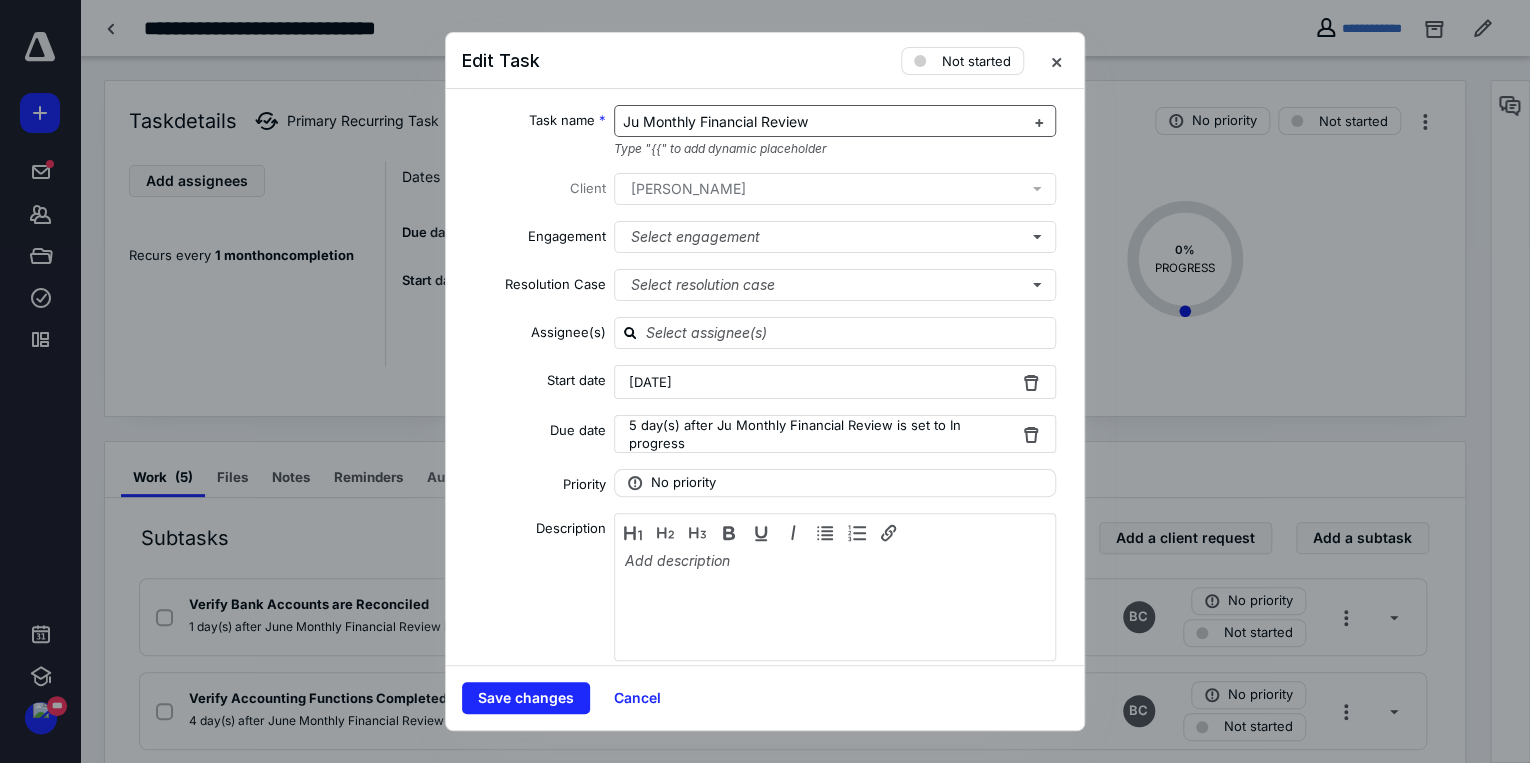 type 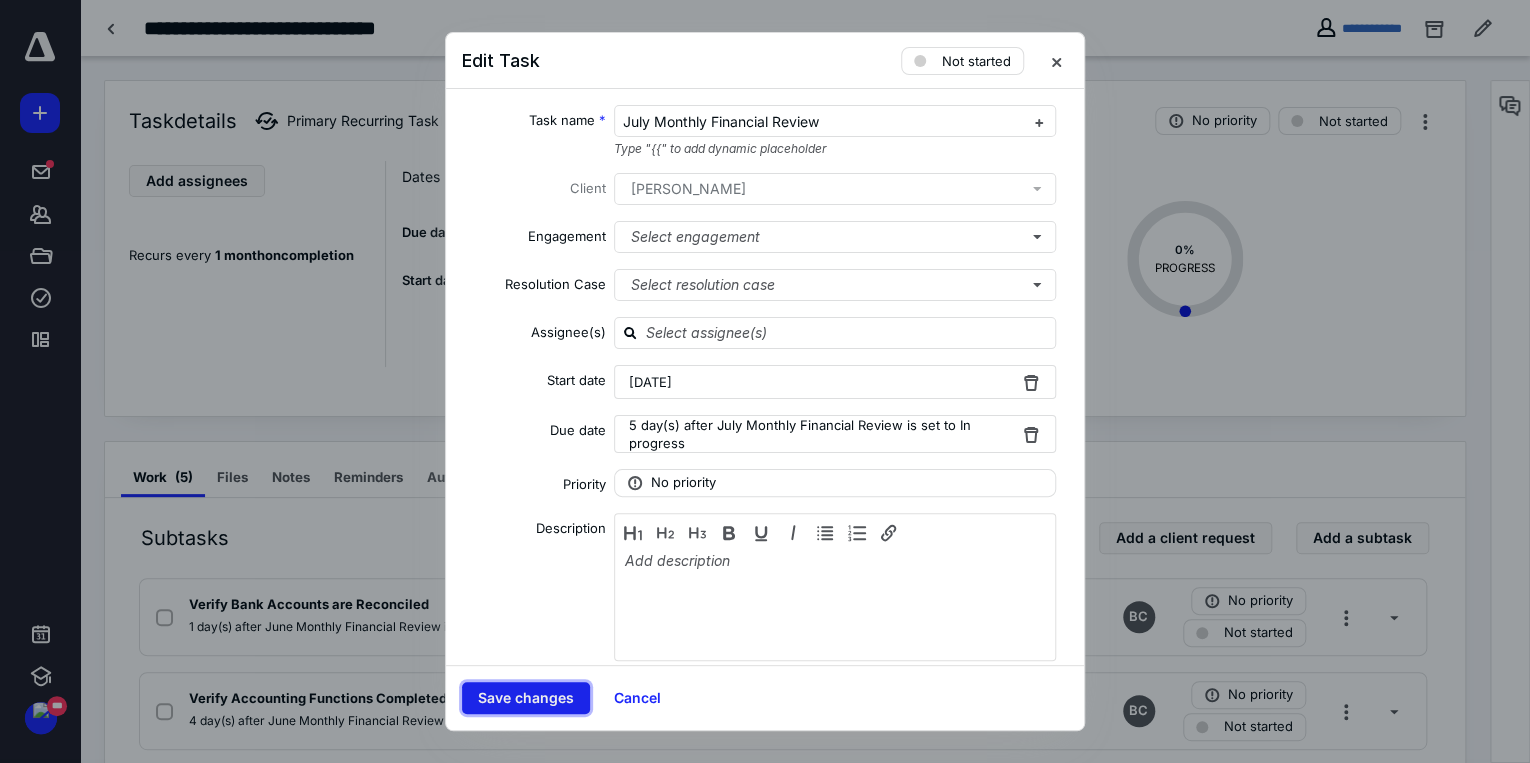 click on "Save changes" at bounding box center (526, 698) 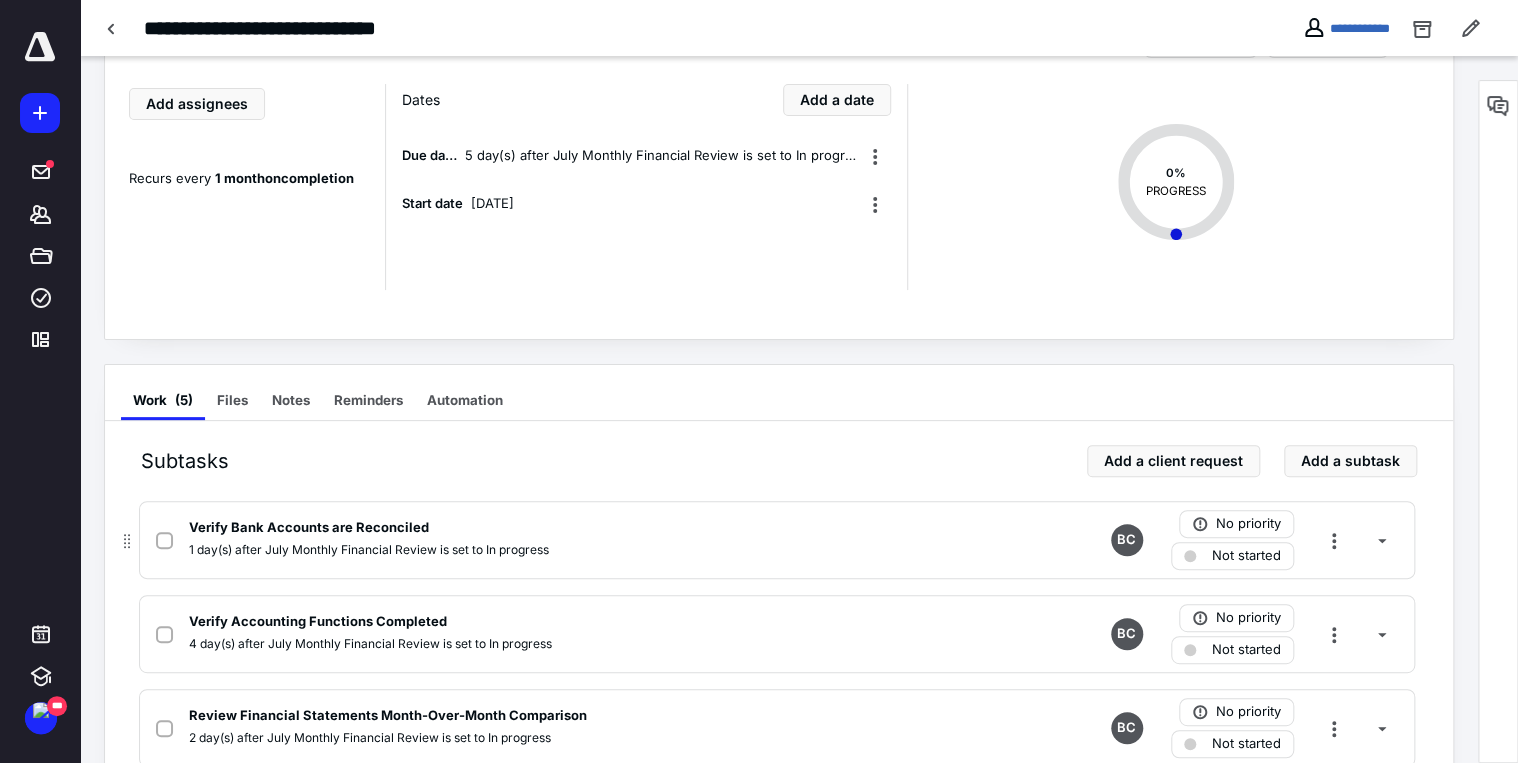 scroll, scrollTop: 0, scrollLeft: 0, axis: both 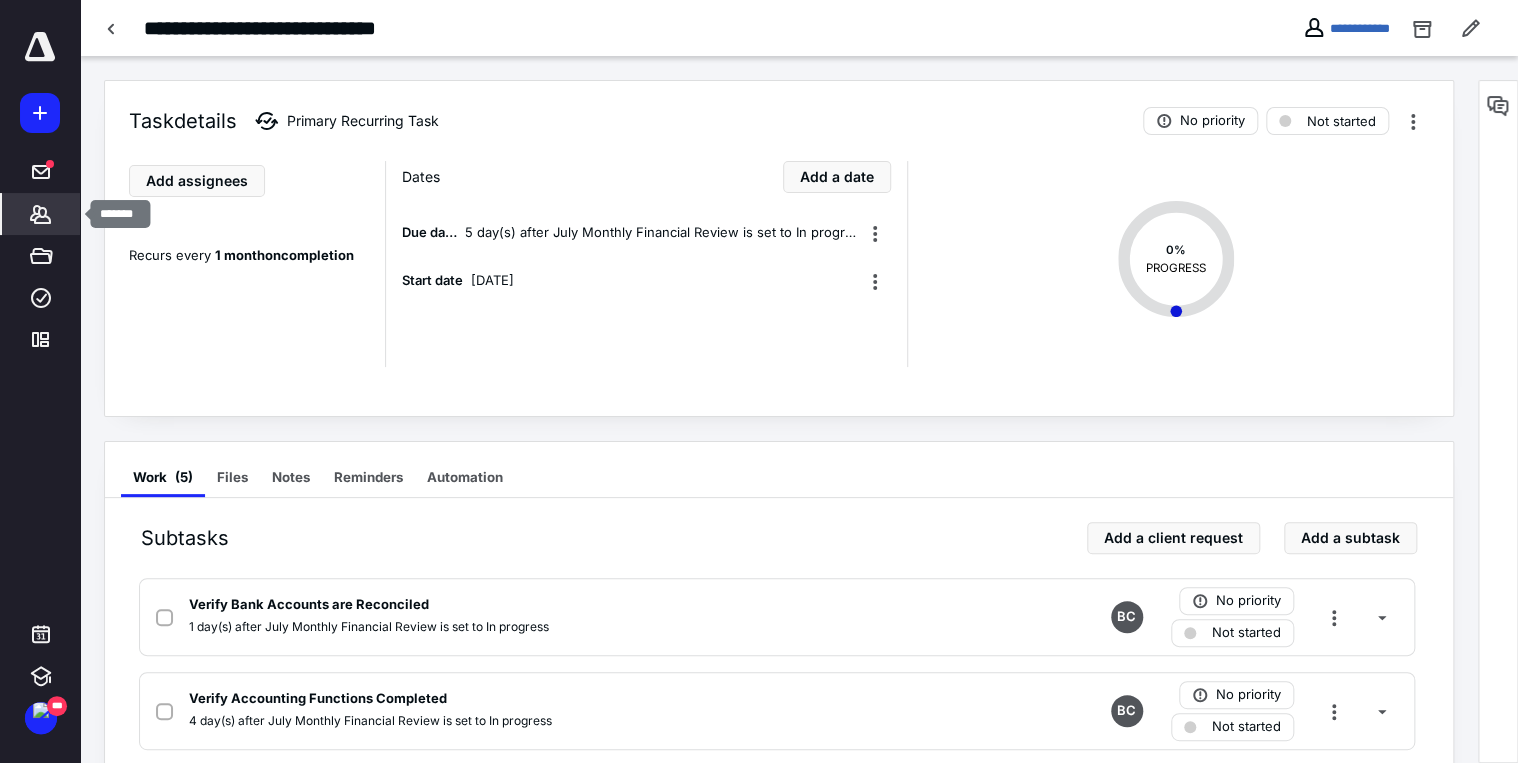 click 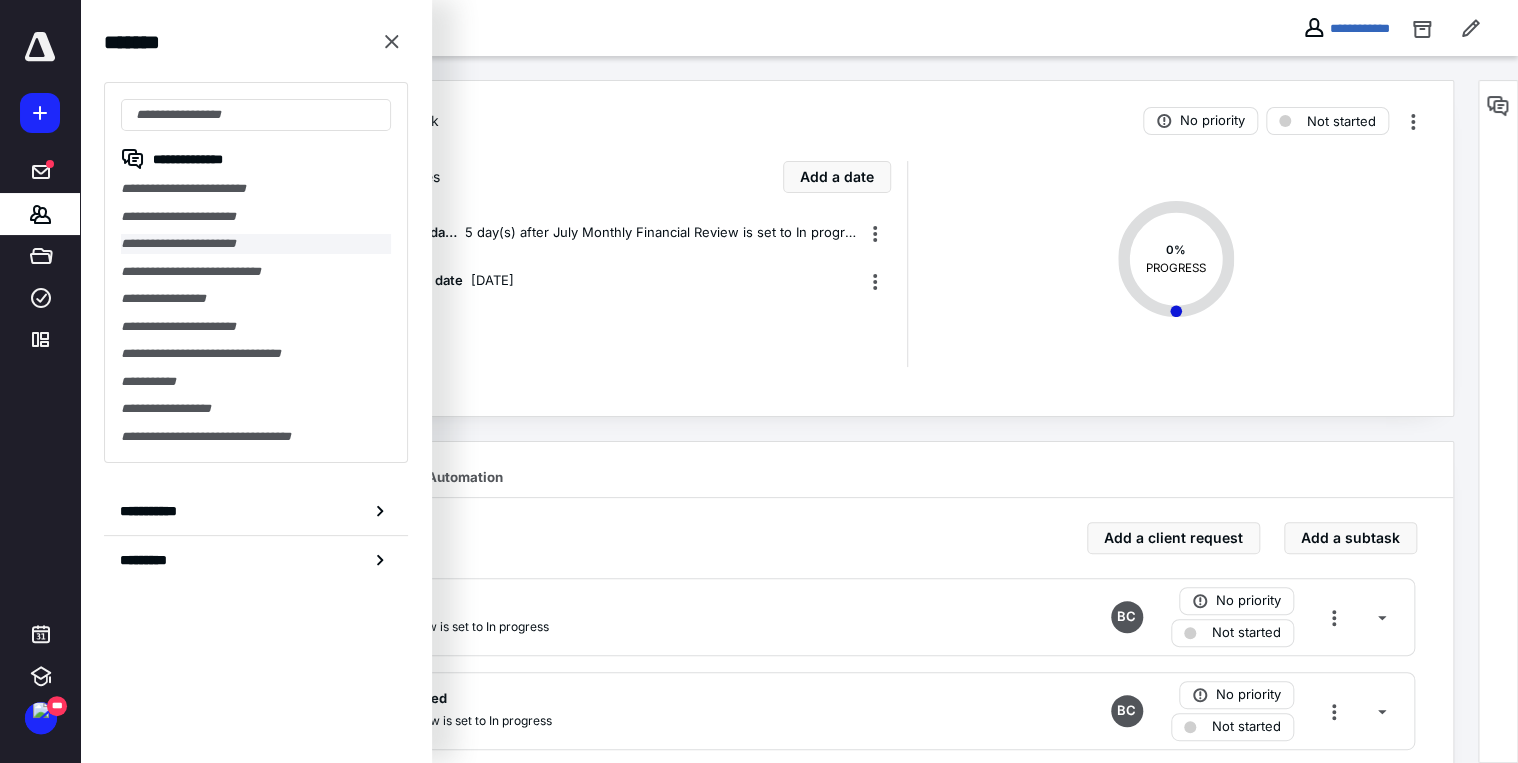 click on "**********" at bounding box center [256, 244] 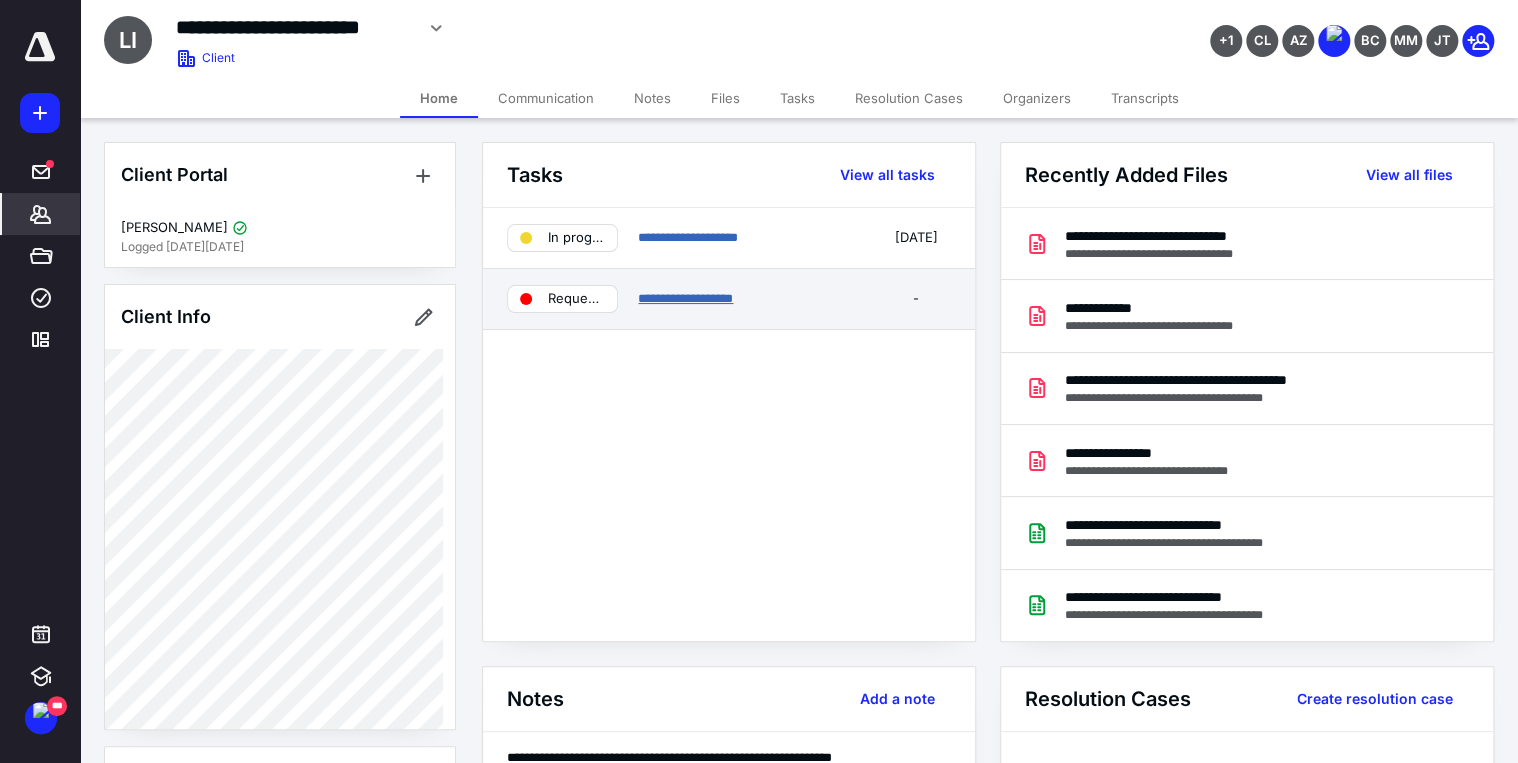 click on "**********" at bounding box center [685, 298] 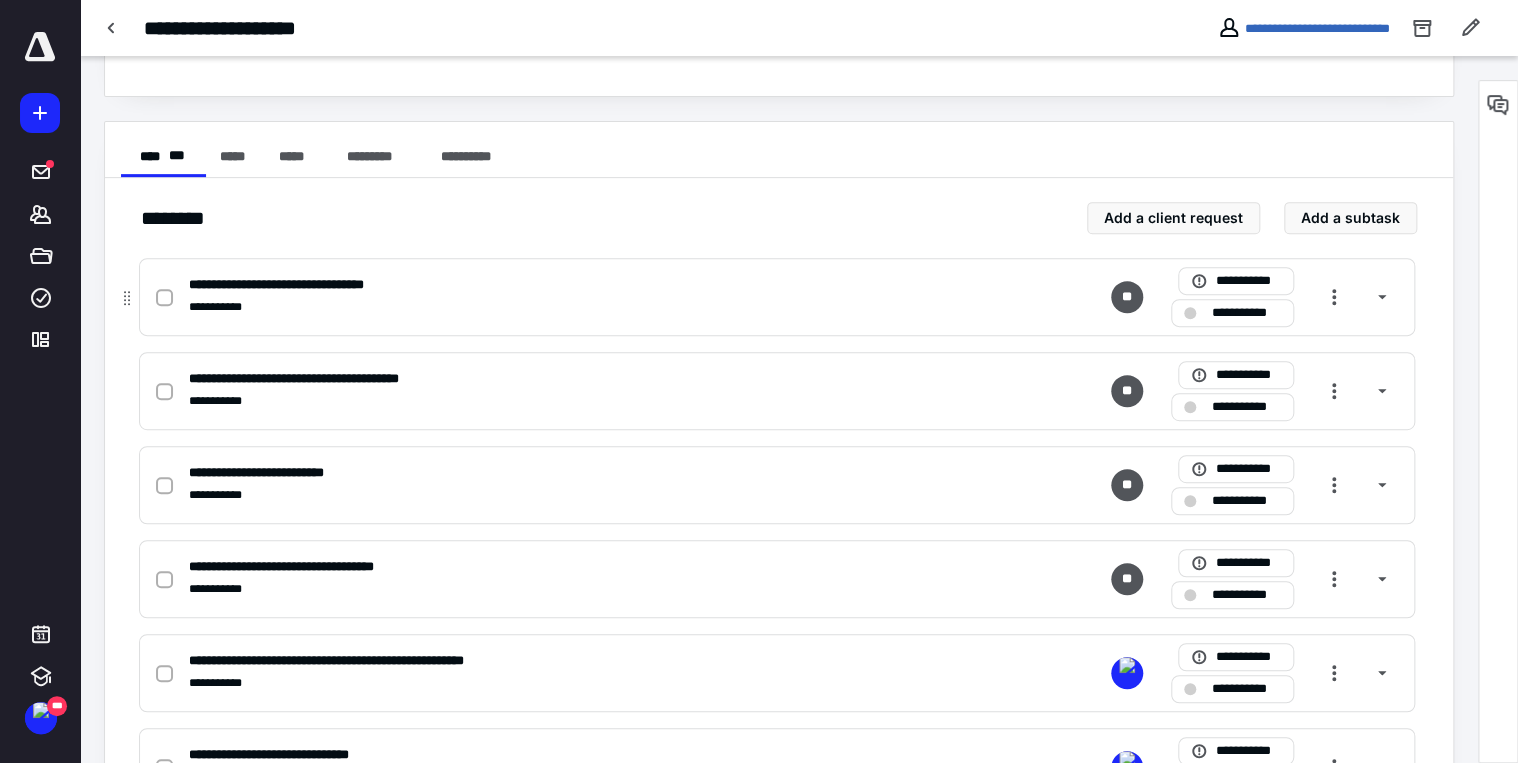 scroll, scrollTop: 400, scrollLeft: 0, axis: vertical 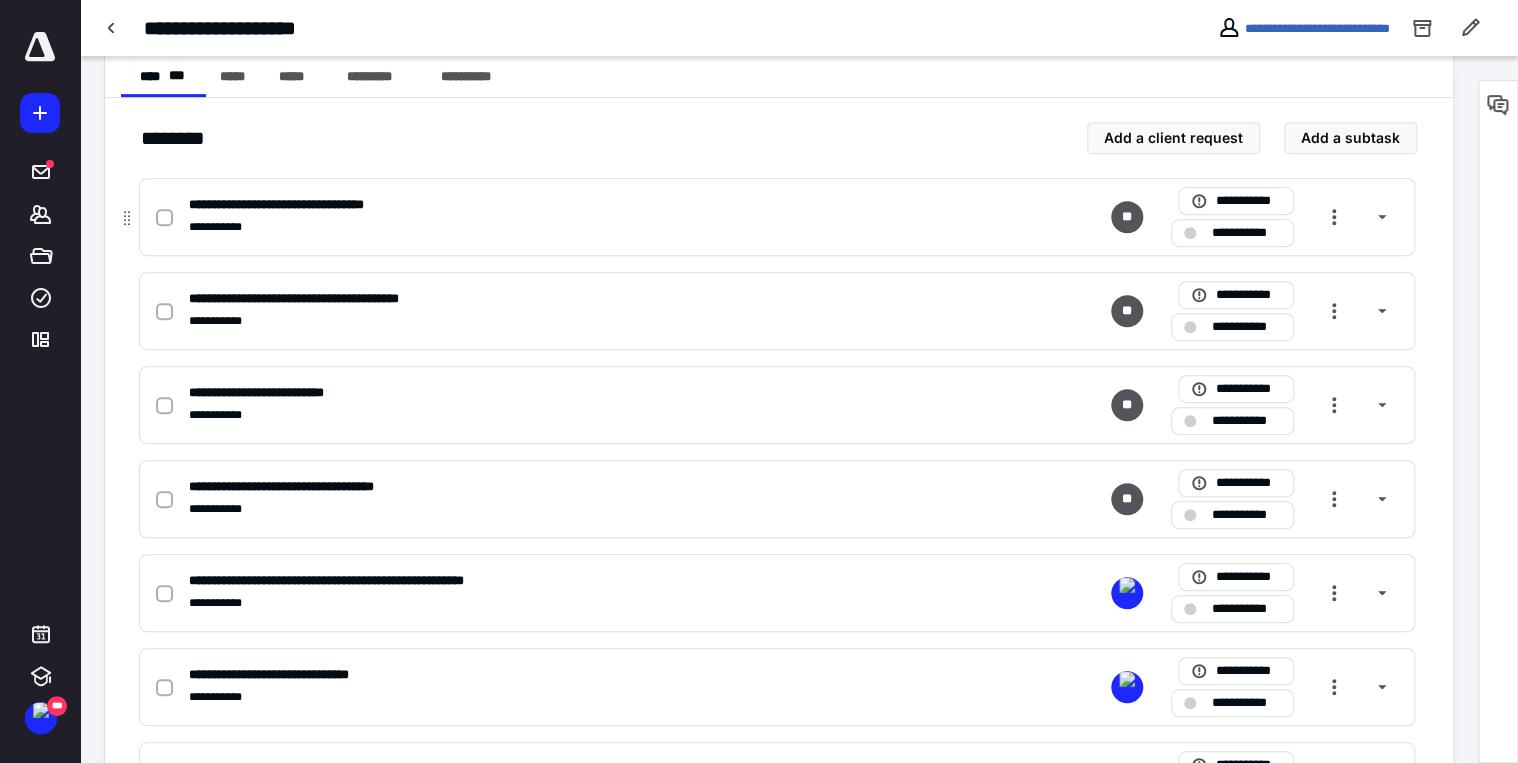 click at bounding box center [164, 218] 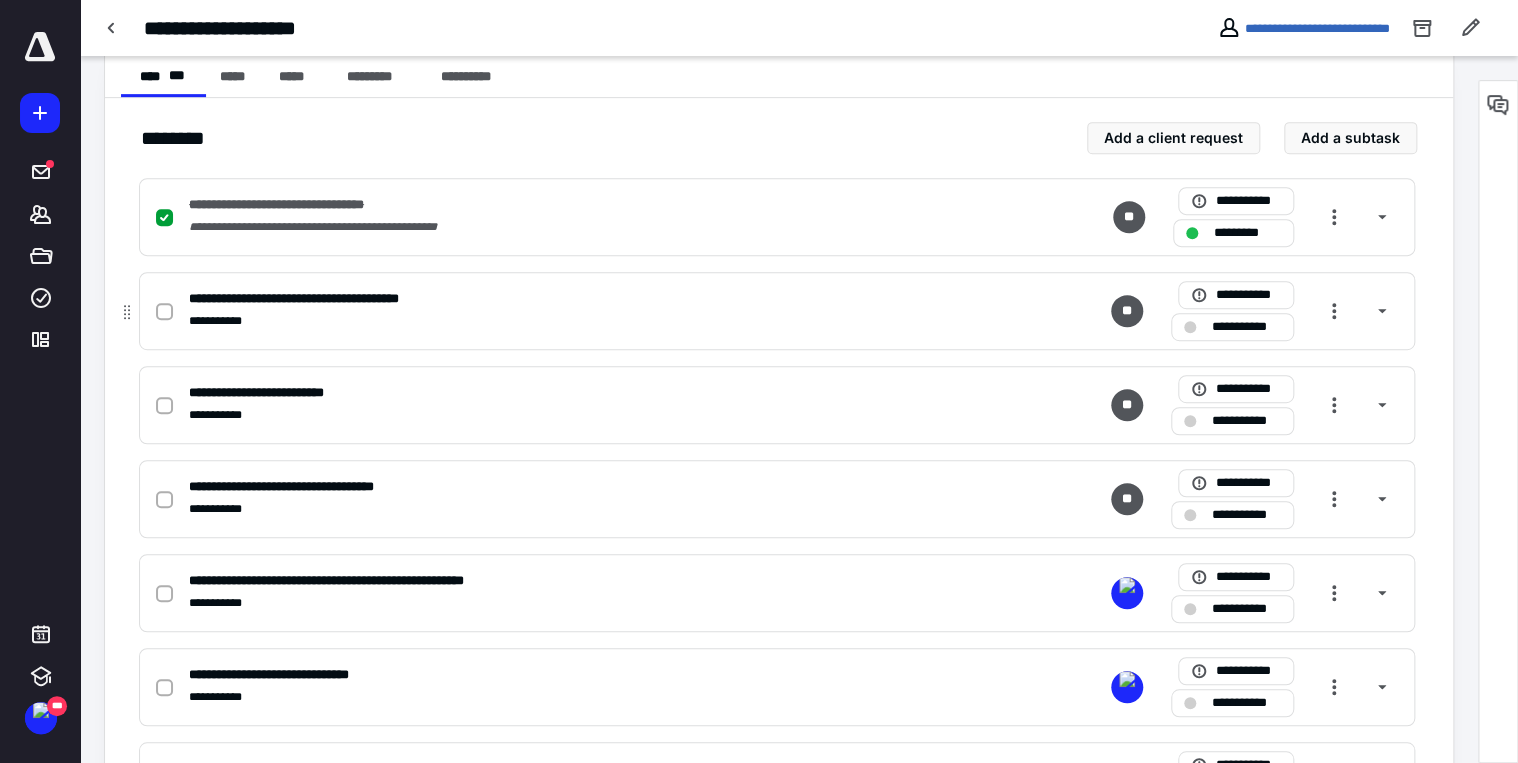 click at bounding box center (164, 312) 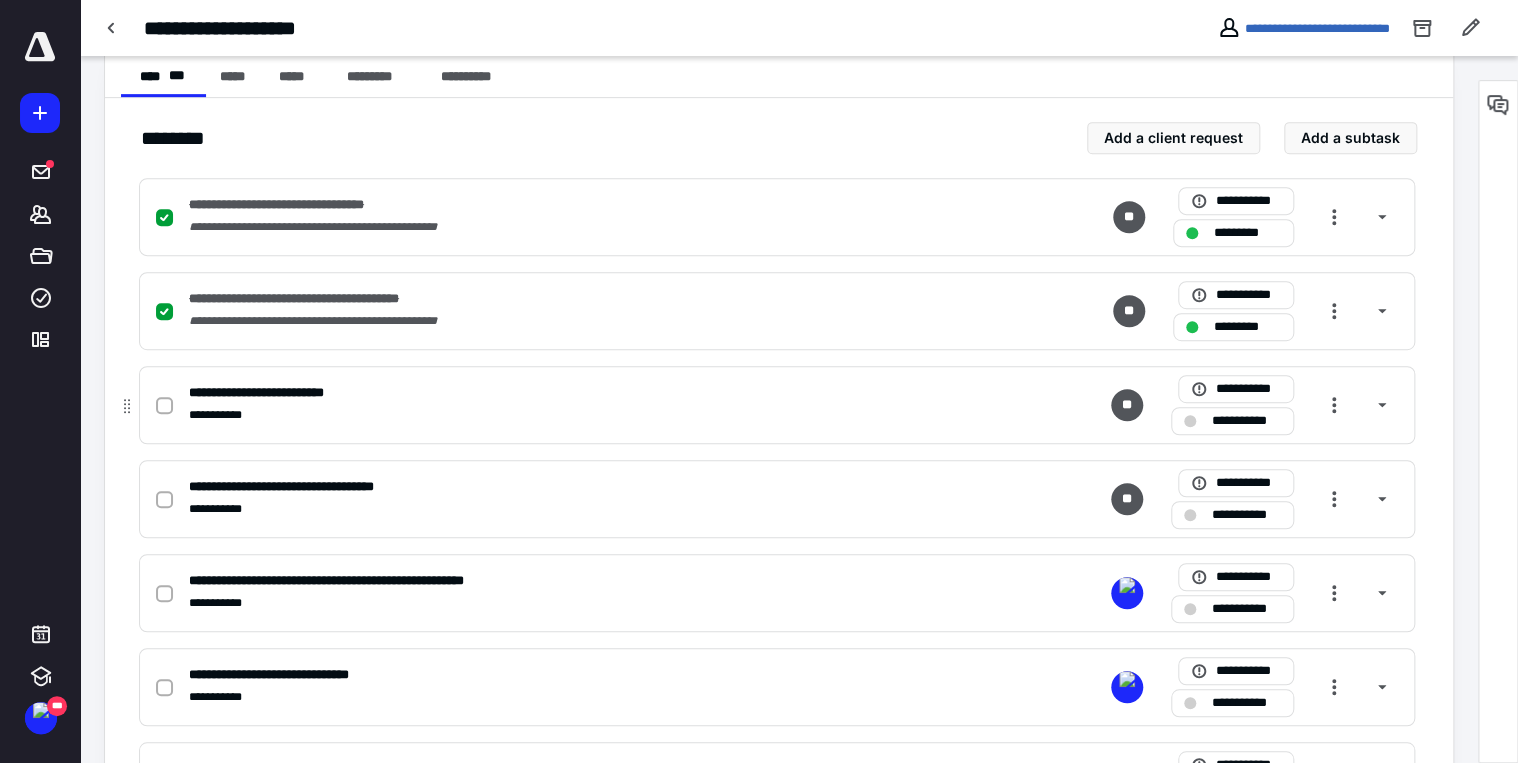 click 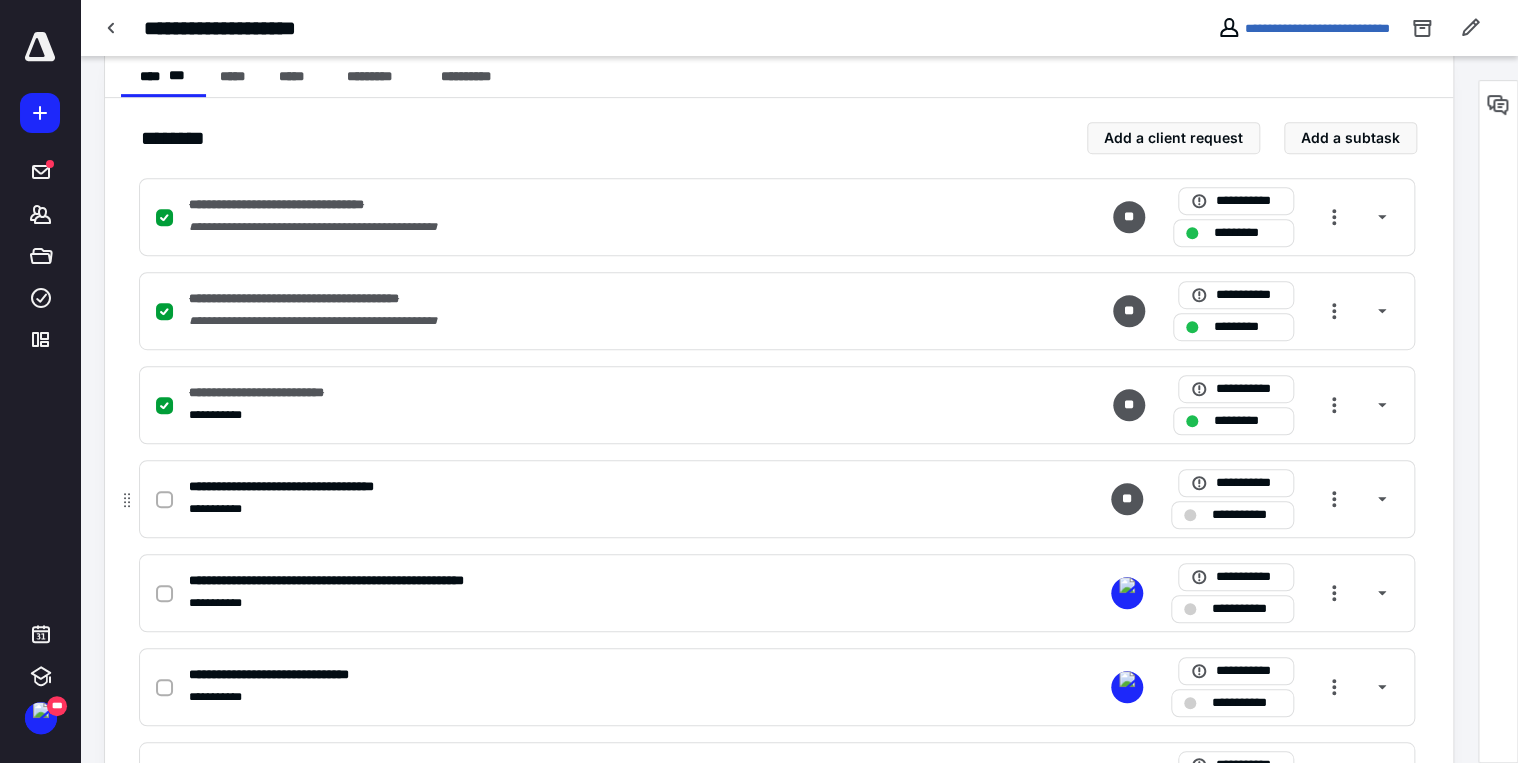 click 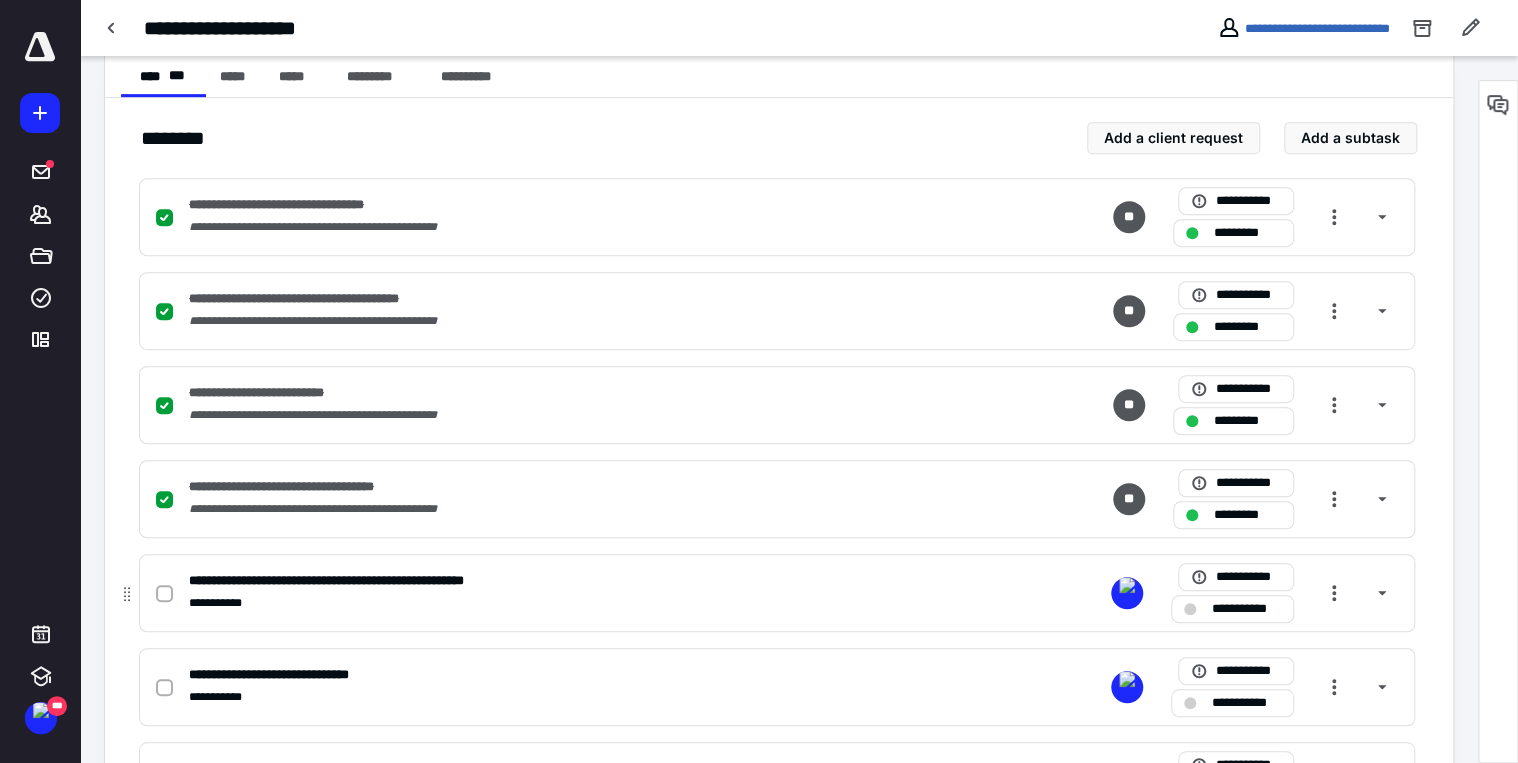 click at bounding box center [164, 594] 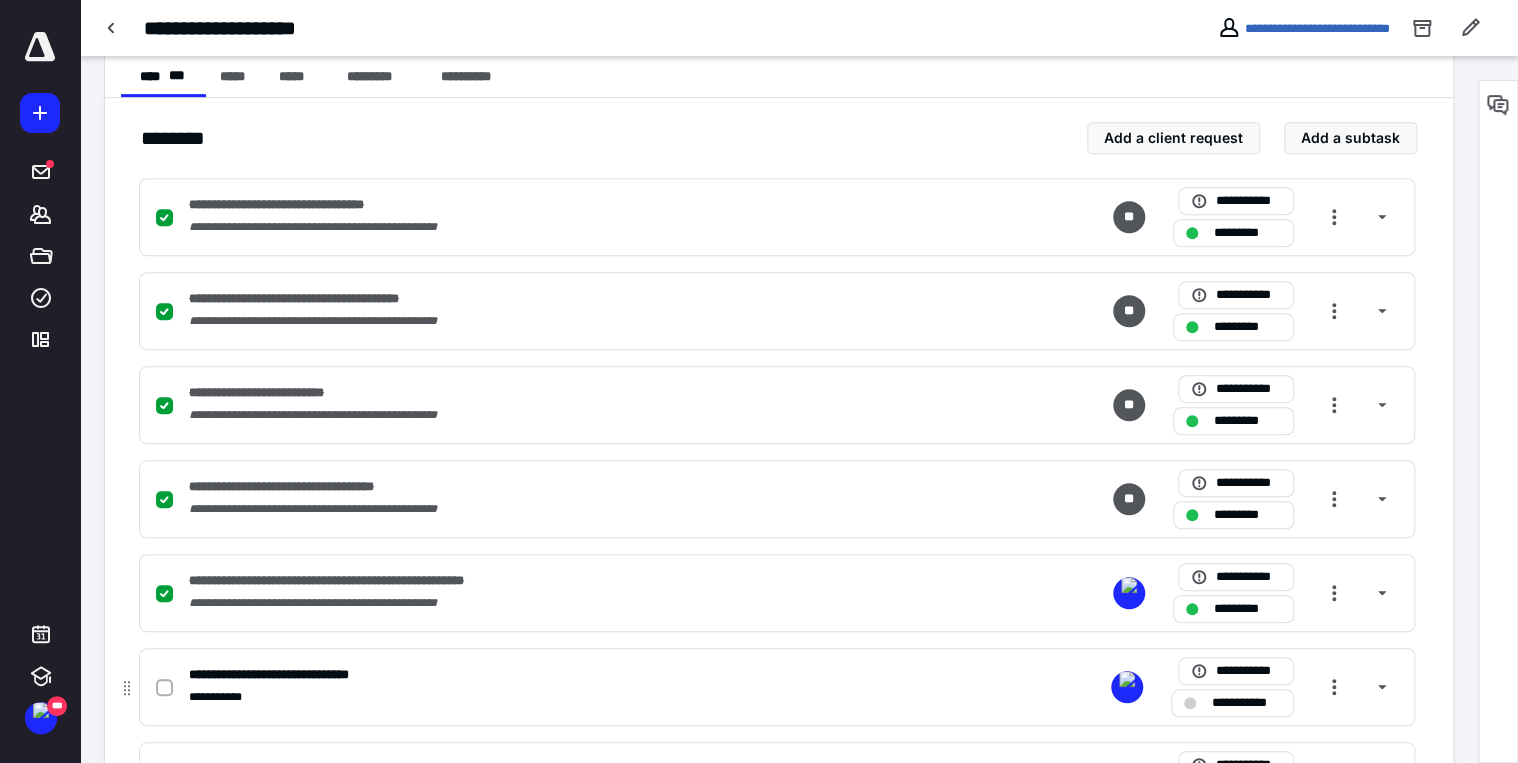 click 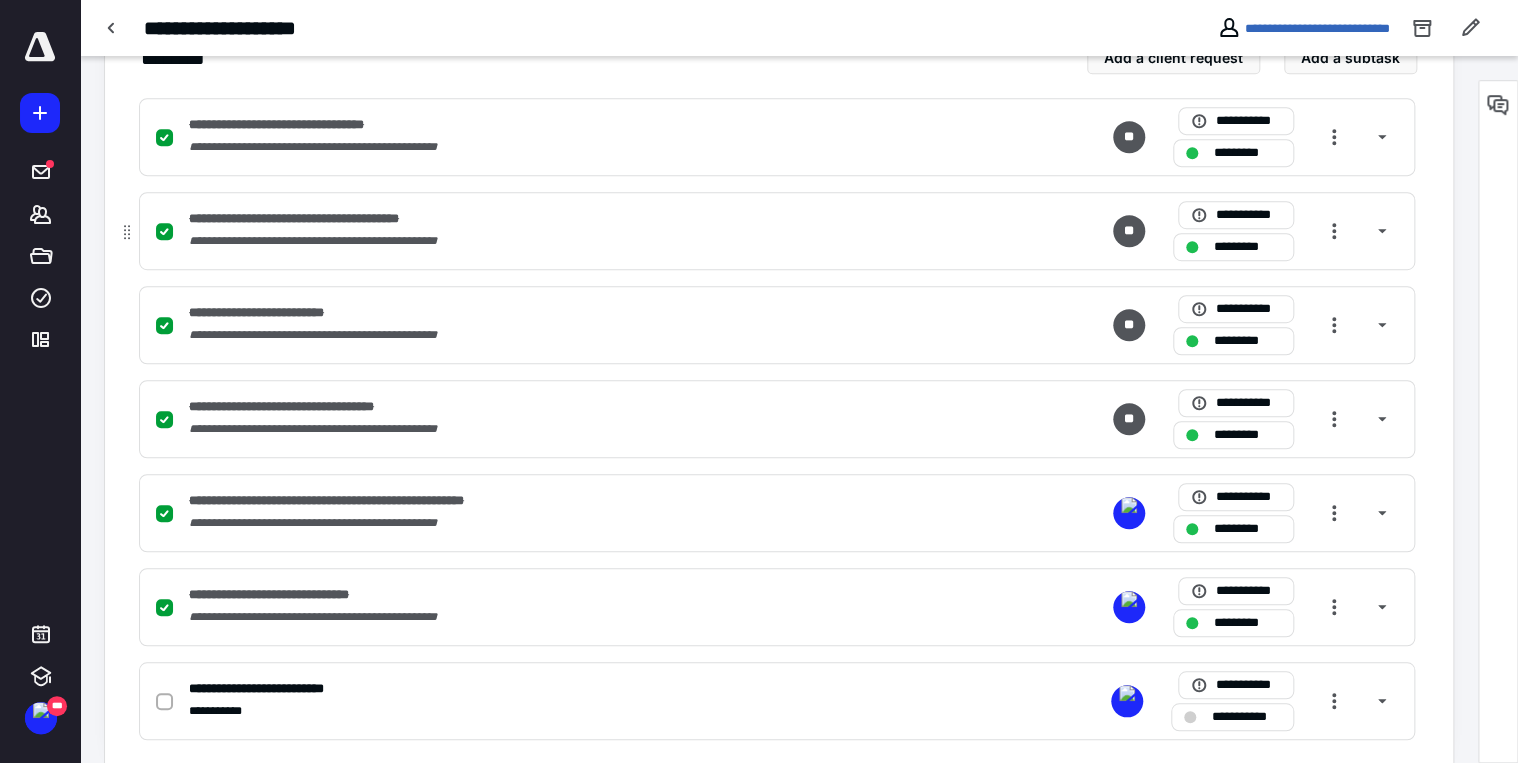 scroll, scrollTop: 505, scrollLeft: 0, axis: vertical 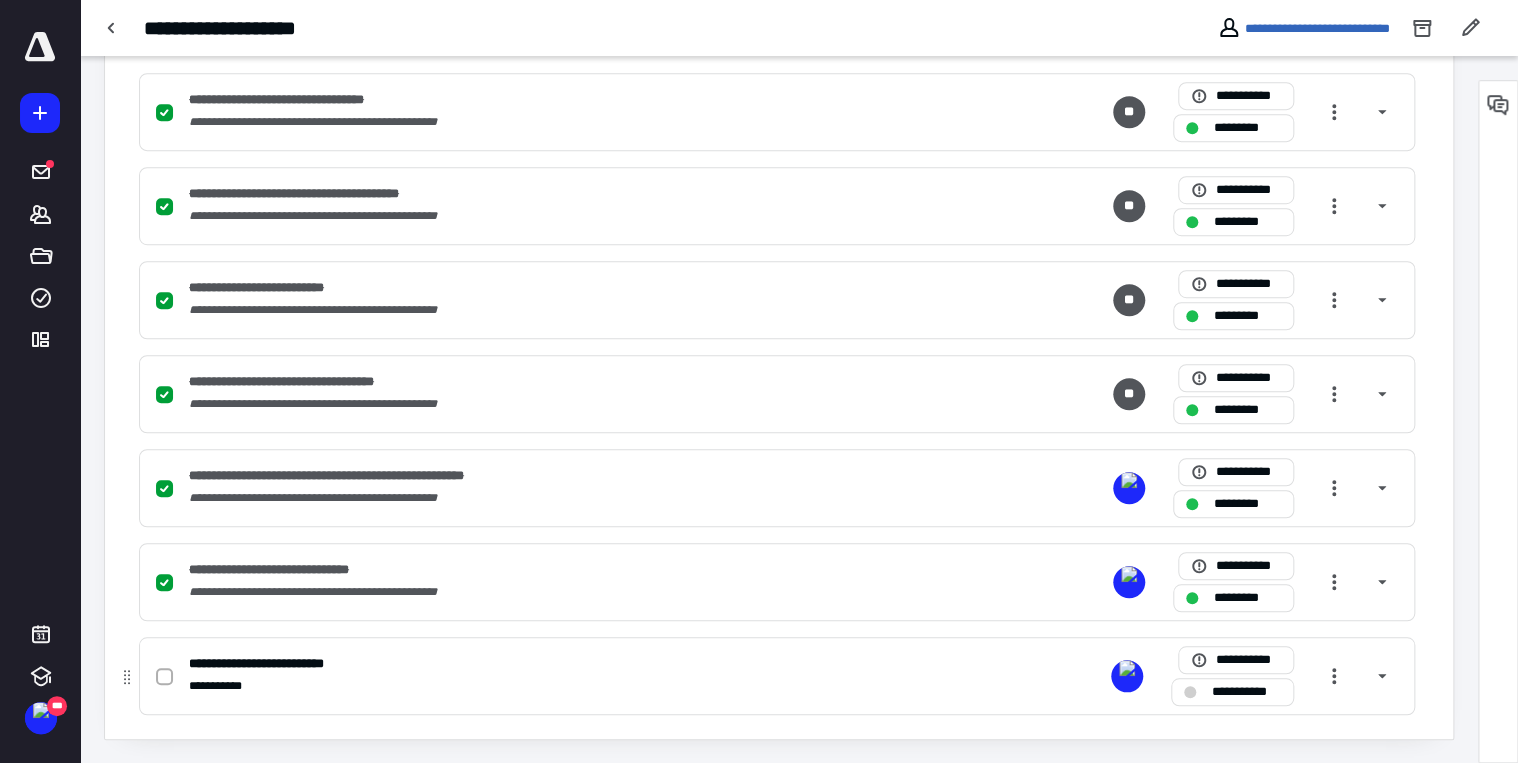 click at bounding box center [164, 677] 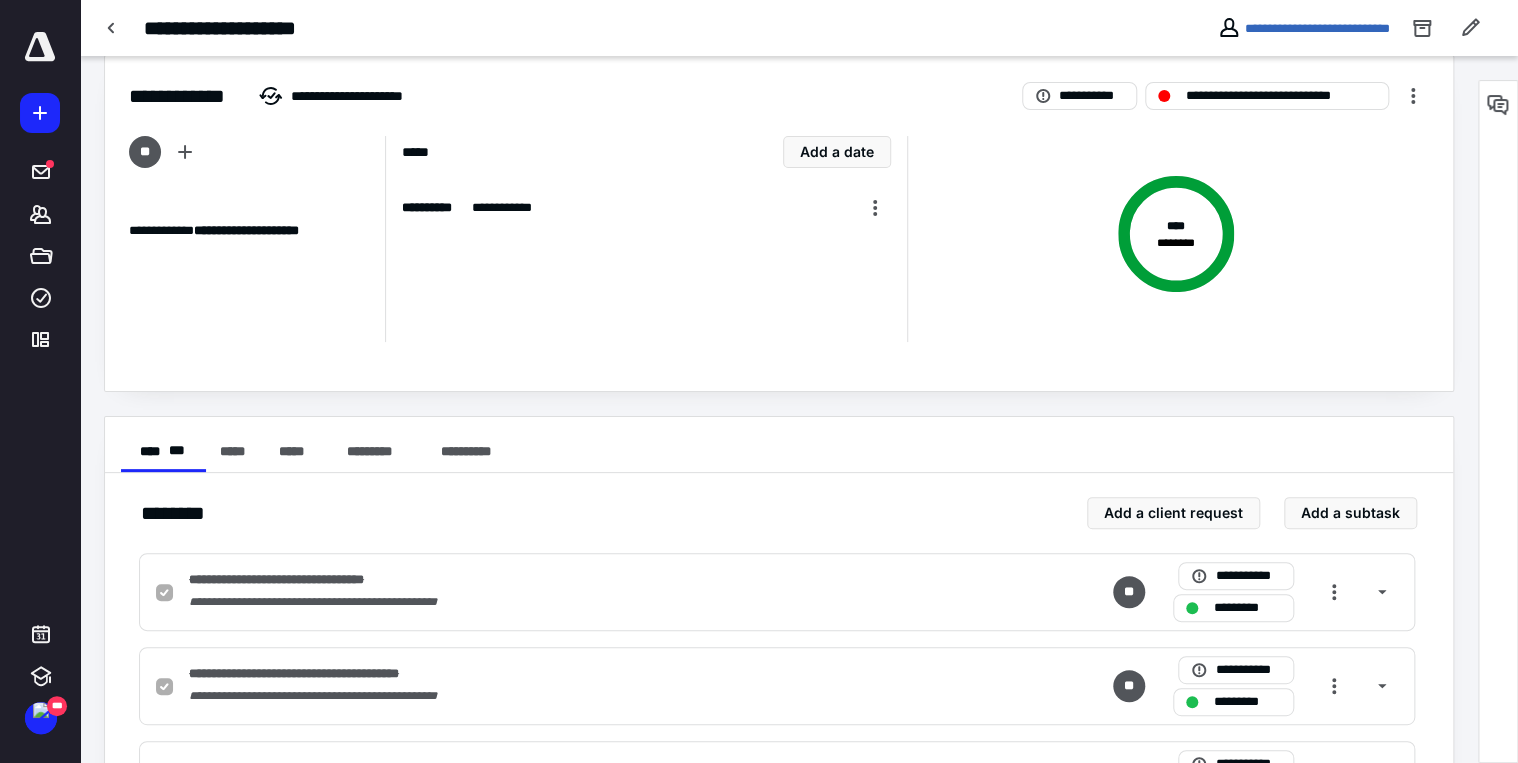 scroll, scrollTop: 0, scrollLeft: 0, axis: both 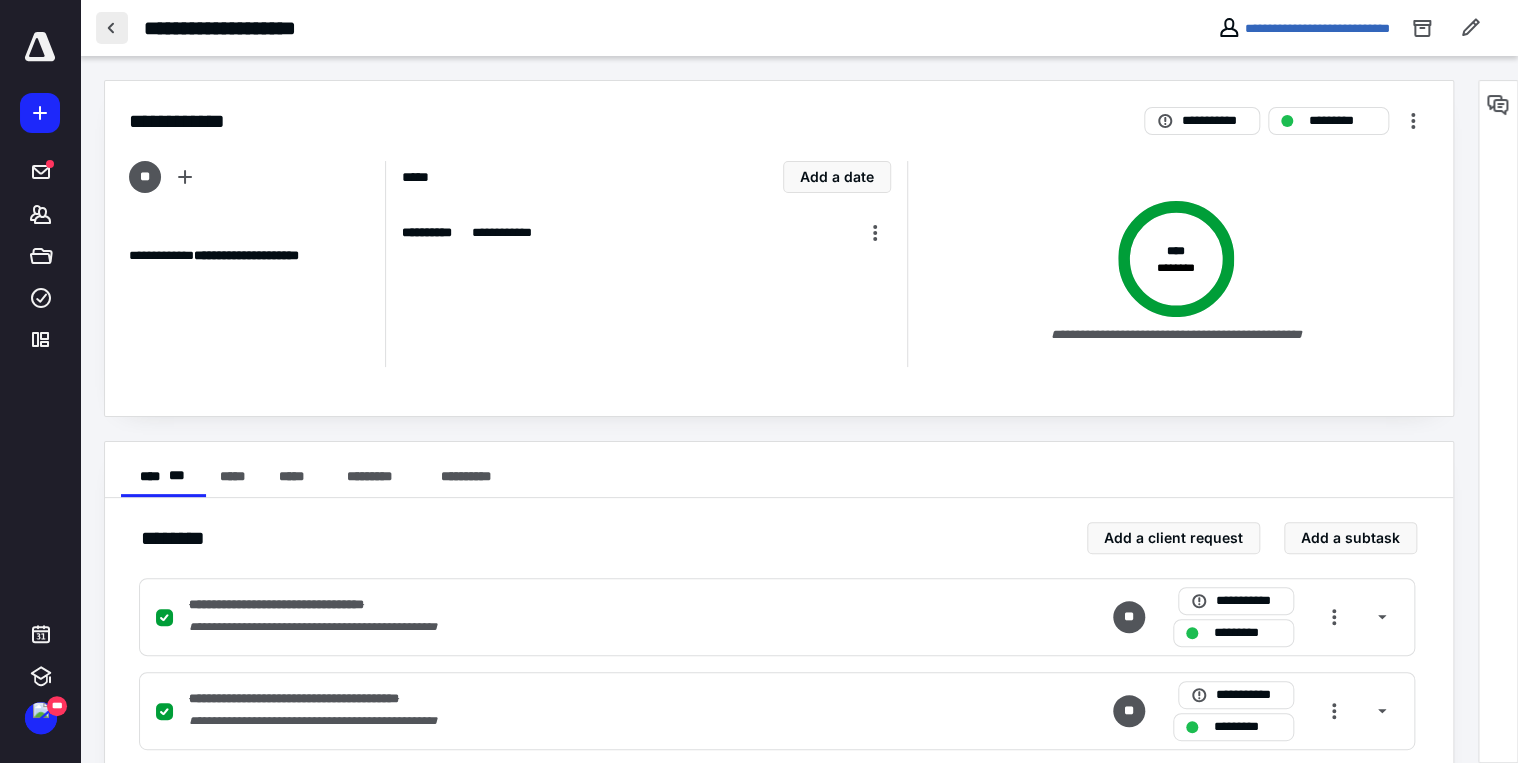 click at bounding box center [112, 28] 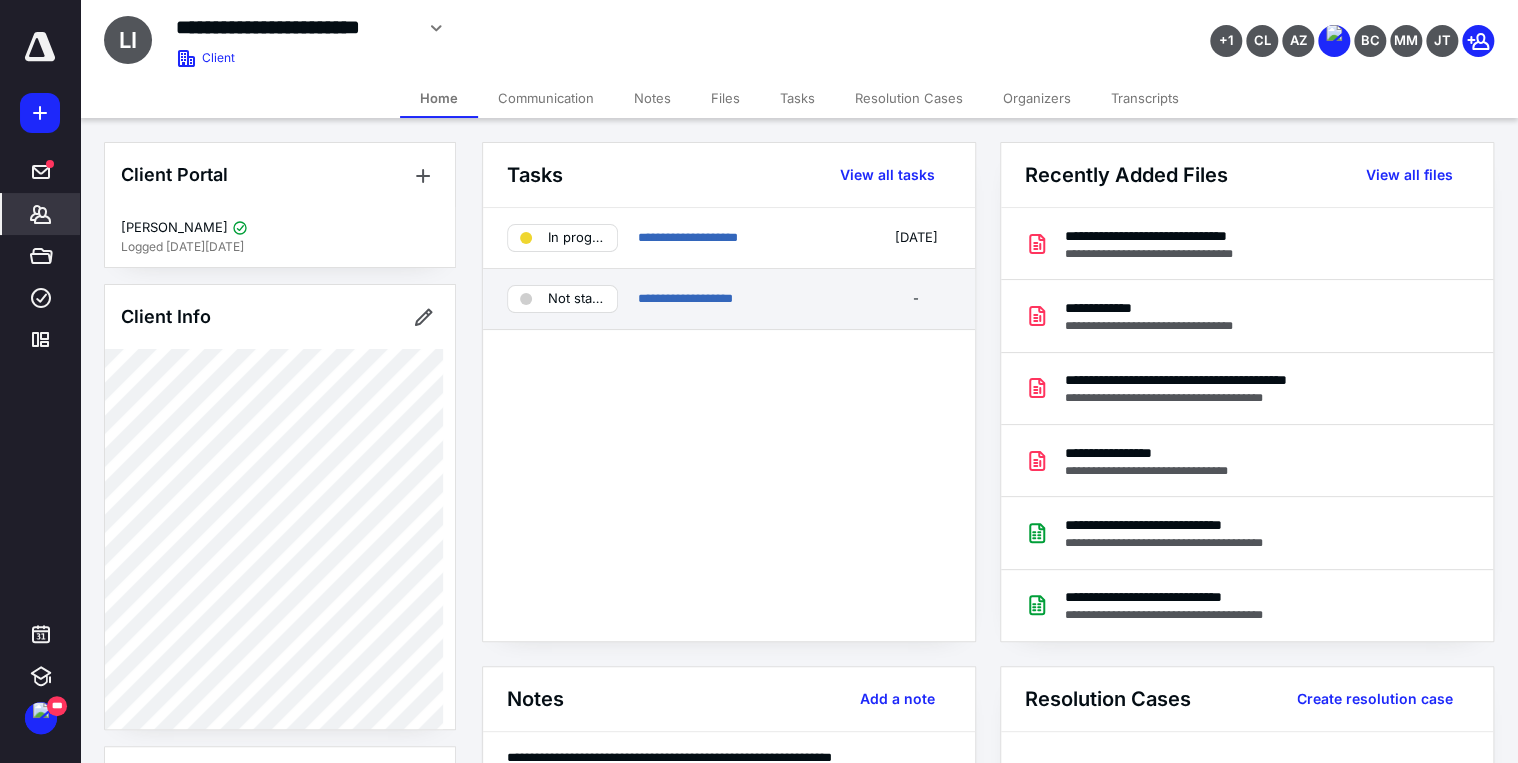 click on "**********" at bounding box center [729, 299] 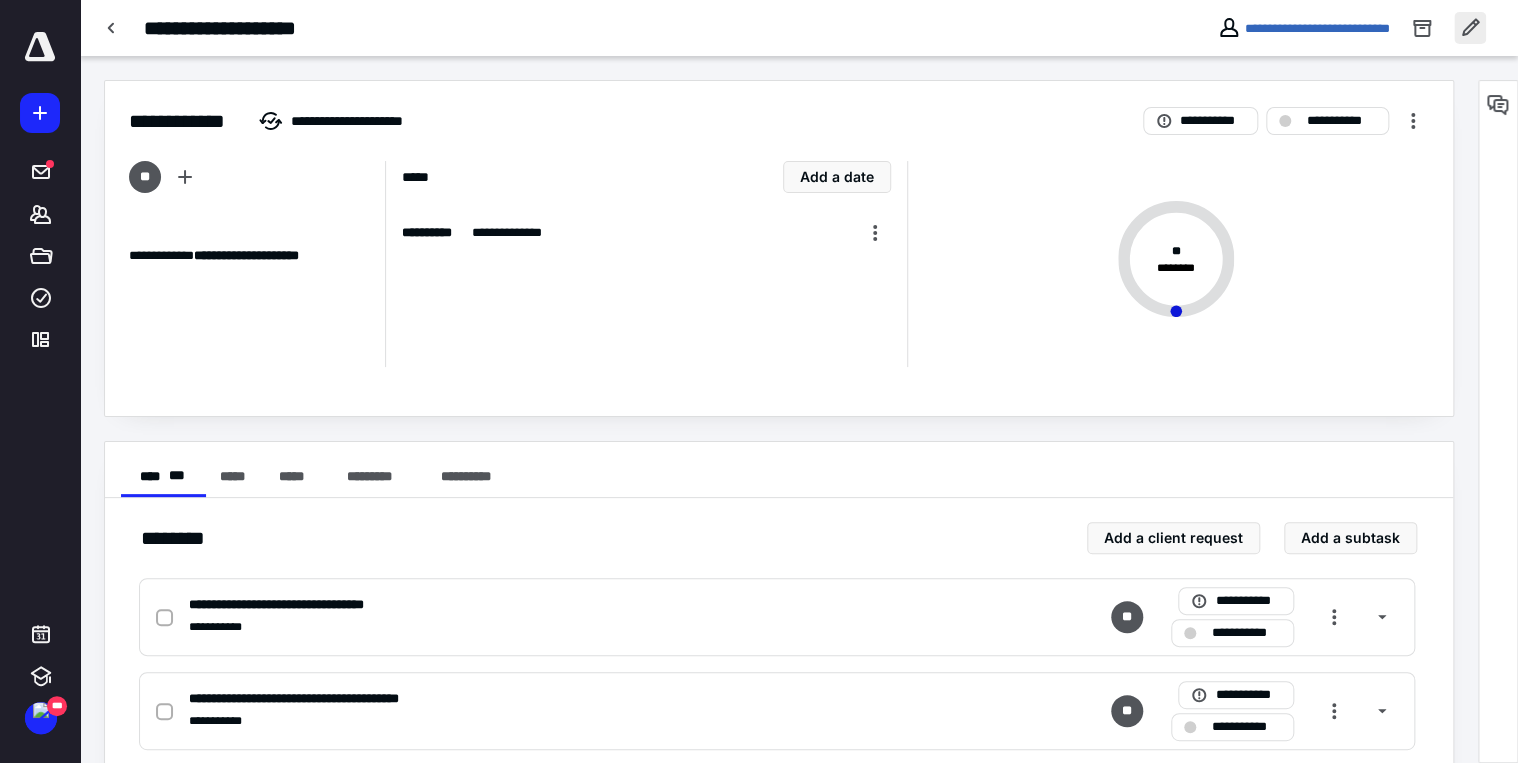 click at bounding box center (1470, 28) 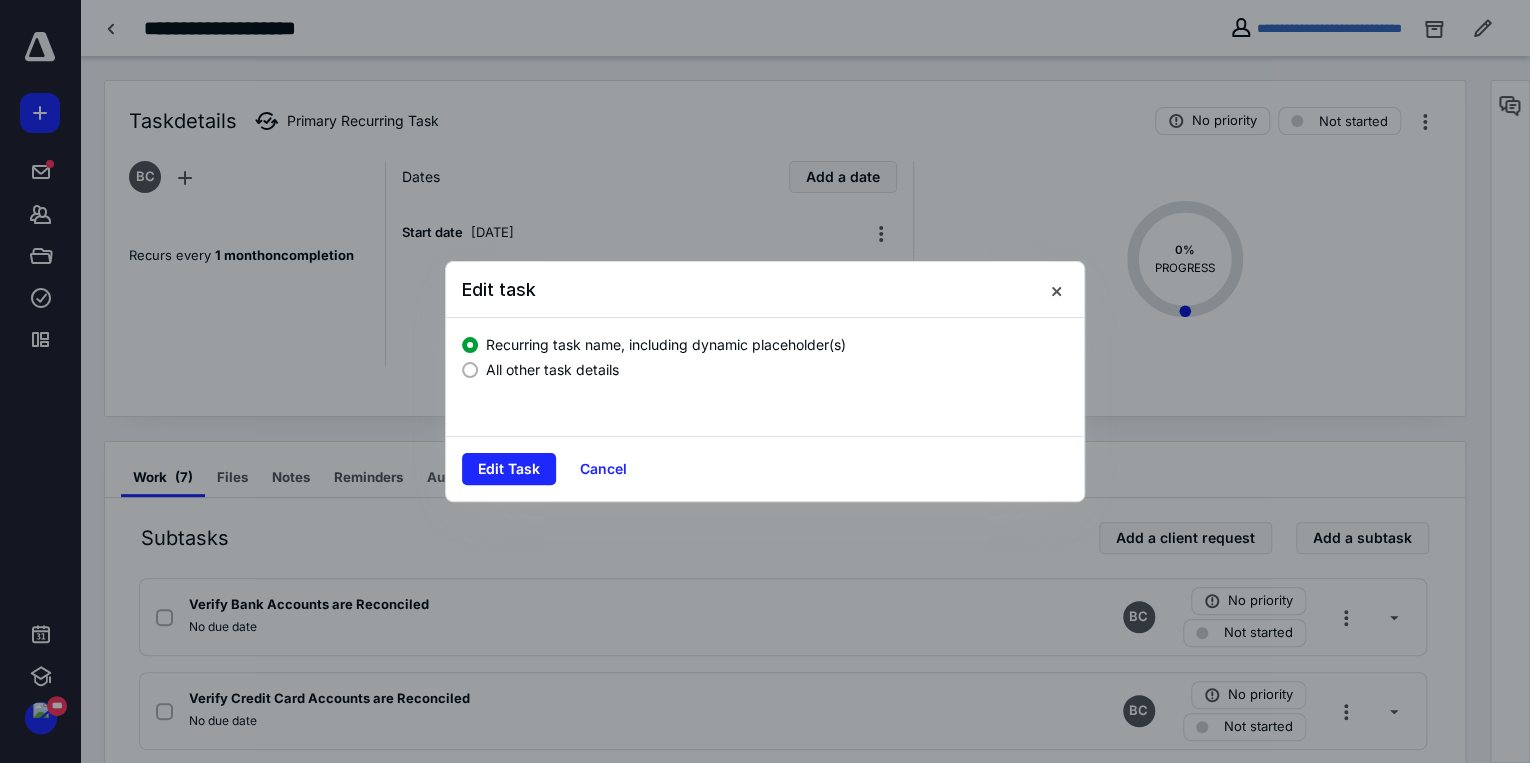 click at bounding box center [470, 370] 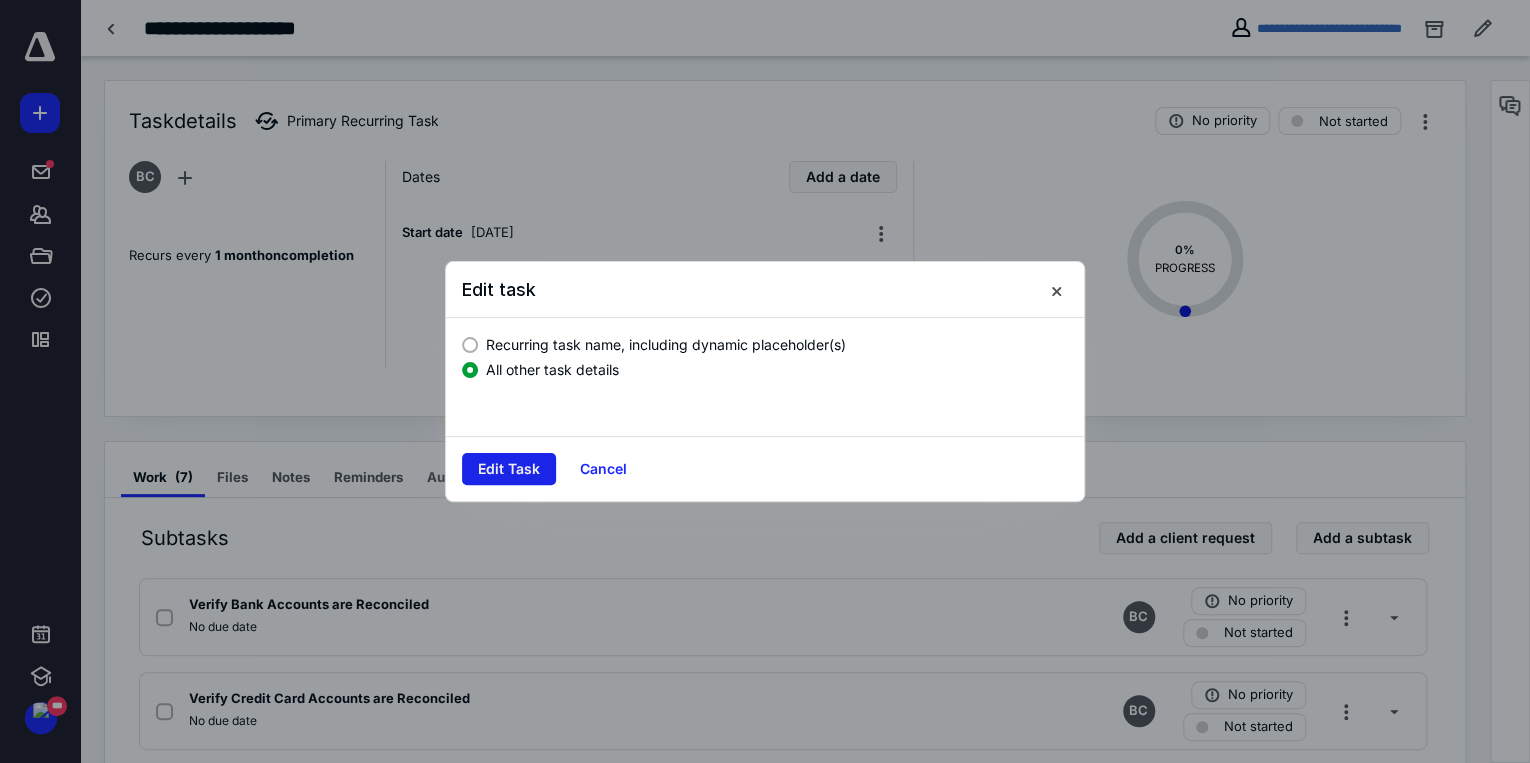 click on "Edit Task" at bounding box center (509, 469) 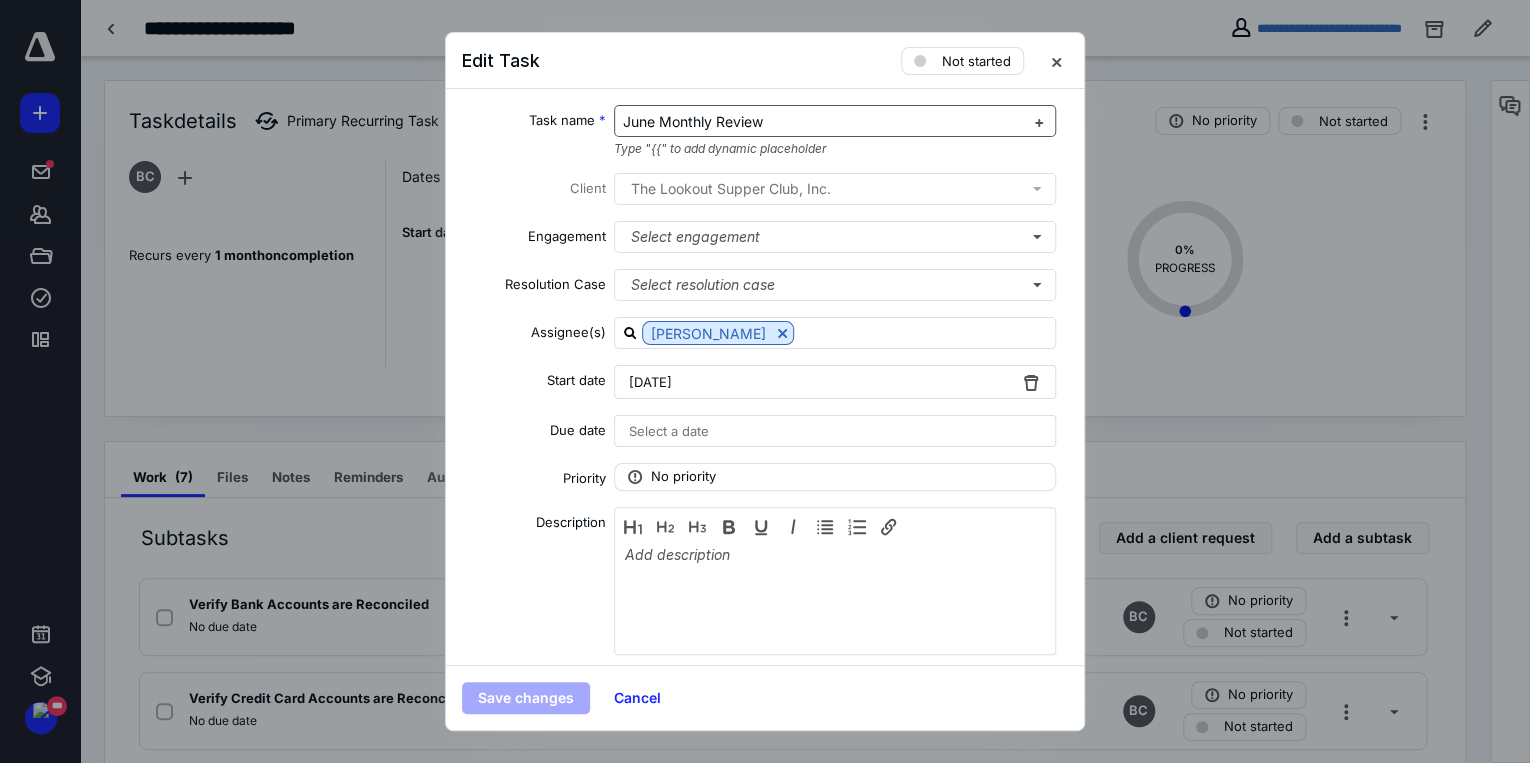 click on "June Monthly Review" at bounding box center (693, 121) 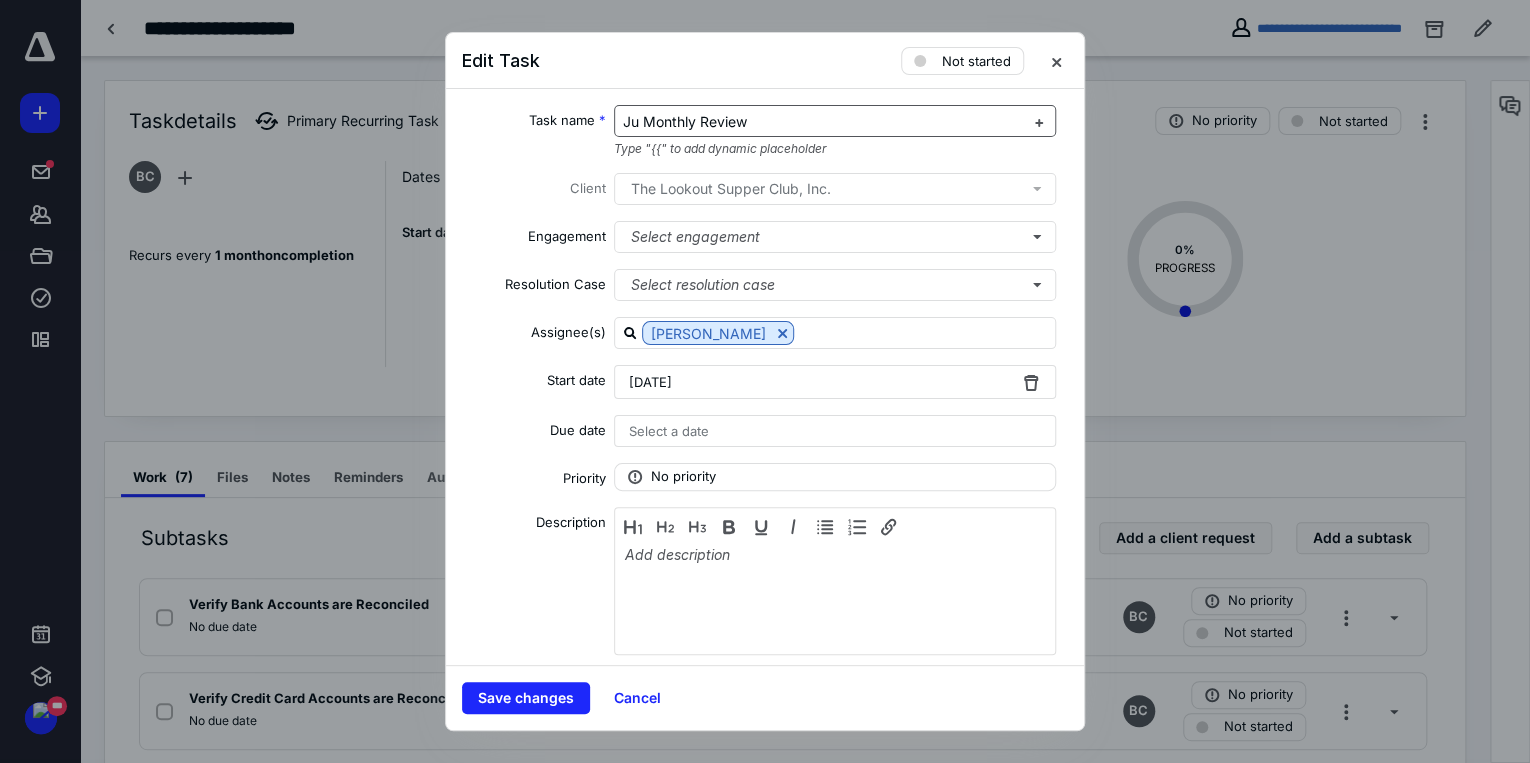 type 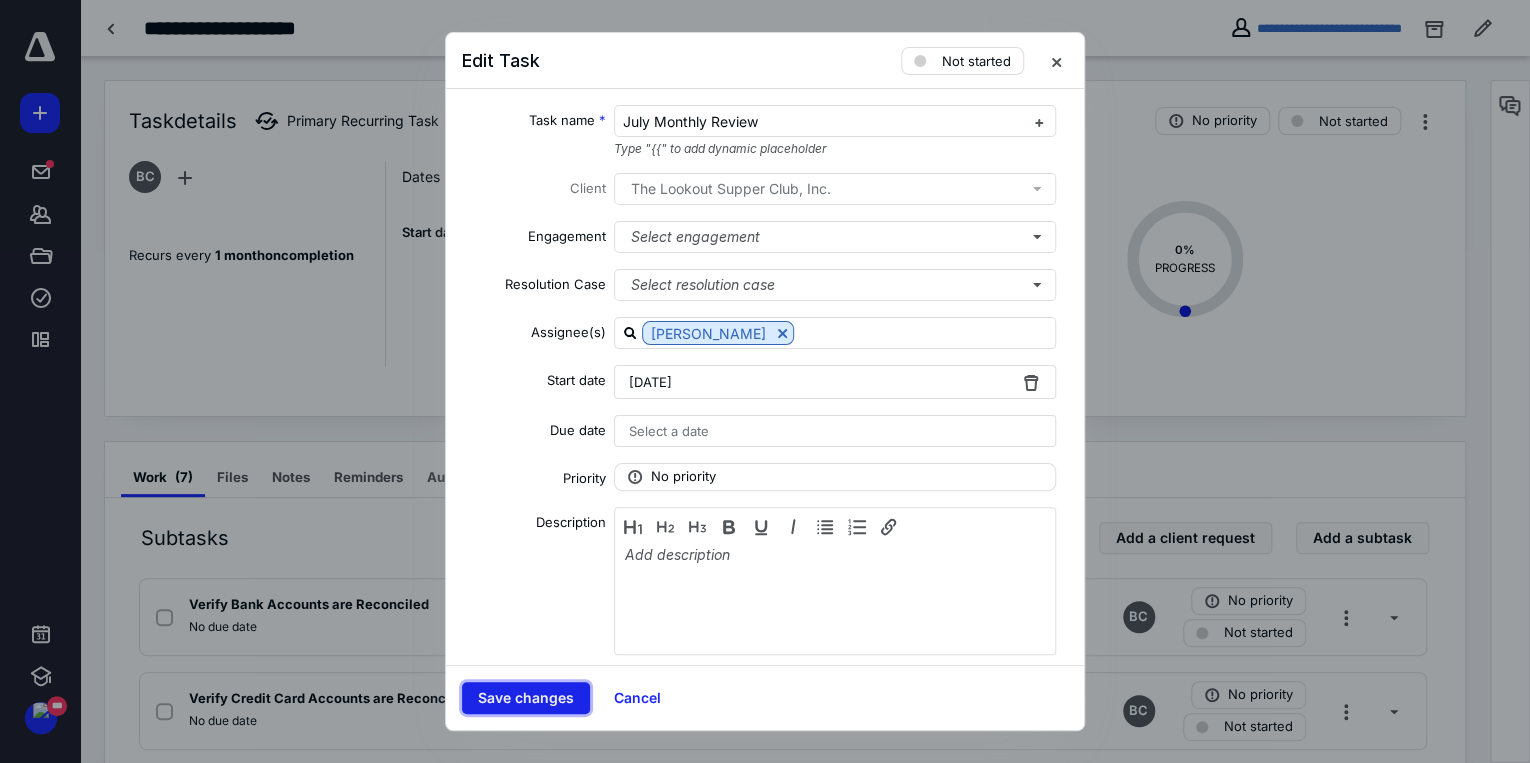 click on "Save changes" at bounding box center [526, 698] 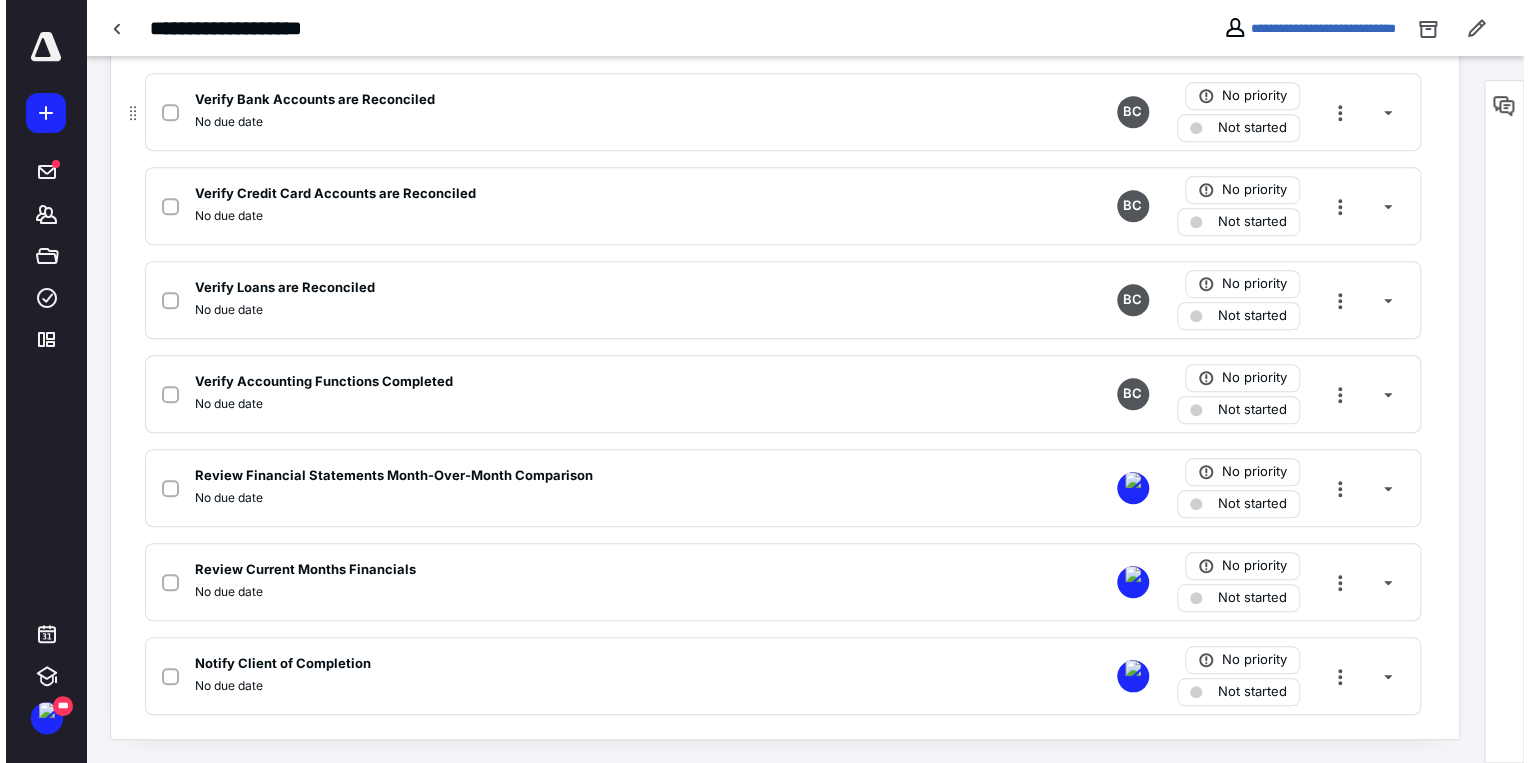 scroll, scrollTop: 0, scrollLeft: 0, axis: both 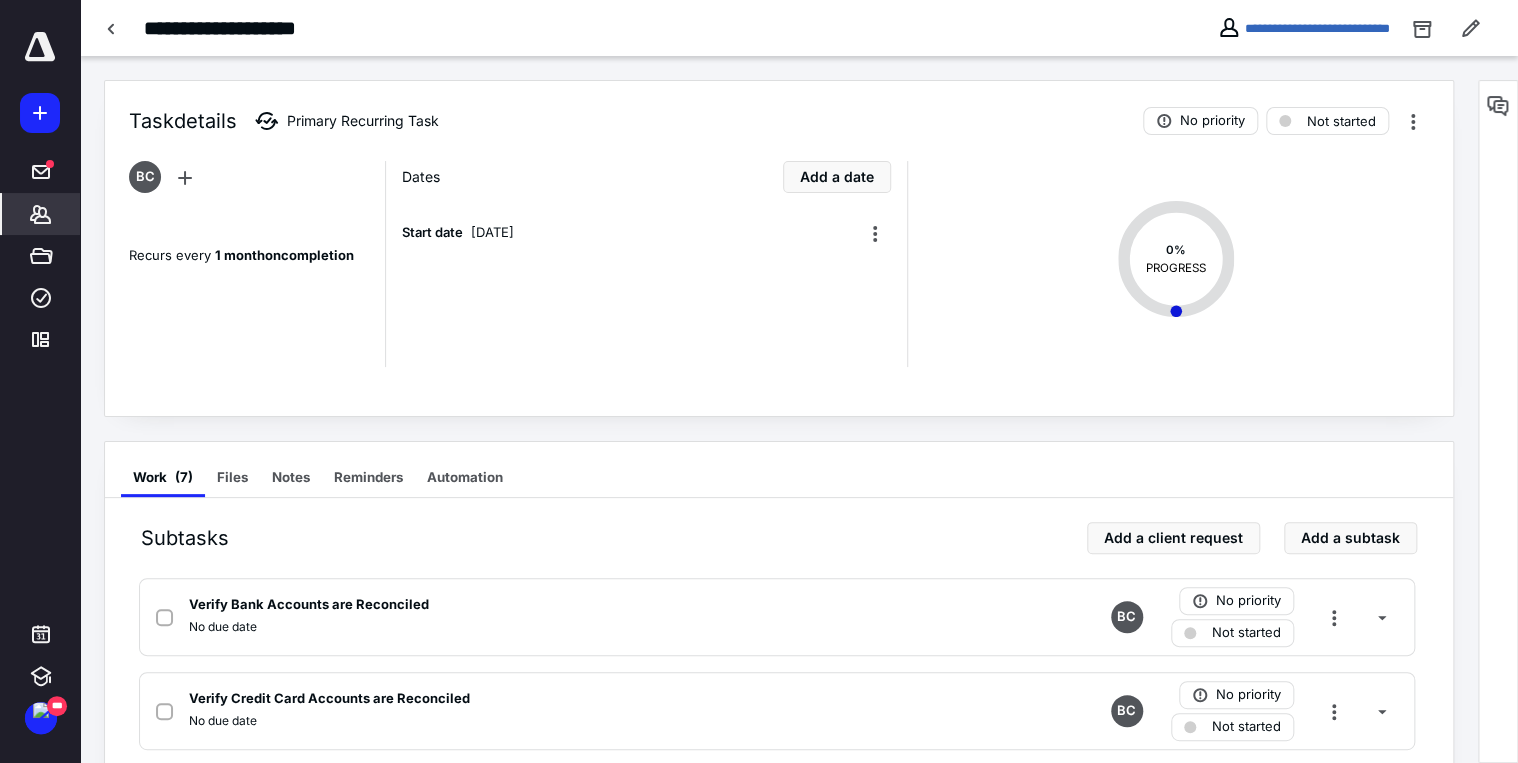 click 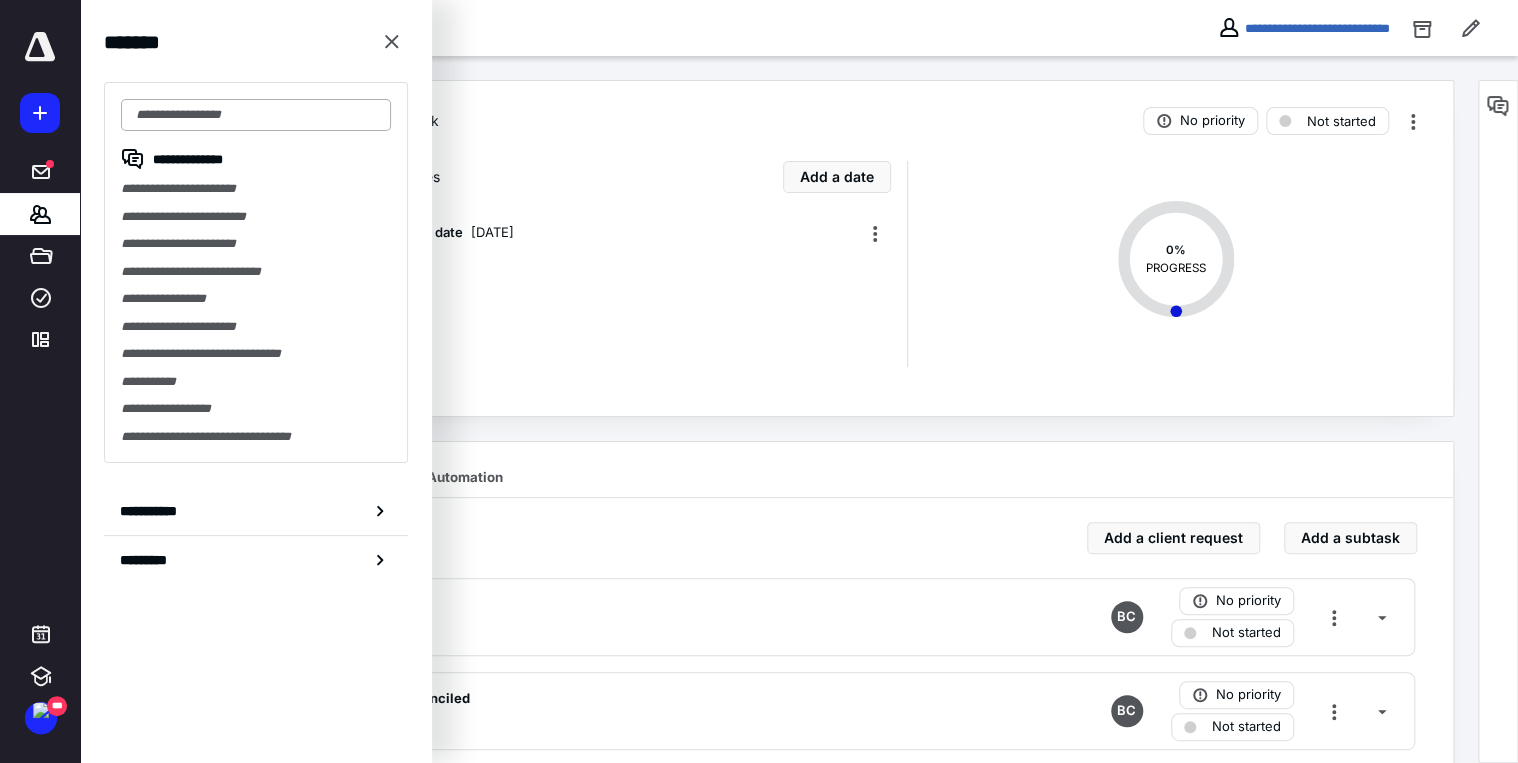 click at bounding box center (256, 115) 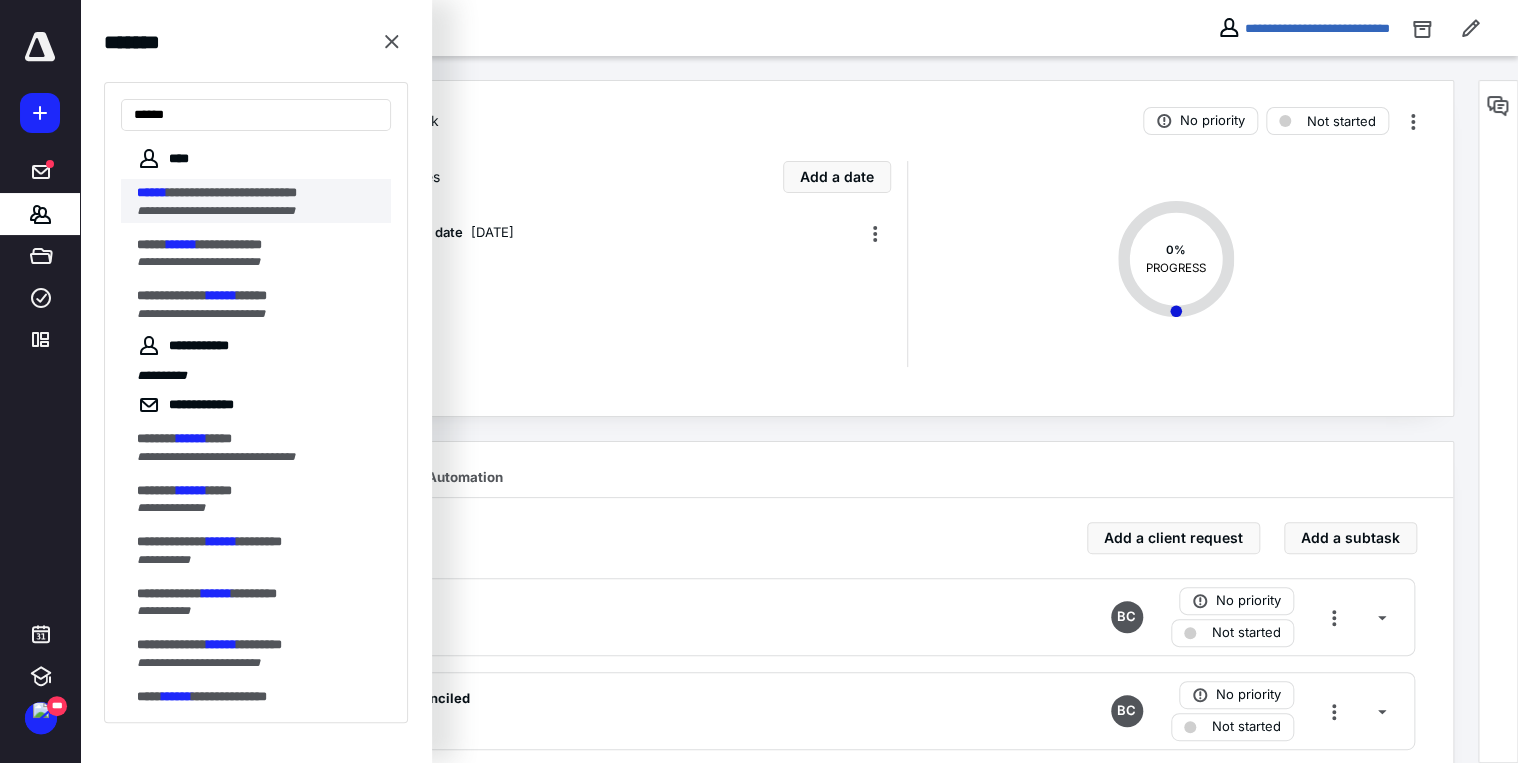 type on "******" 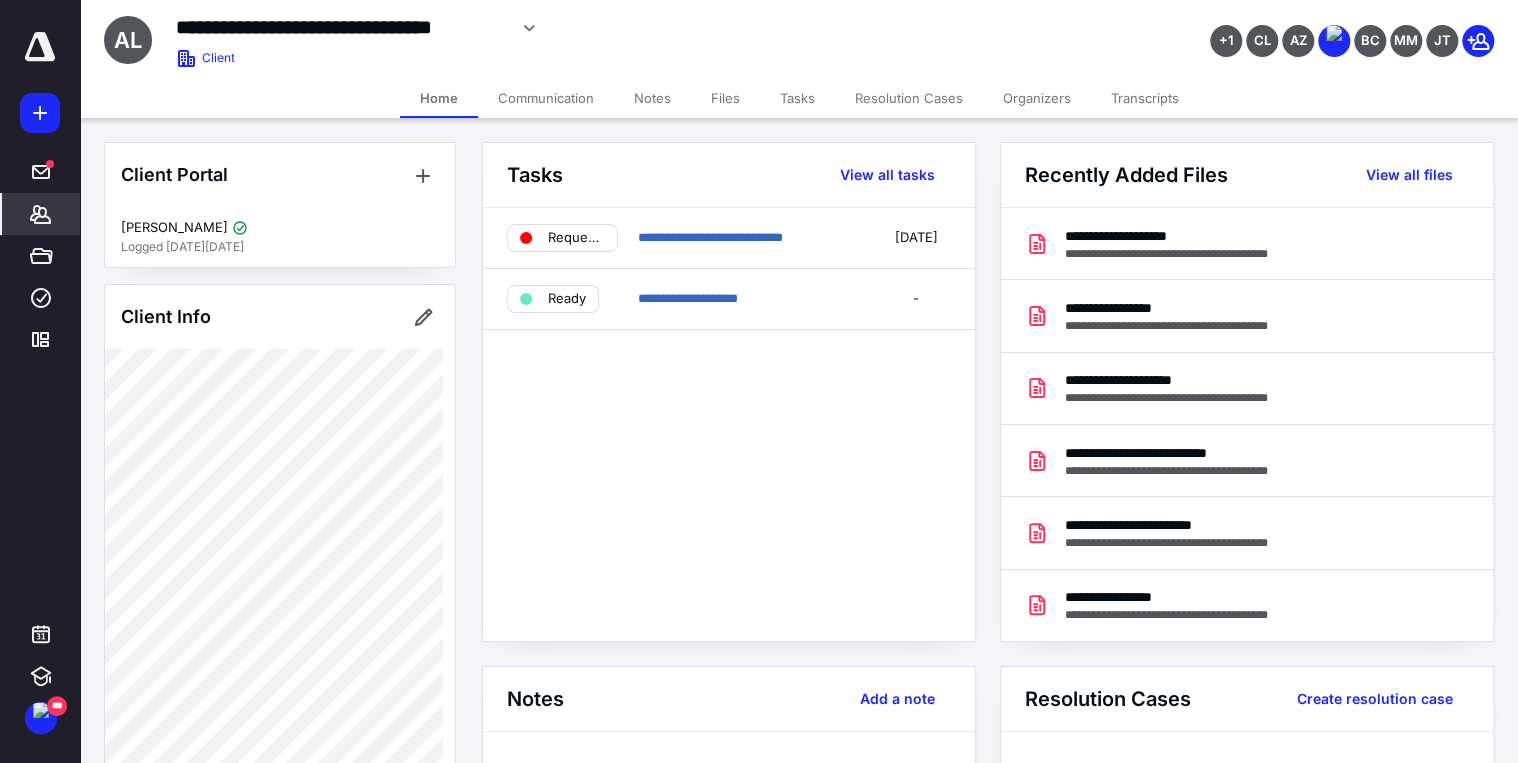 click on "Home" at bounding box center (439, 98) 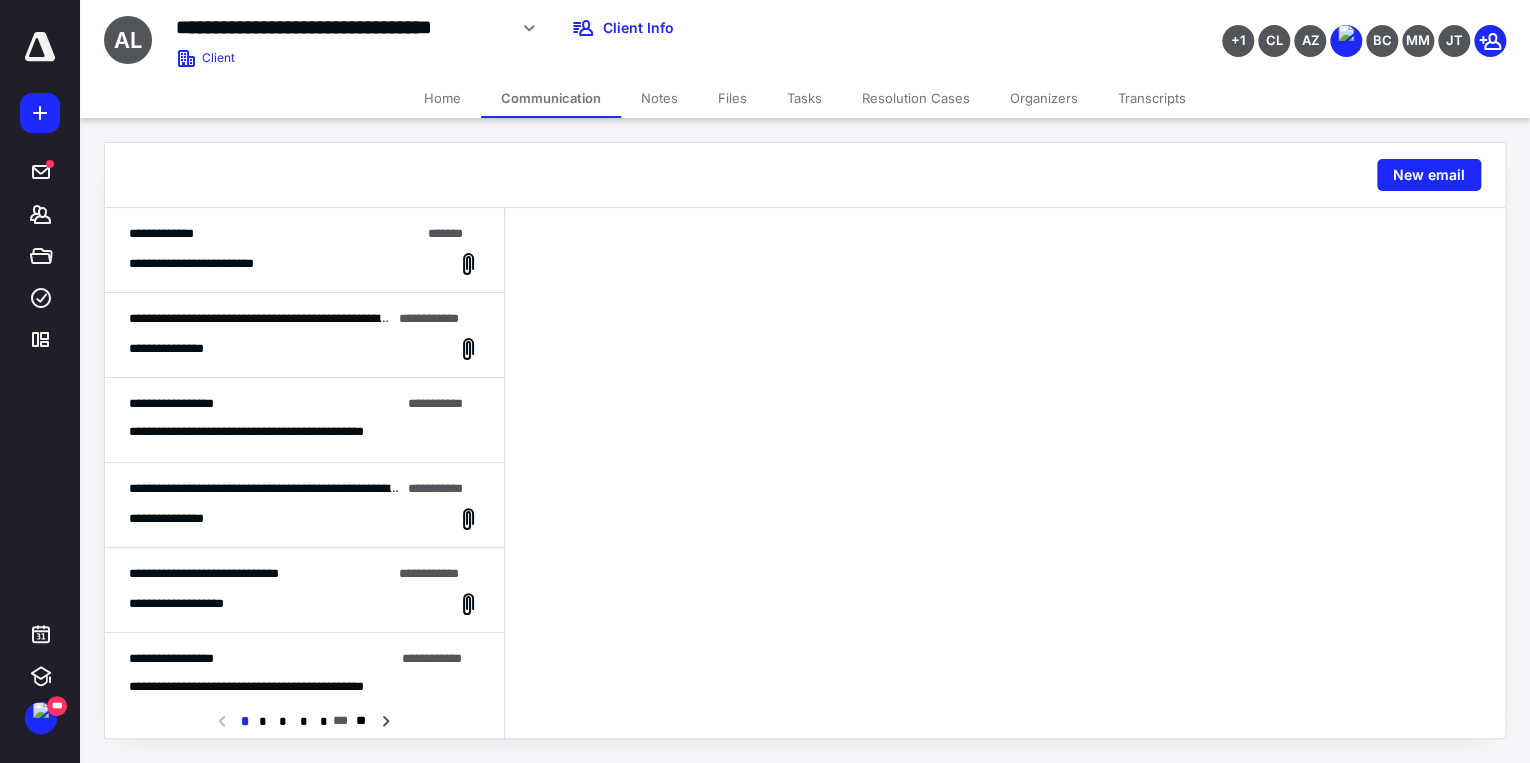 click on "**********" at bounding box center (209, 264) 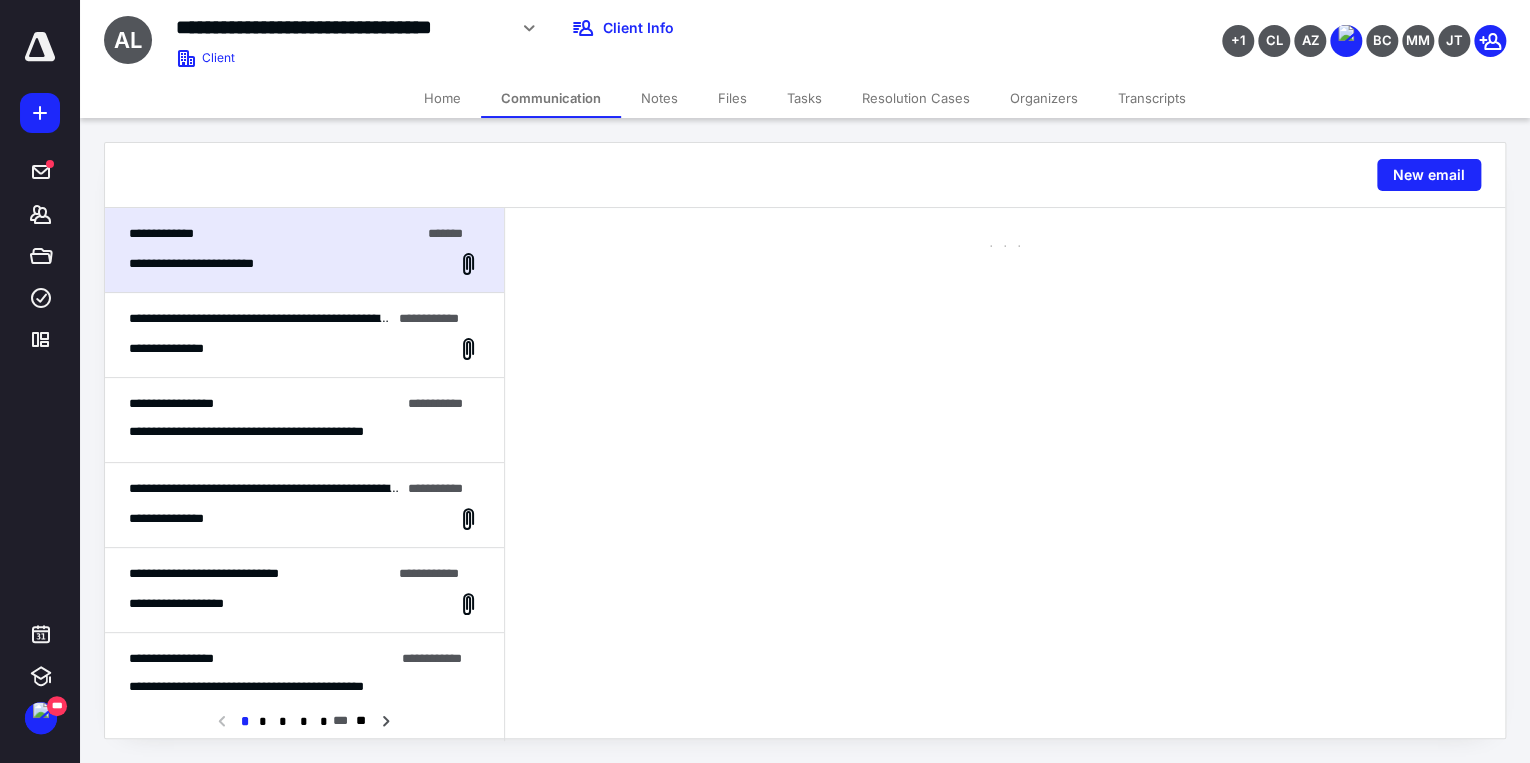 click on "**********" at bounding box center (209, 264) 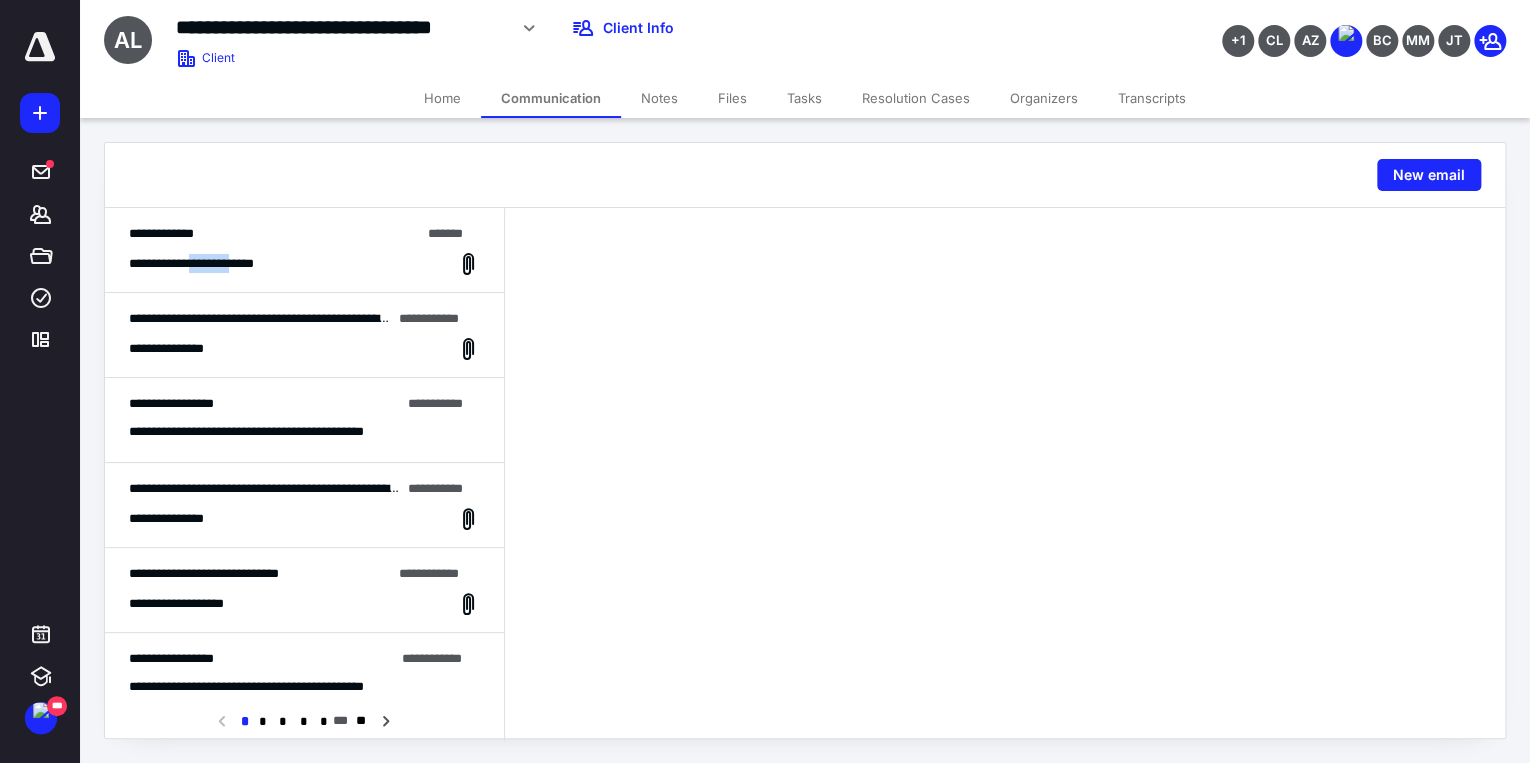 click on "**********" at bounding box center (209, 264) 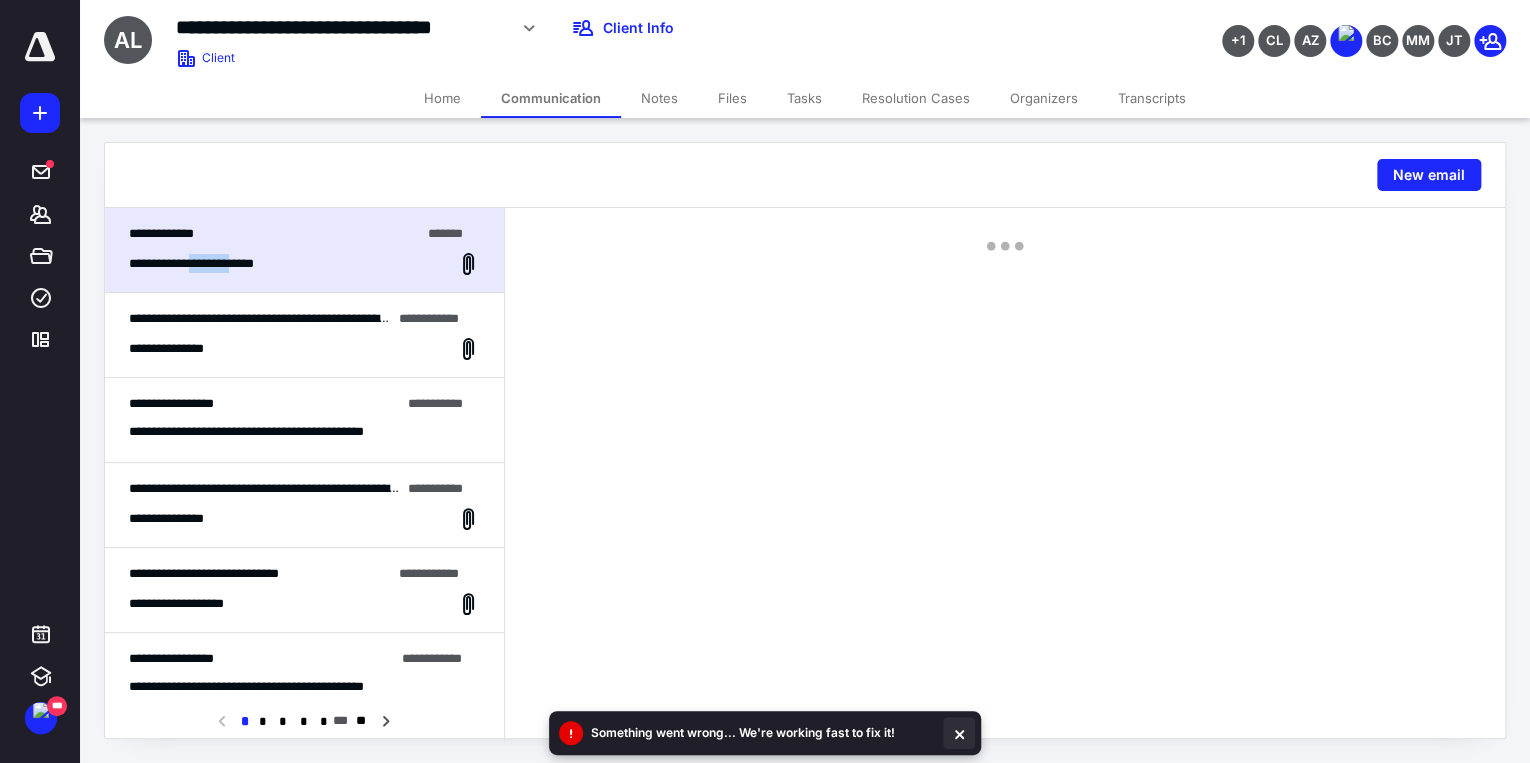 click at bounding box center [959, 733] 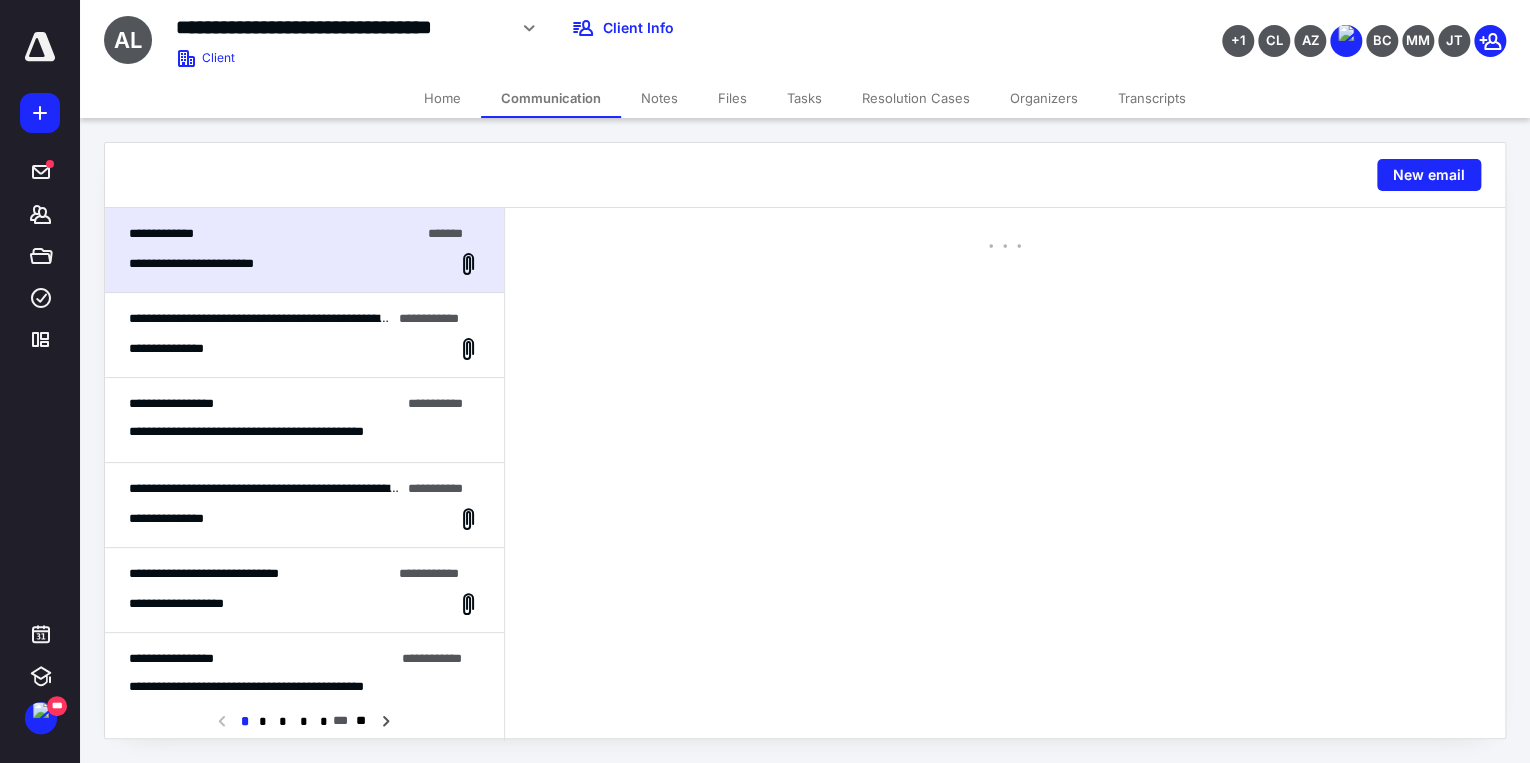 click on "**********" at bounding box center (181, 349) 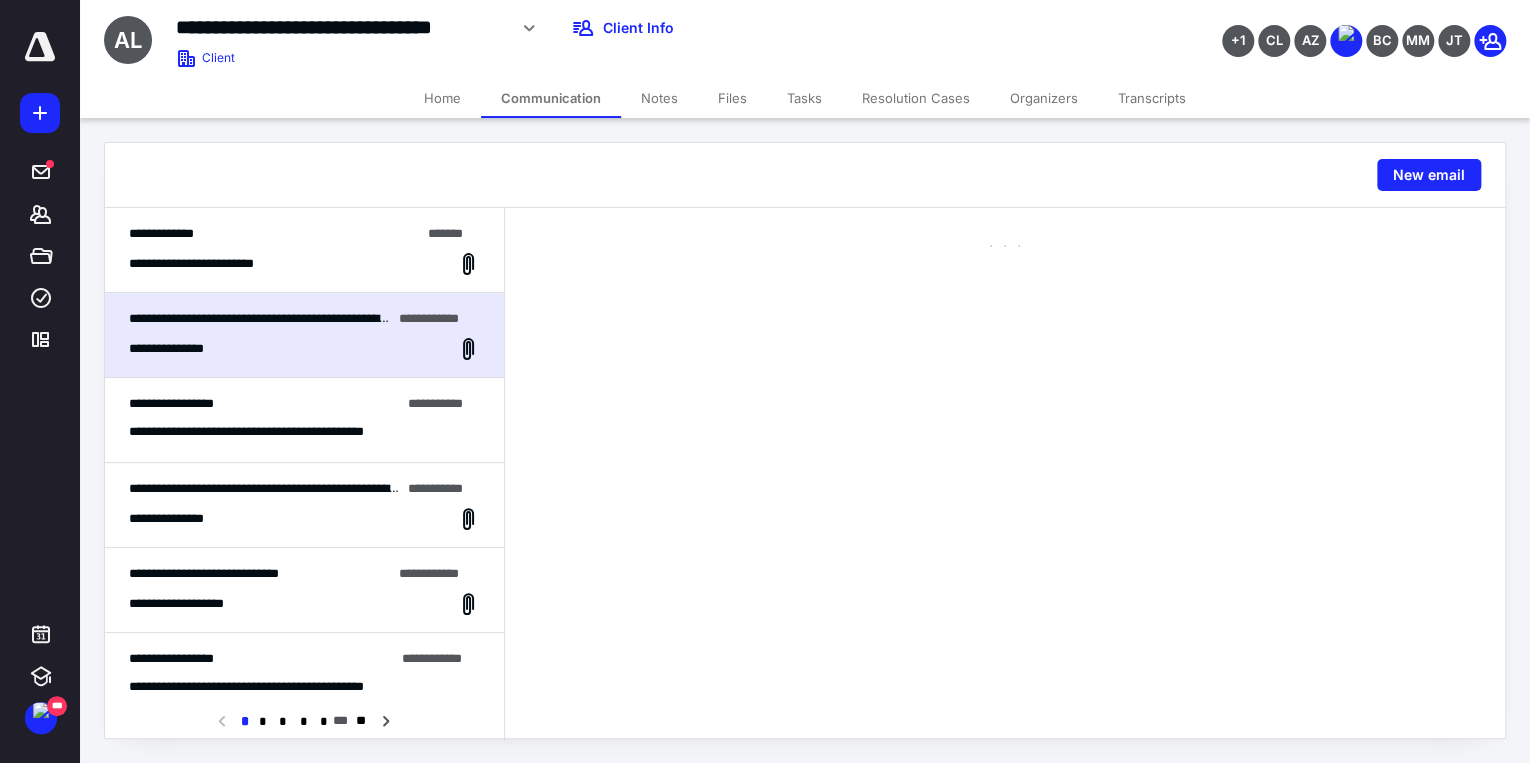 click on "**********" at bounding box center [209, 264] 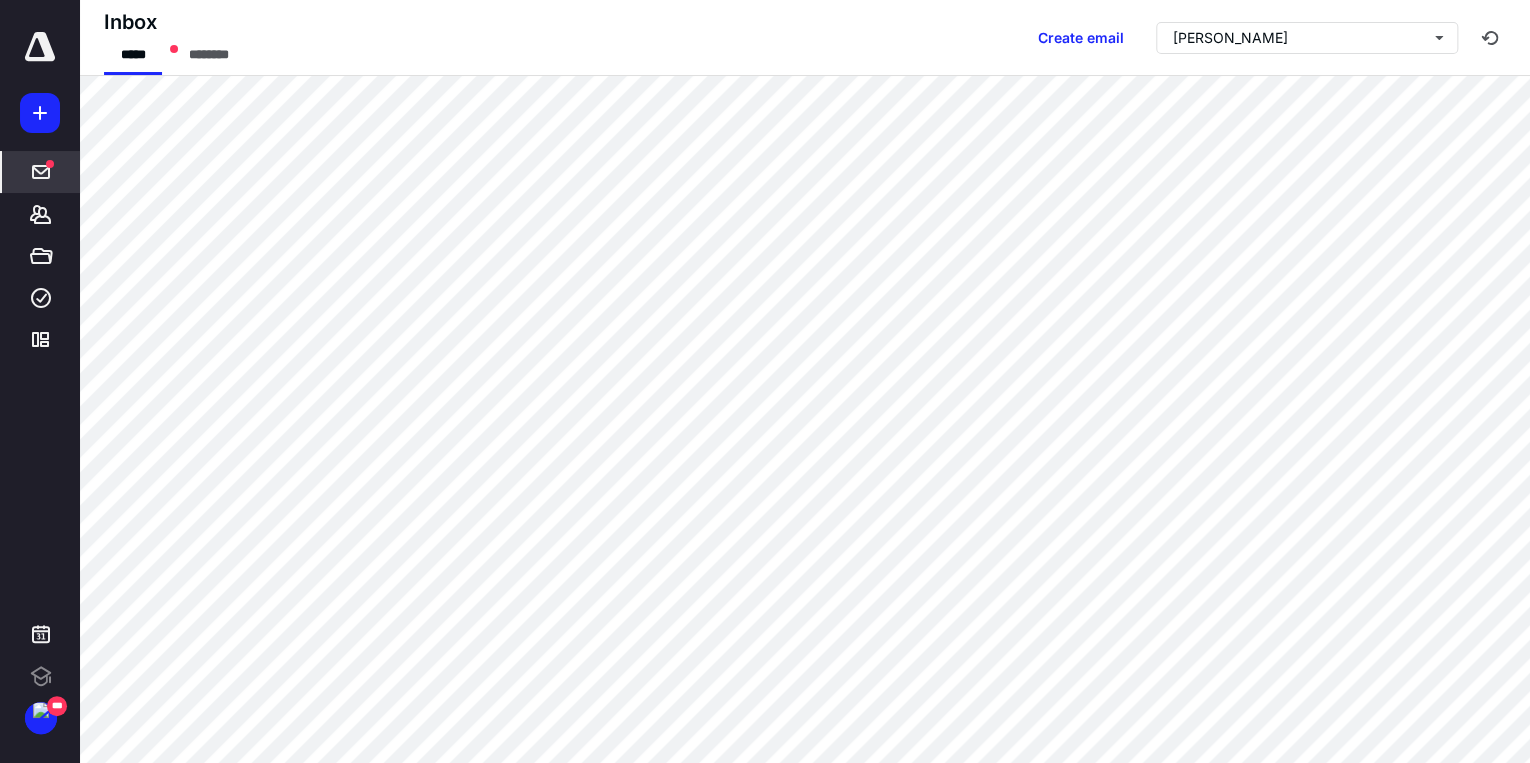 scroll, scrollTop: 0, scrollLeft: 0, axis: both 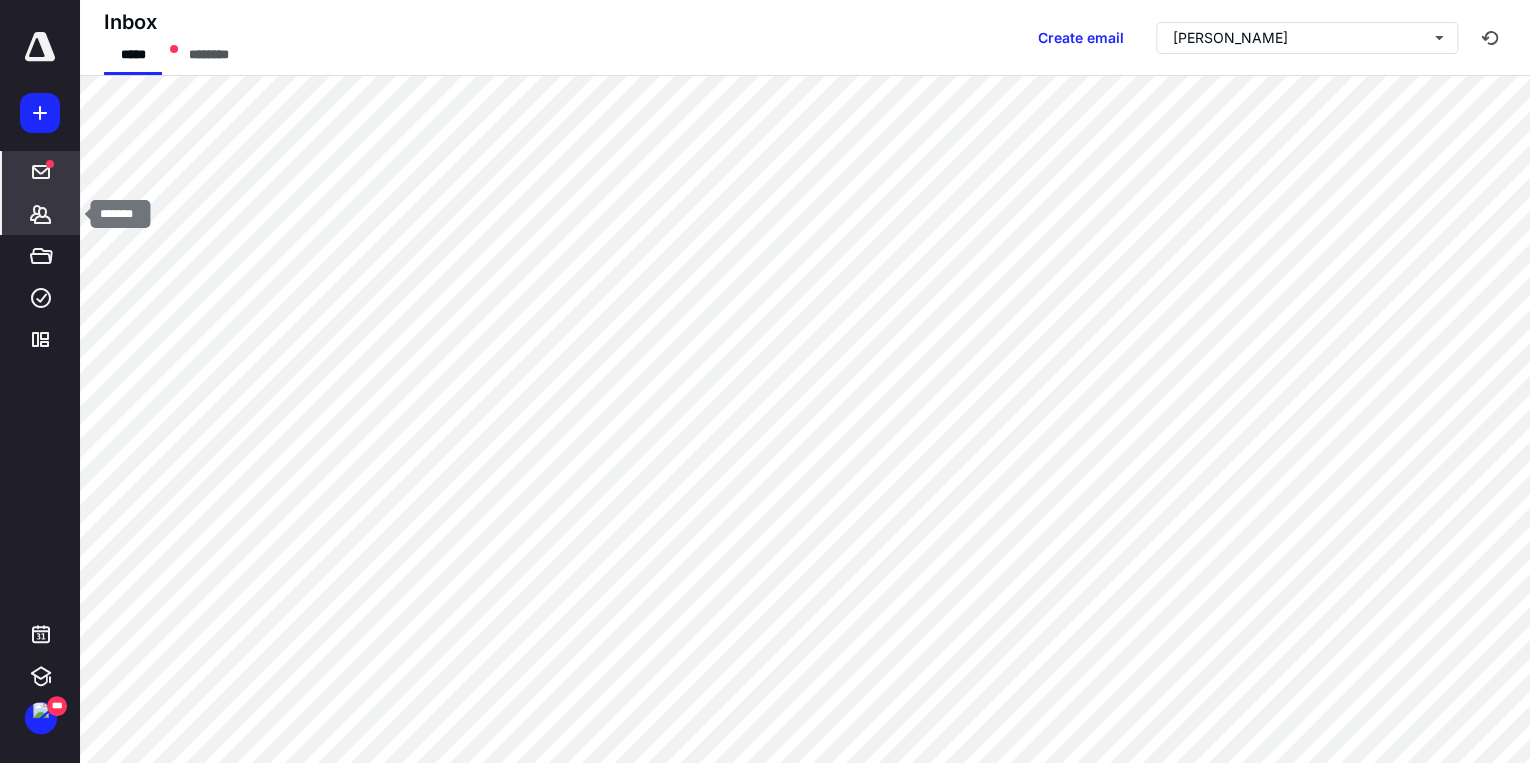 click 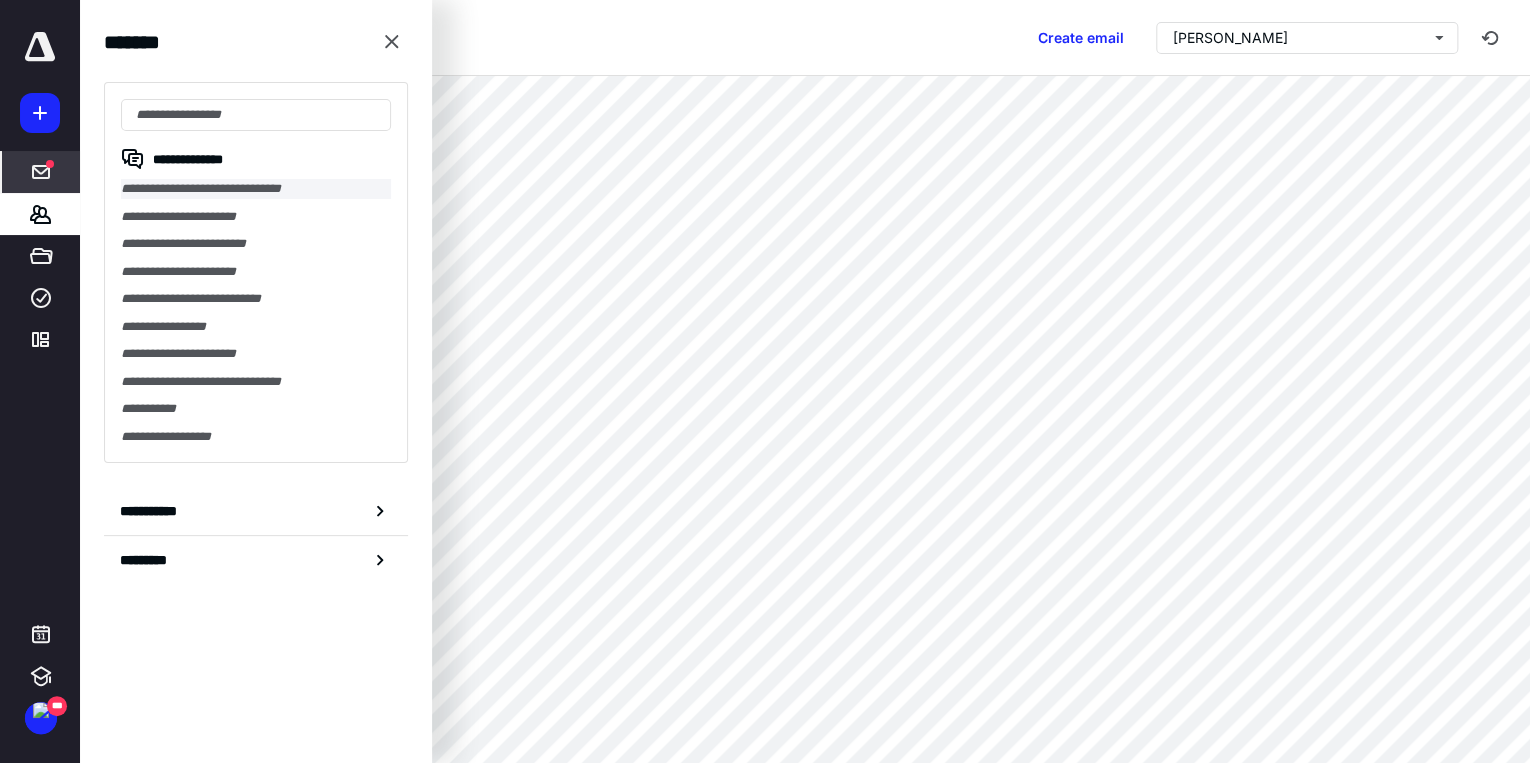 click on "**********" at bounding box center [256, 189] 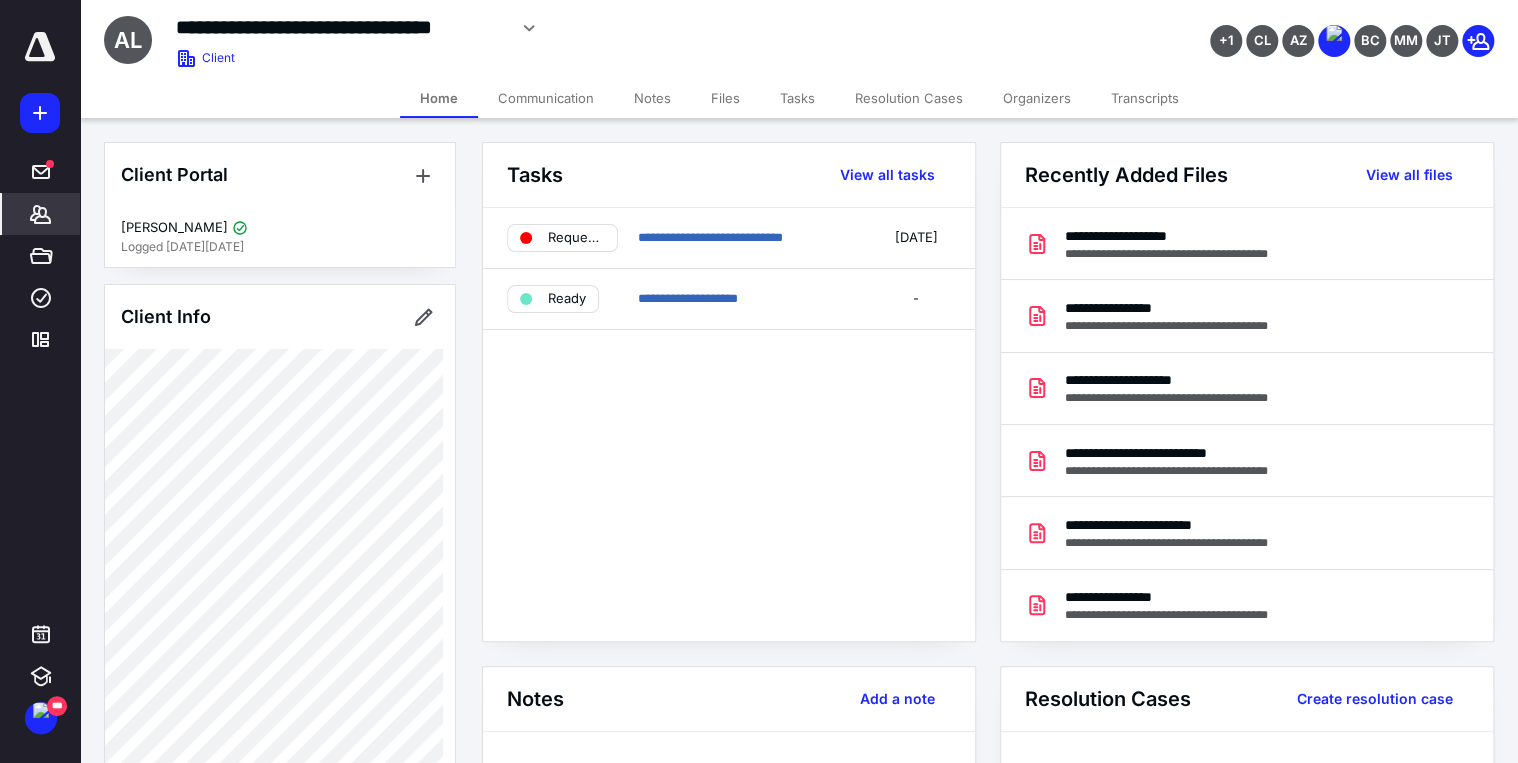 click on "Communication" at bounding box center (546, 98) 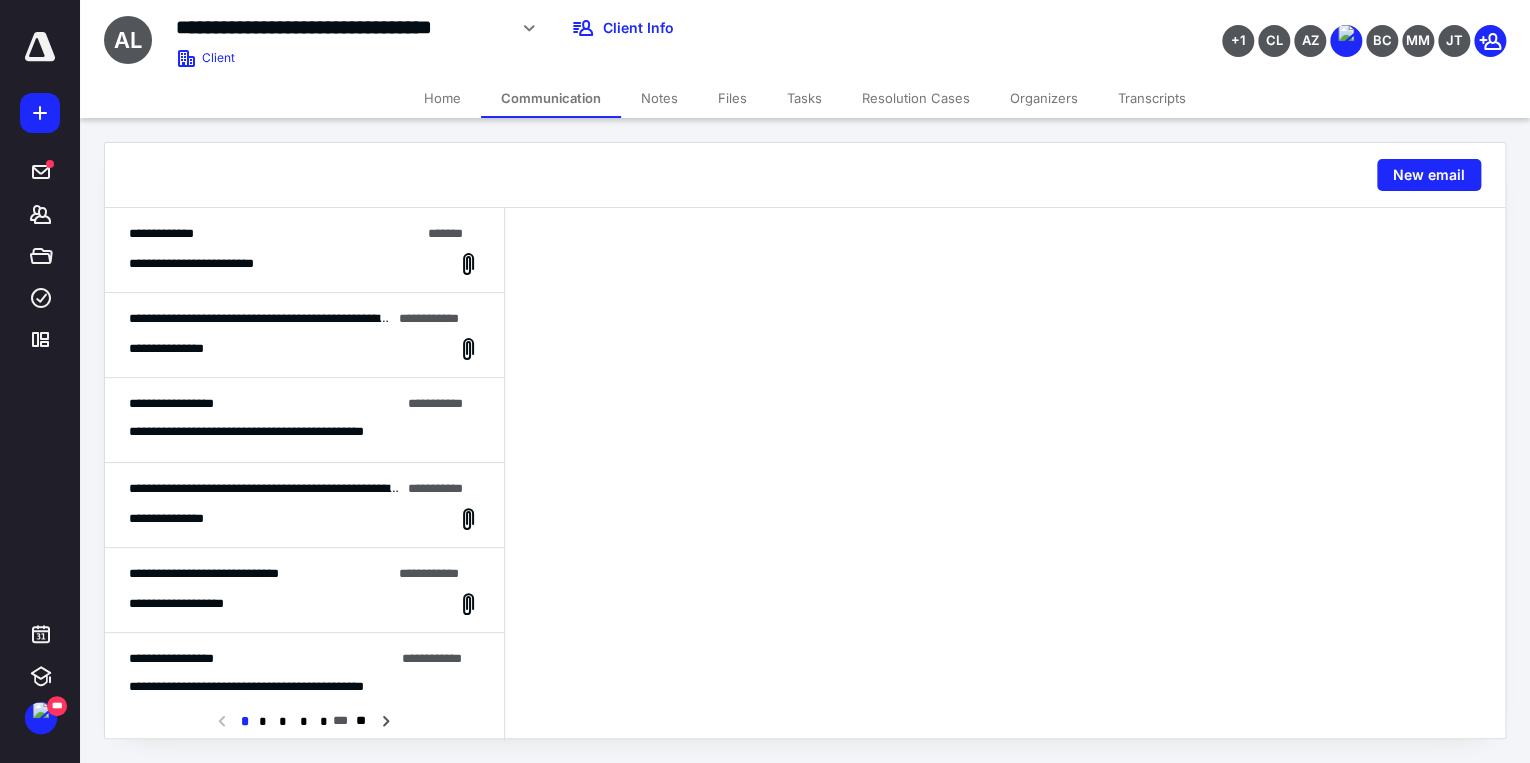 click on "**********" at bounding box center (209, 264) 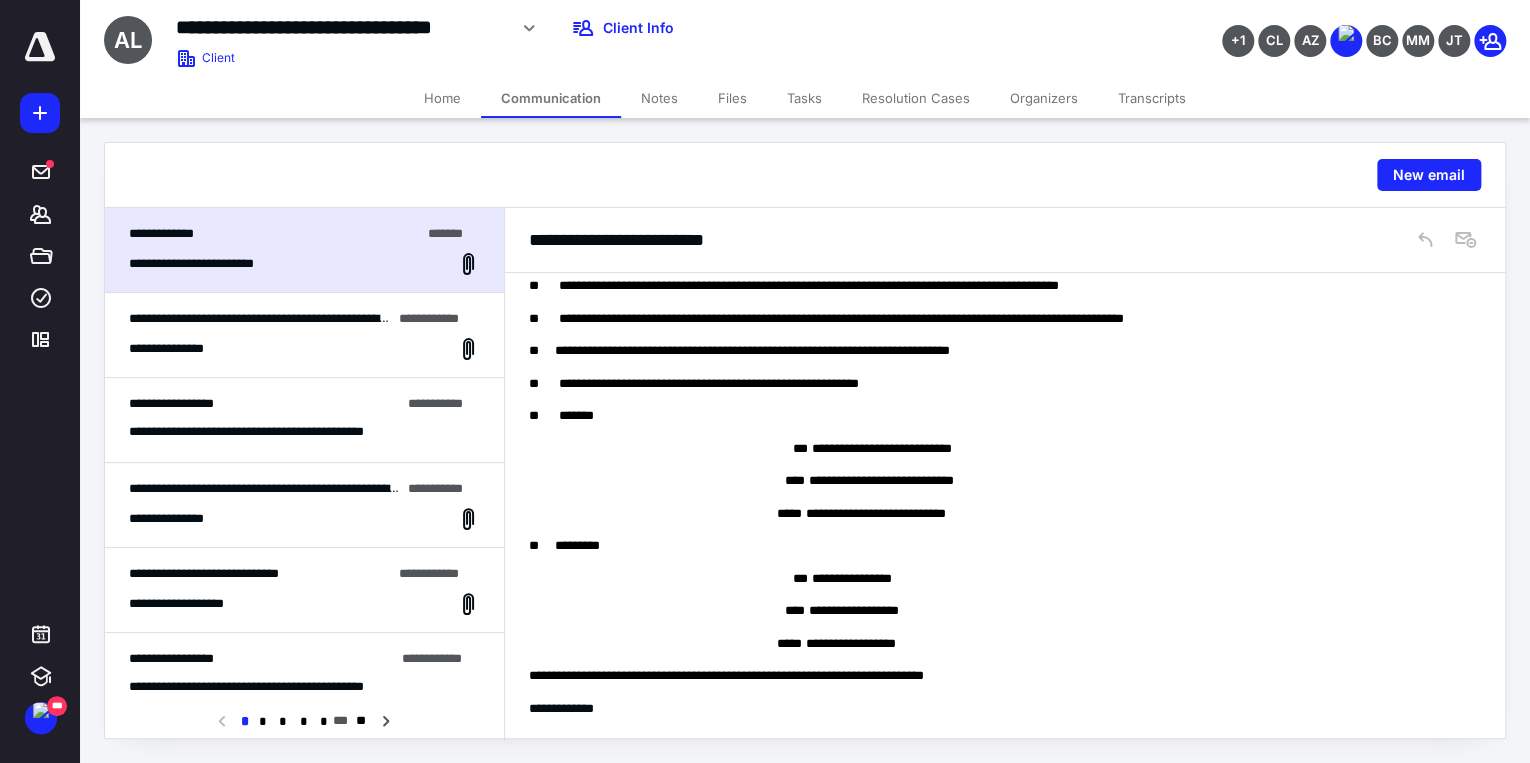 scroll, scrollTop: 4466, scrollLeft: 0, axis: vertical 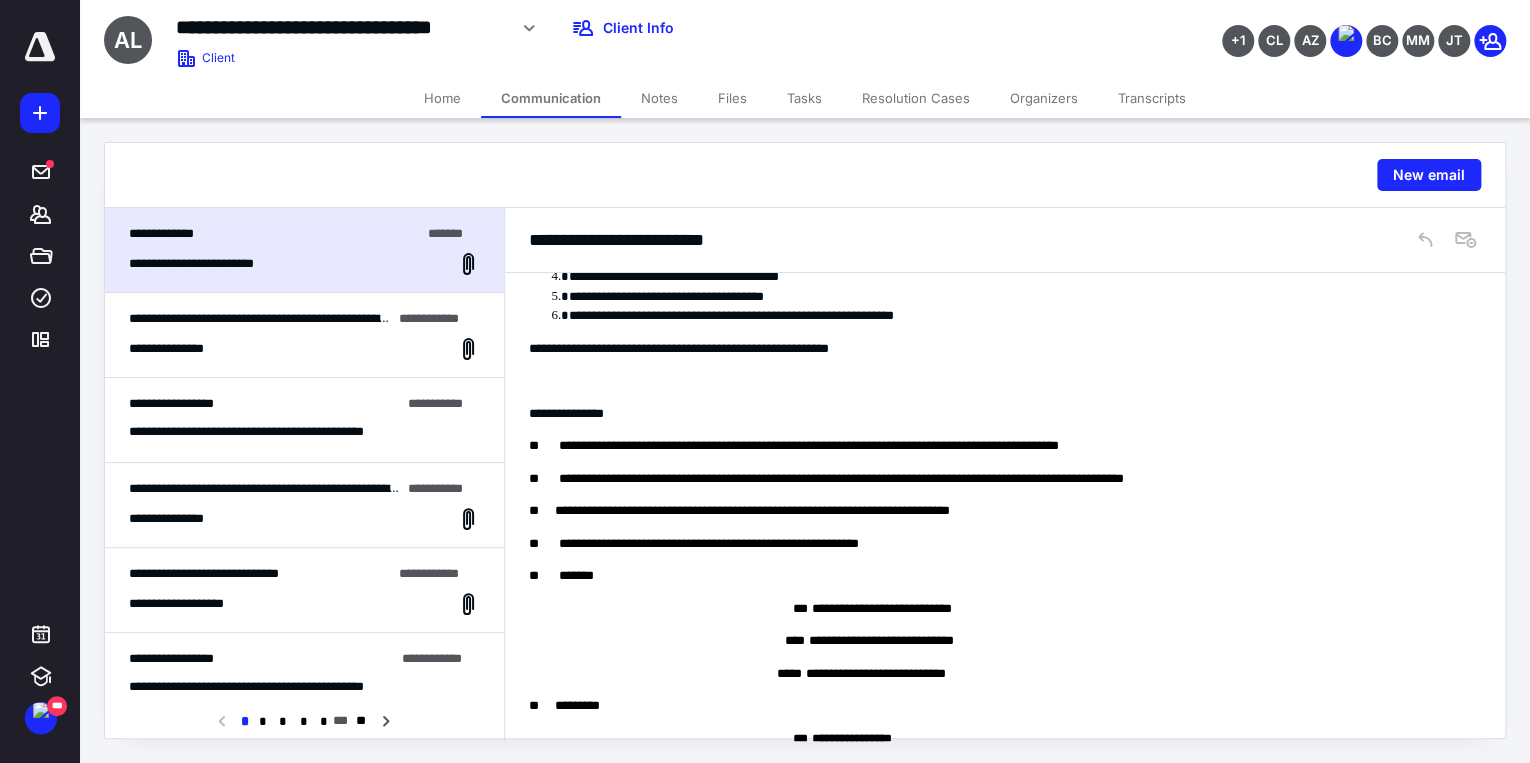 click on "**********" at bounding box center (999, 414) 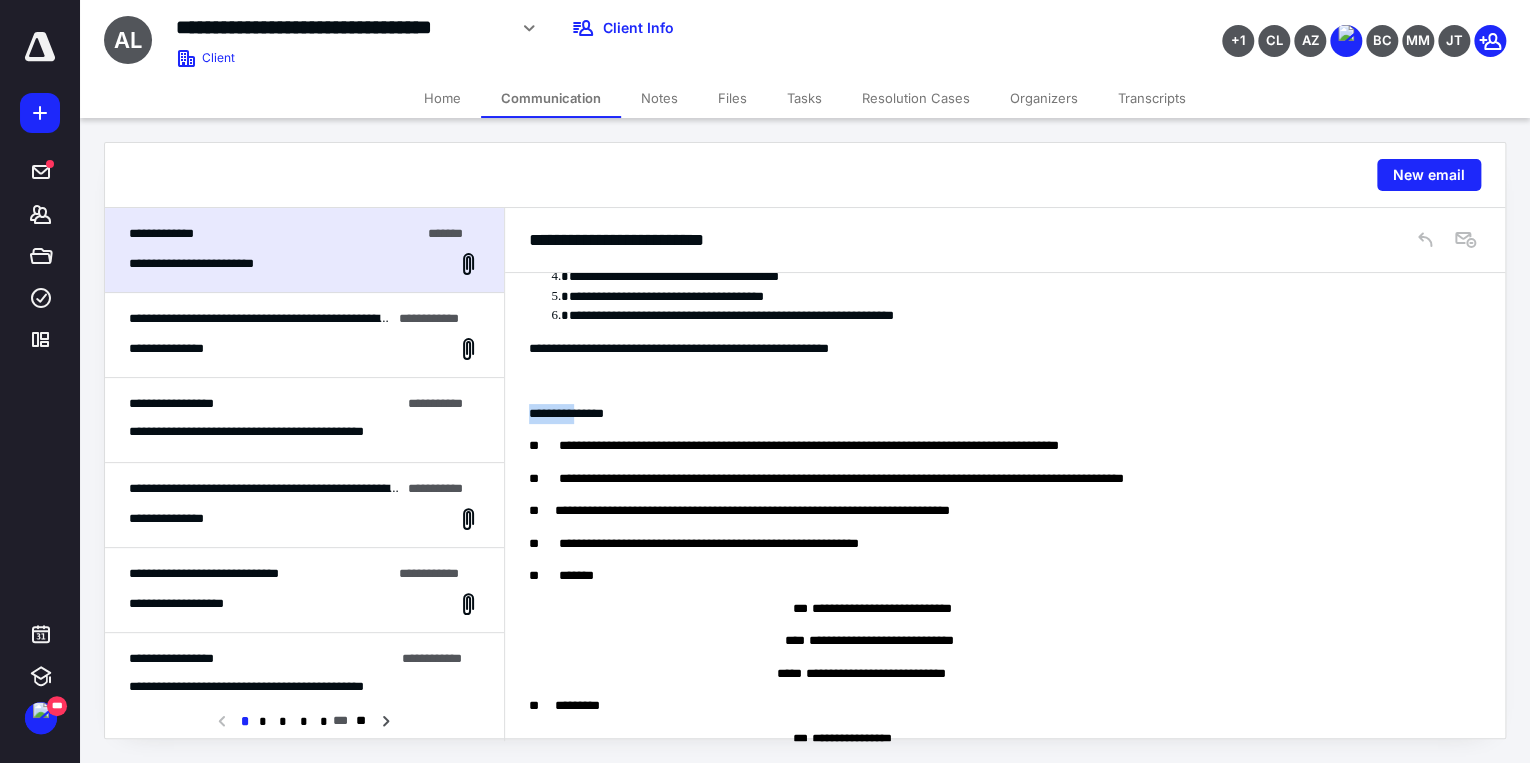 click on "**********" at bounding box center (999, 414) 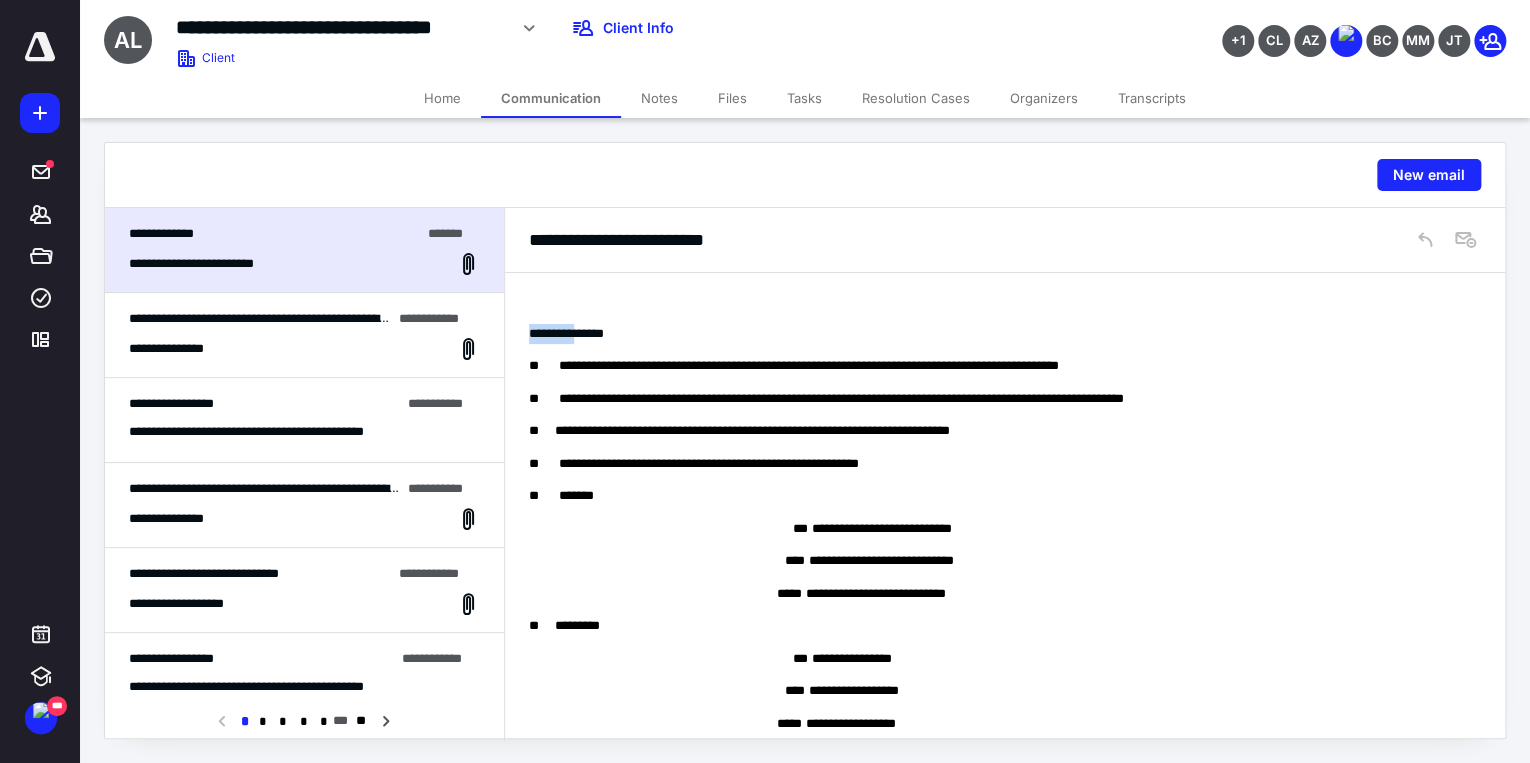 scroll, scrollTop: 4706, scrollLeft: 0, axis: vertical 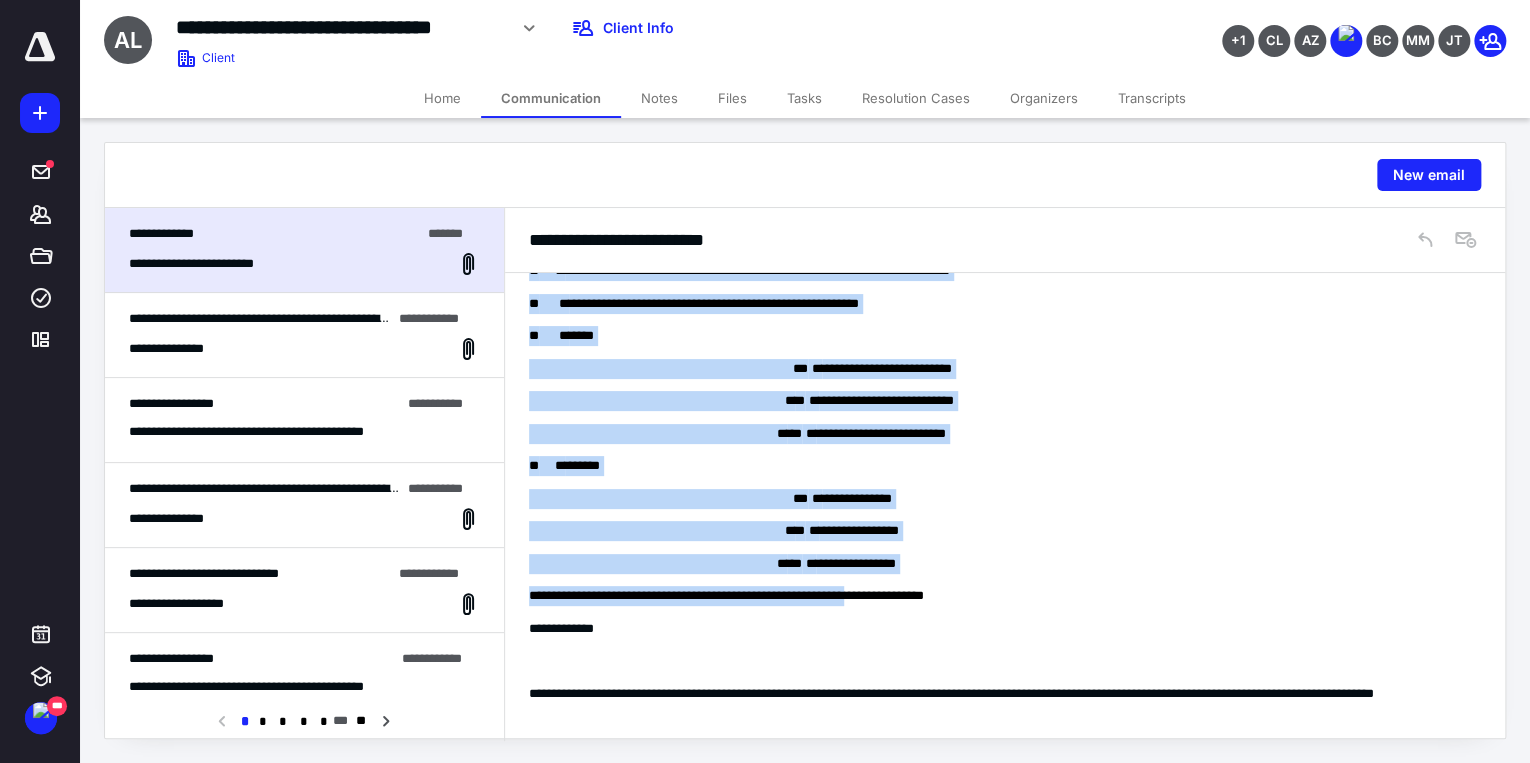 click on "**********" at bounding box center [999, 401] 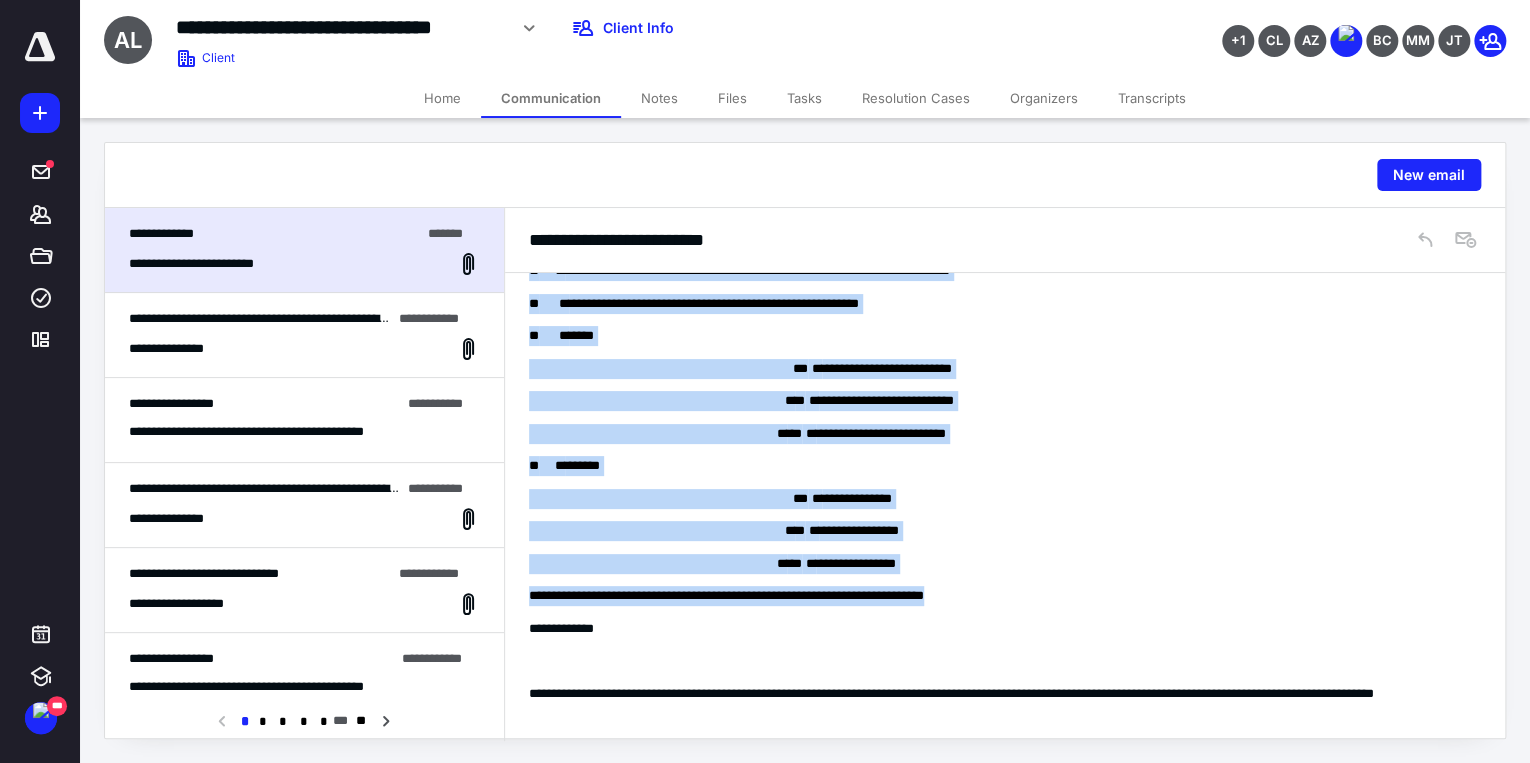 drag, startPoint x: 904, startPoint y: 573, endPoint x: 1024, endPoint y: 595, distance: 122 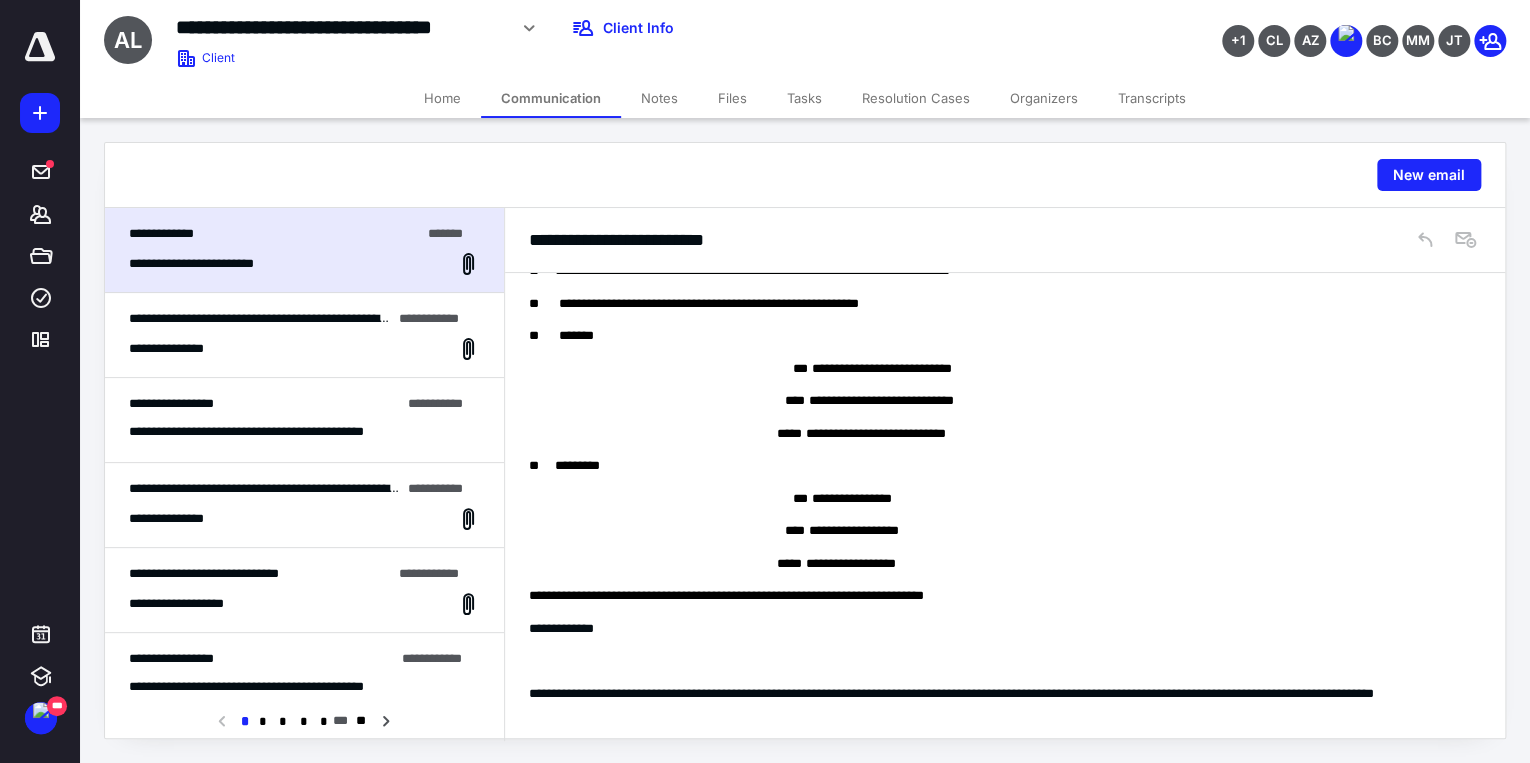 click on "**********" at bounding box center [209, 264] 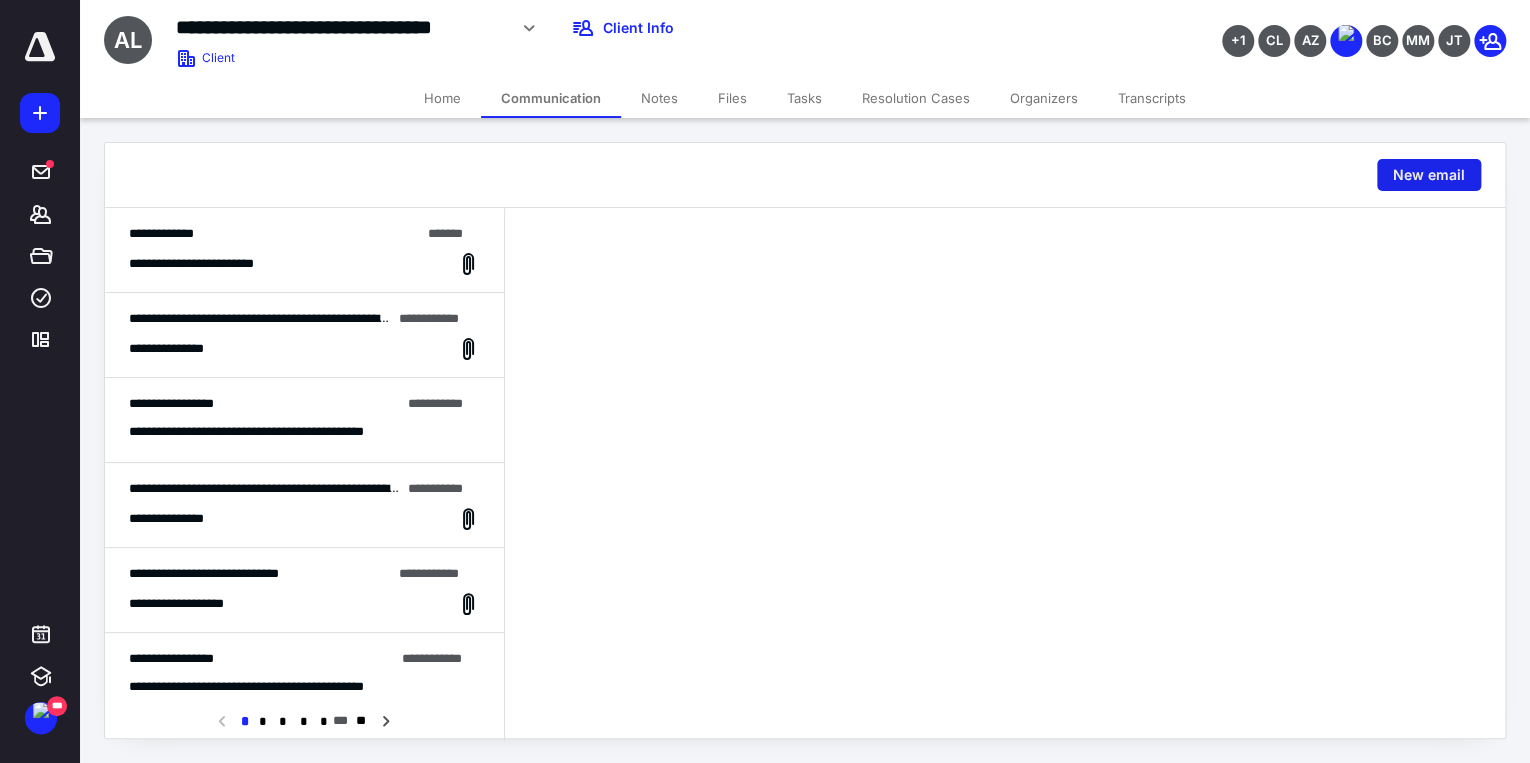 click on "New email" at bounding box center (1429, 175) 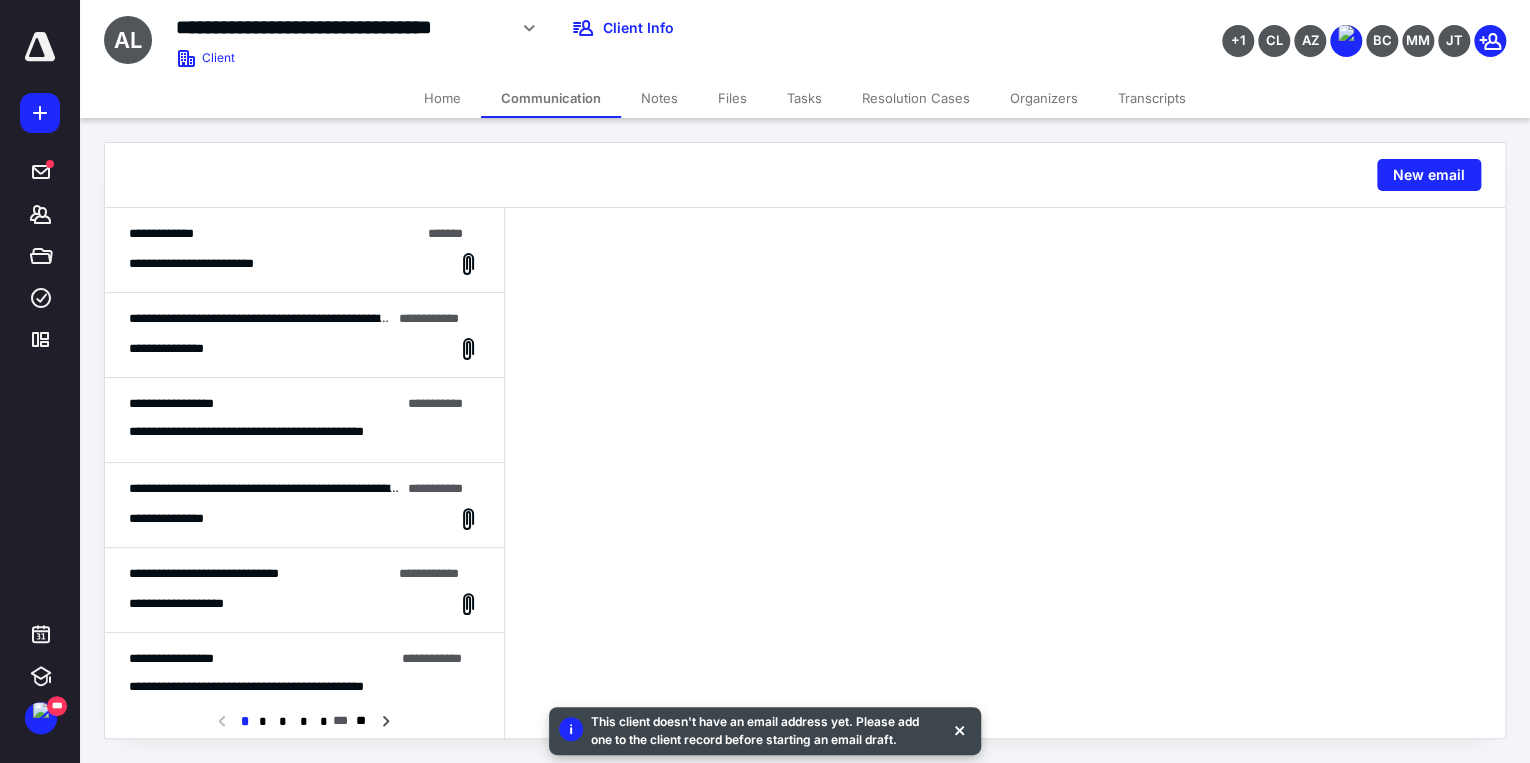 click on "**********" at bounding box center (304, 250) 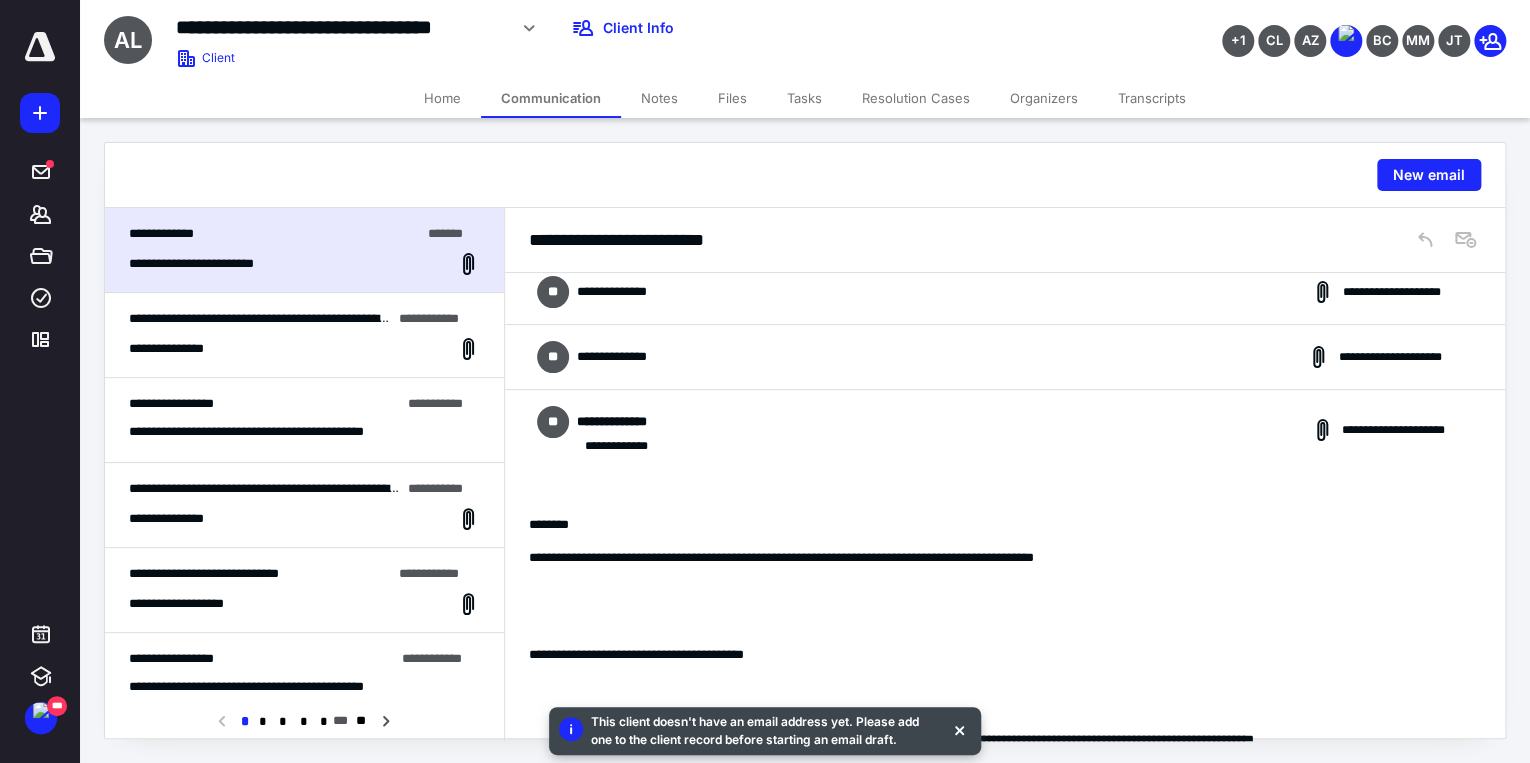 scroll, scrollTop: 0, scrollLeft: 0, axis: both 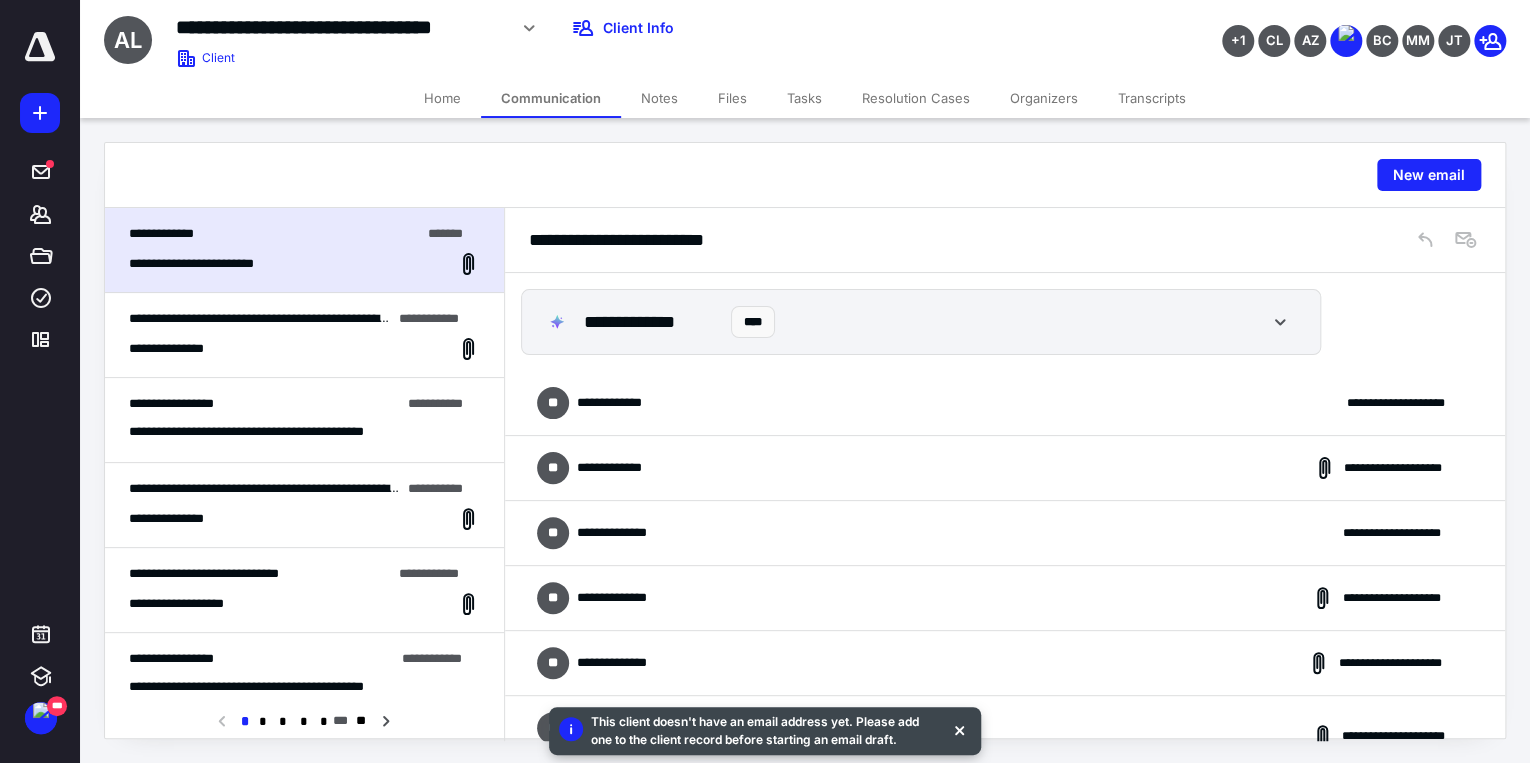 click on "**********" at bounding box center (619, 403) 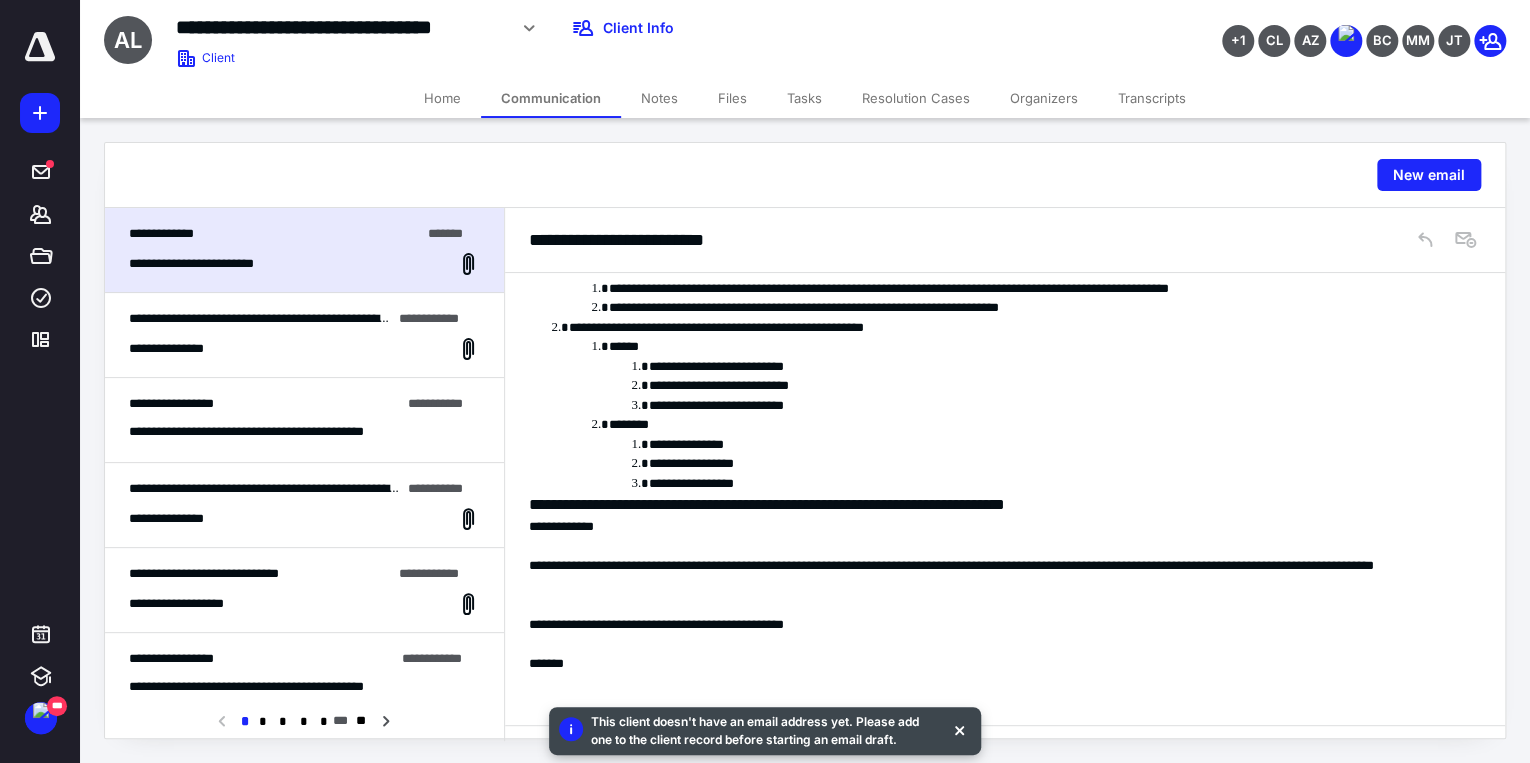 scroll, scrollTop: 880, scrollLeft: 0, axis: vertical 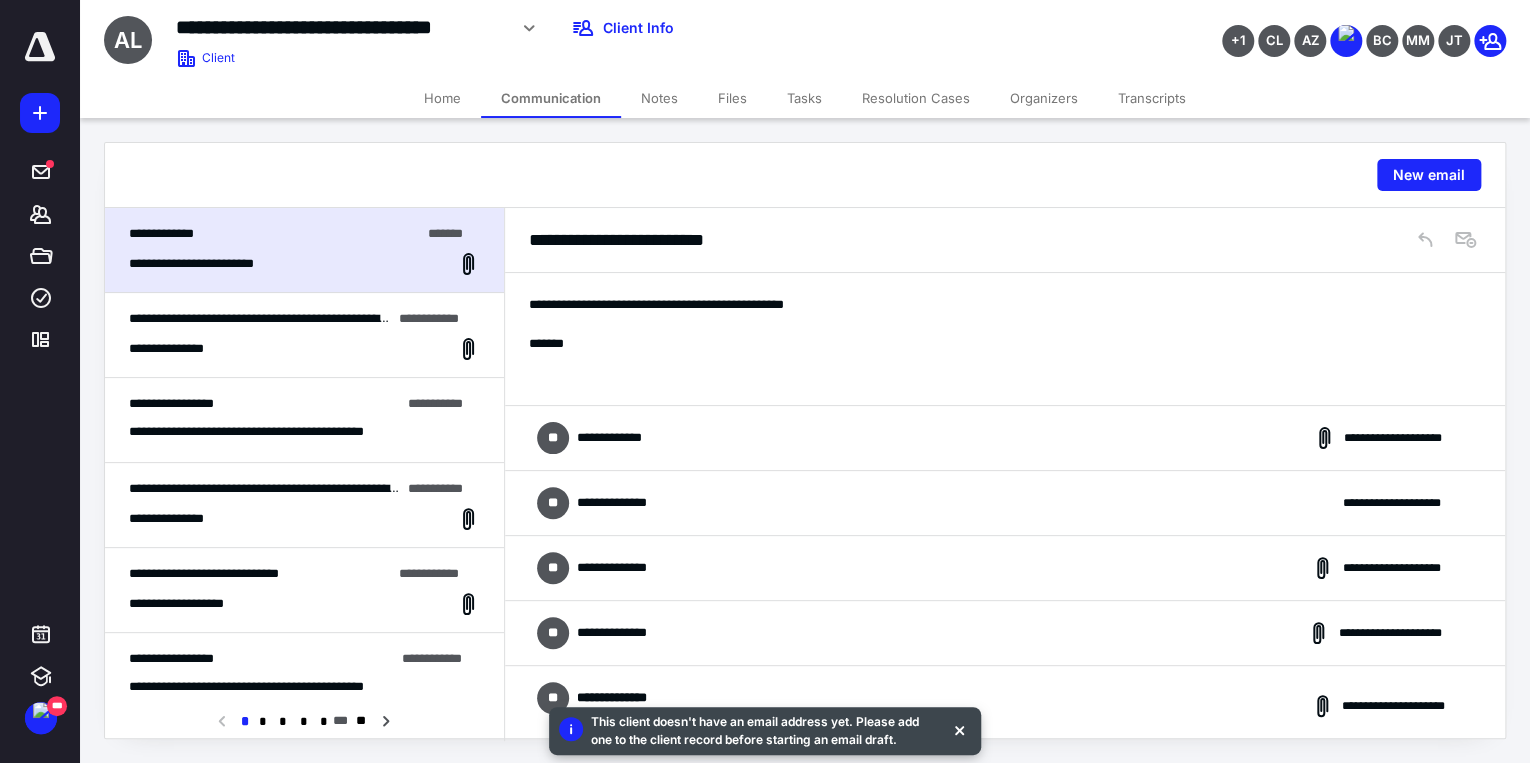 click on "**********" at bounding box center (602, 503) 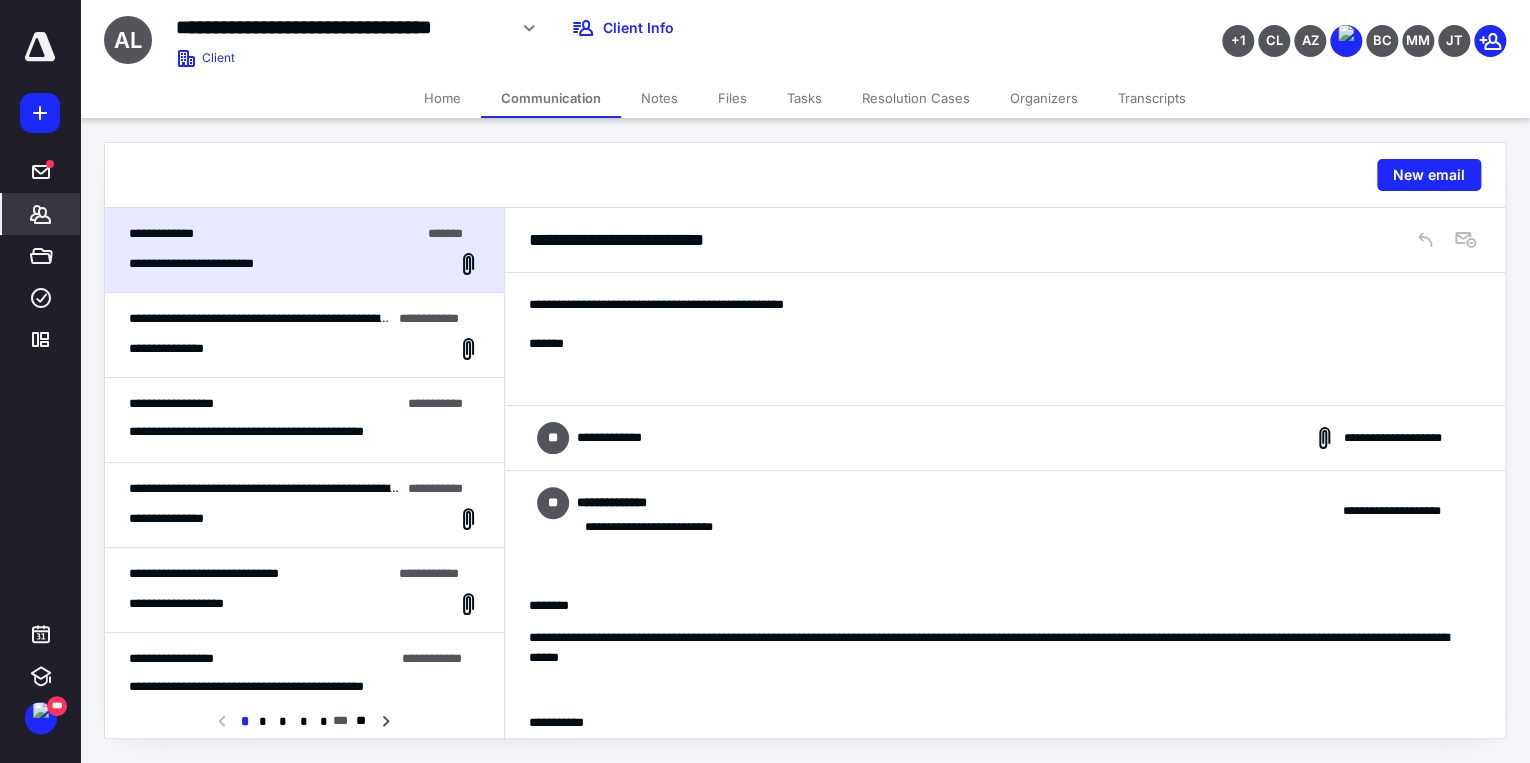 drag, startPoint x: 603, startPoint y: 563, endPoint x: 39, endPoint y: 216, distance: 662.1971 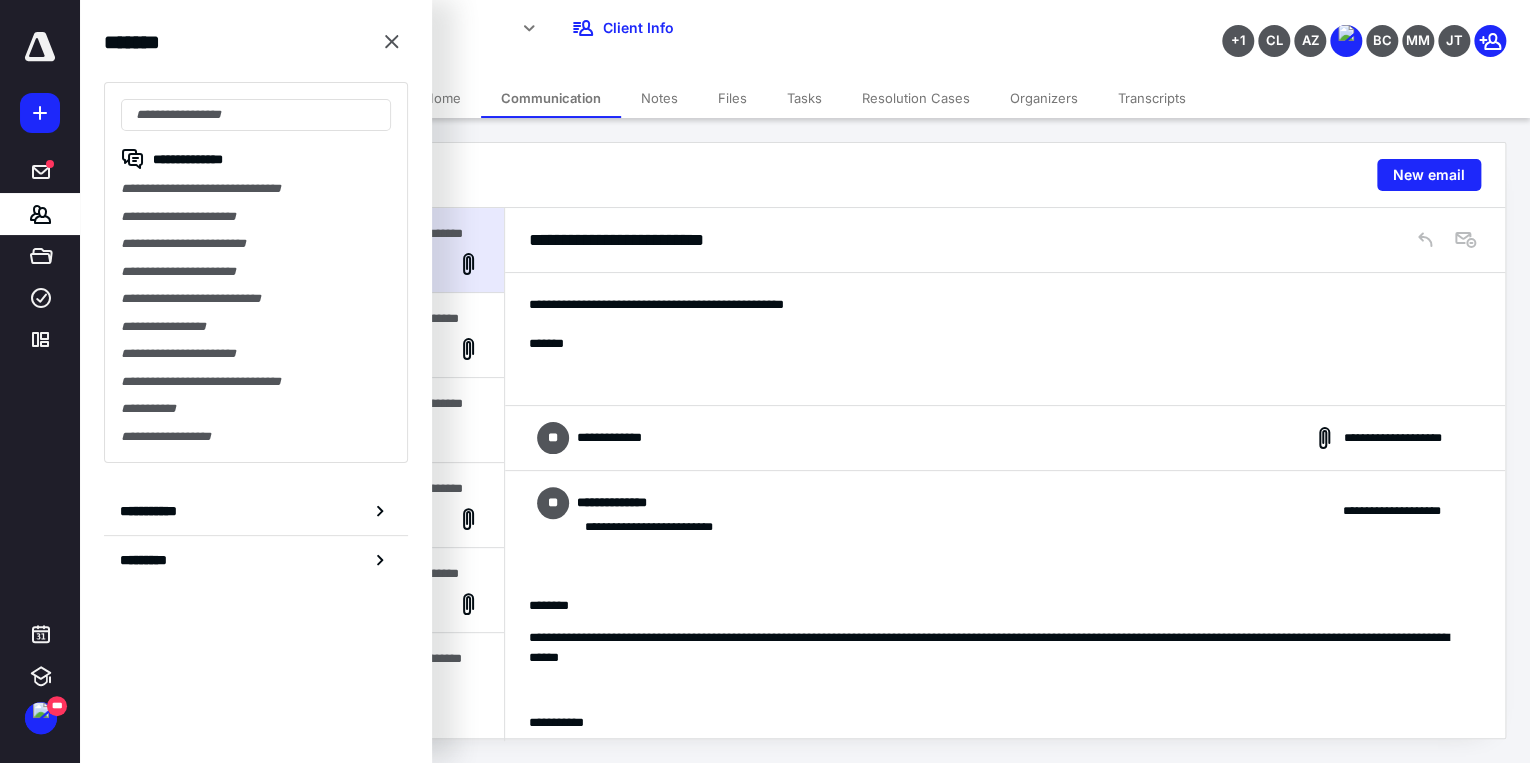 click on "Home" at bounding box center [442, 98] 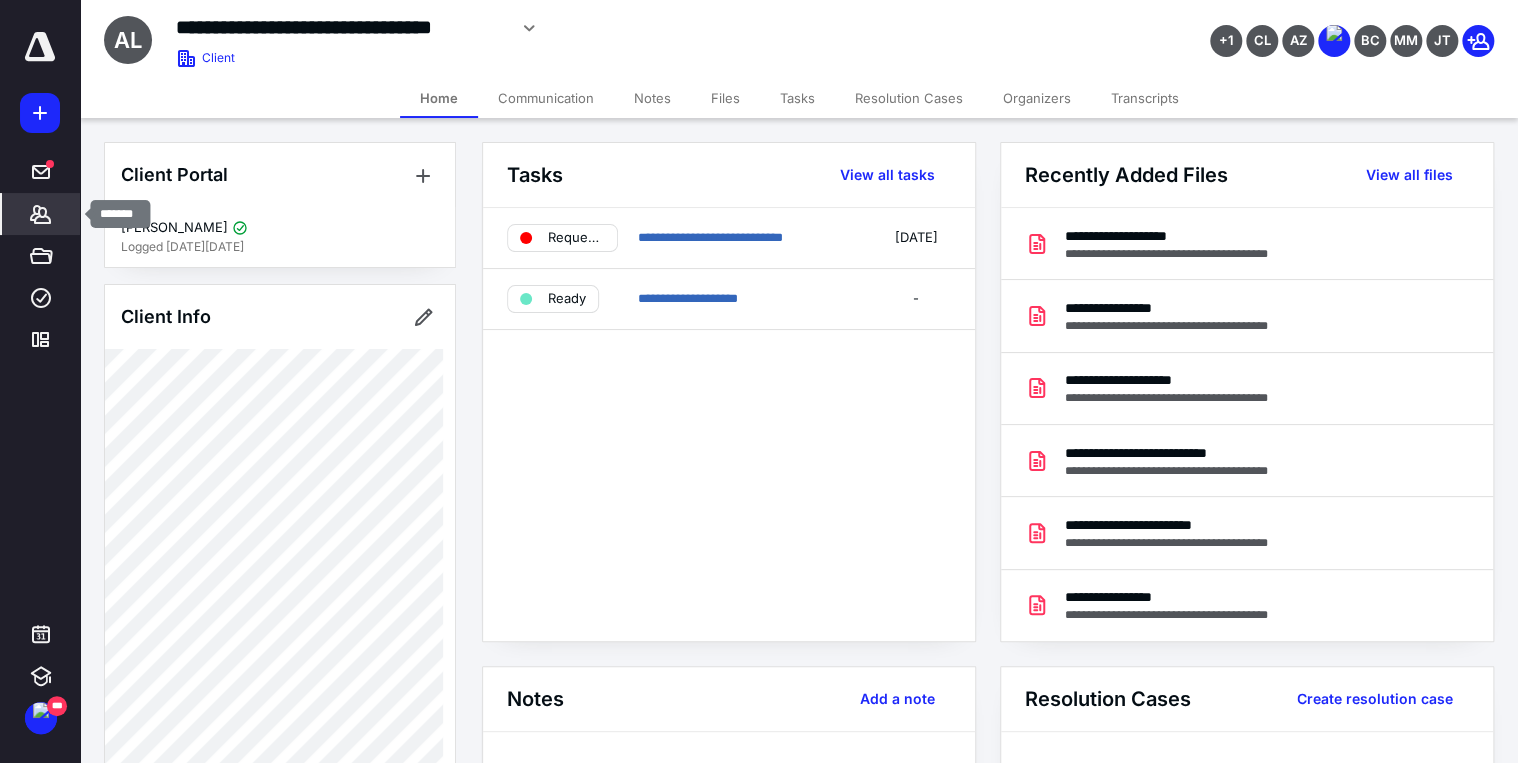 click 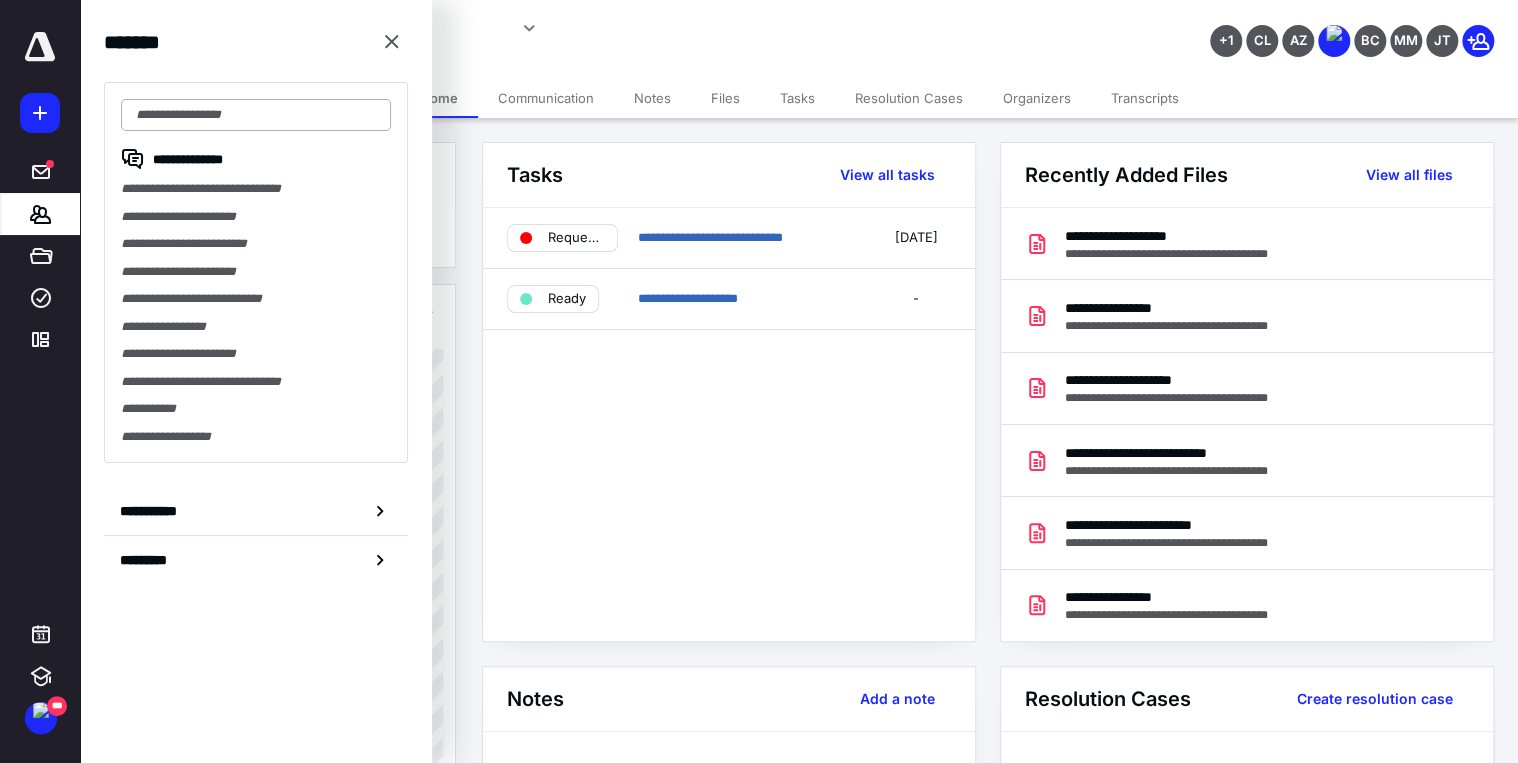 click at bounding box center (256, 115) 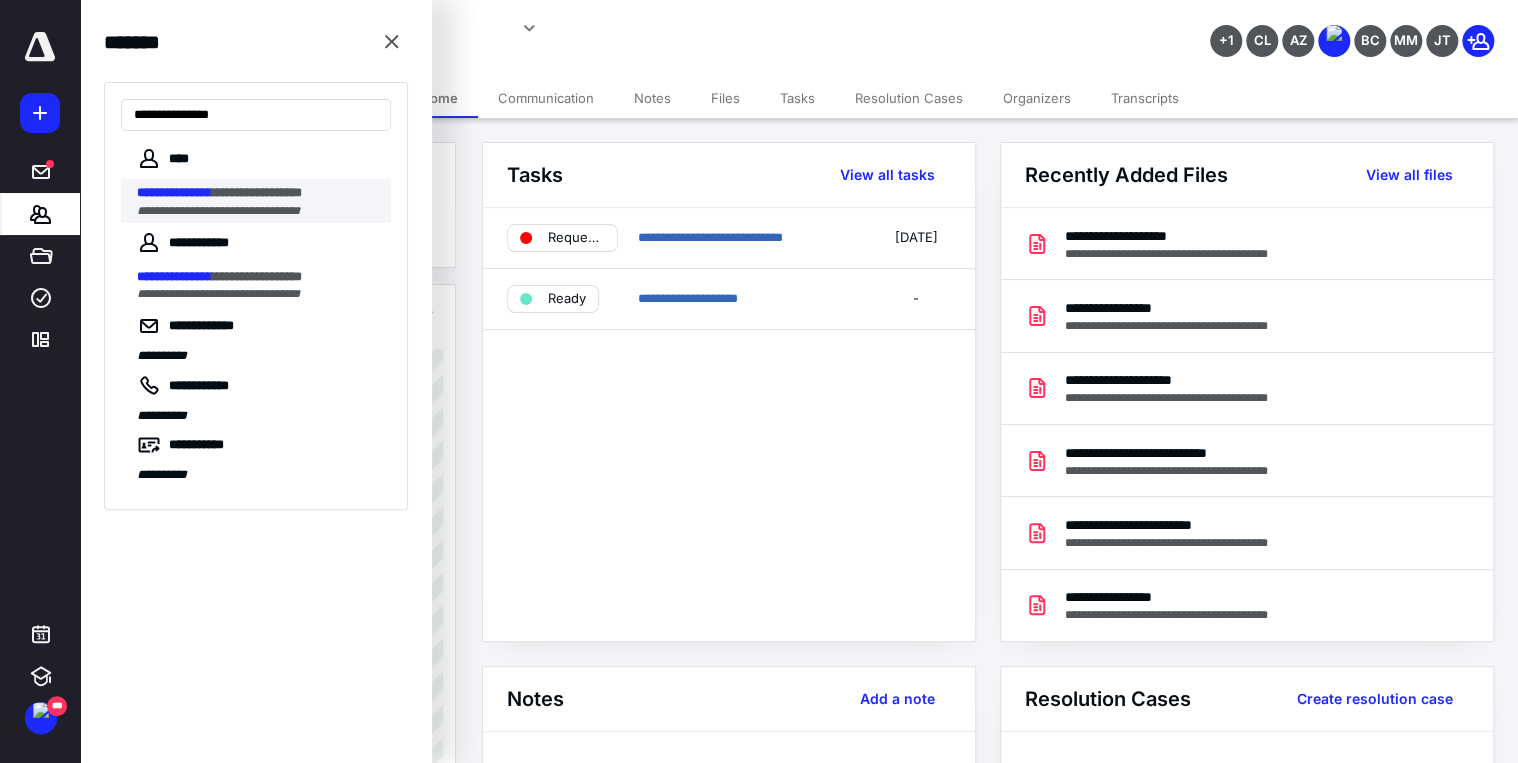 type on "**********" 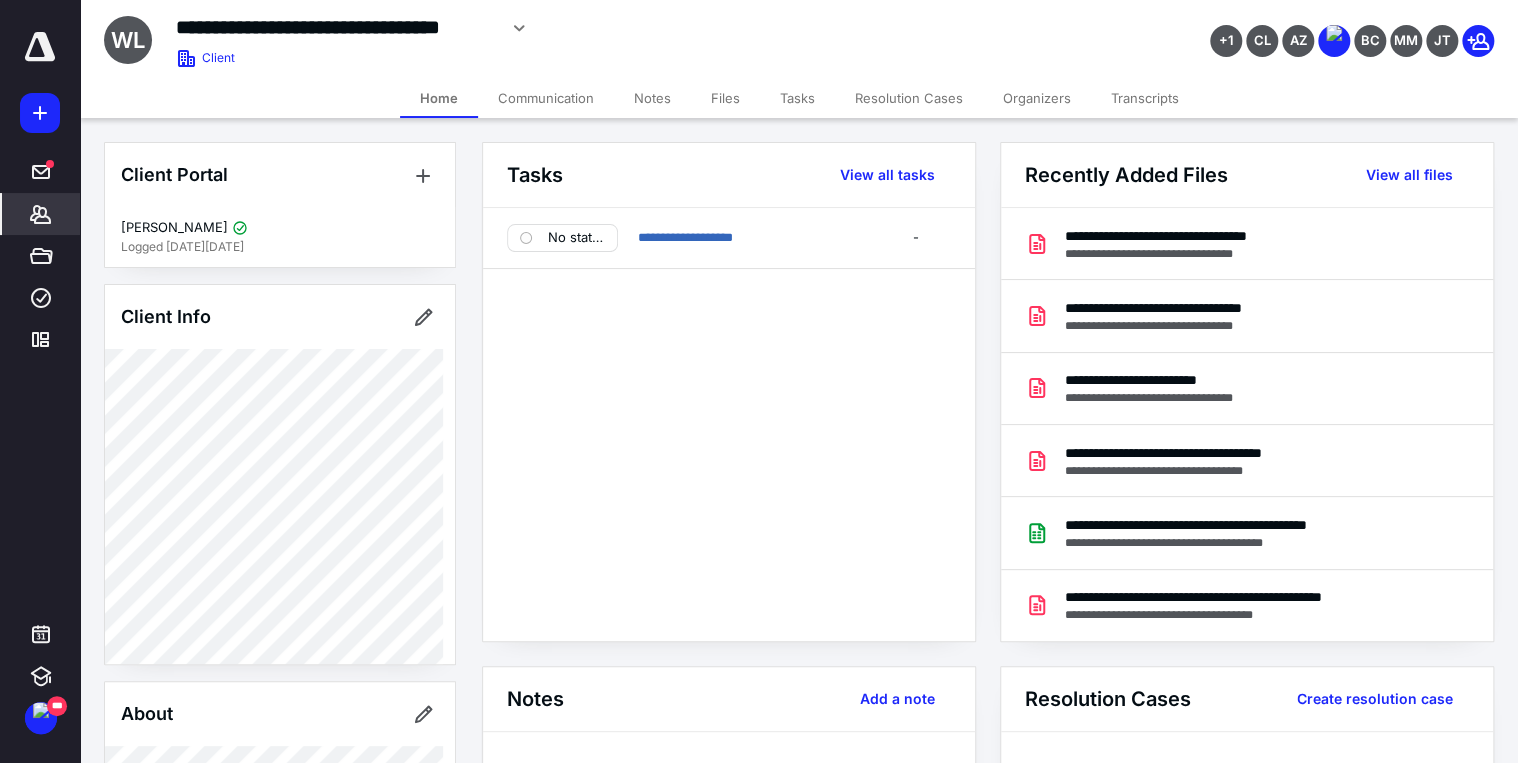 click on "Communication" at bounding box center [546, 98] 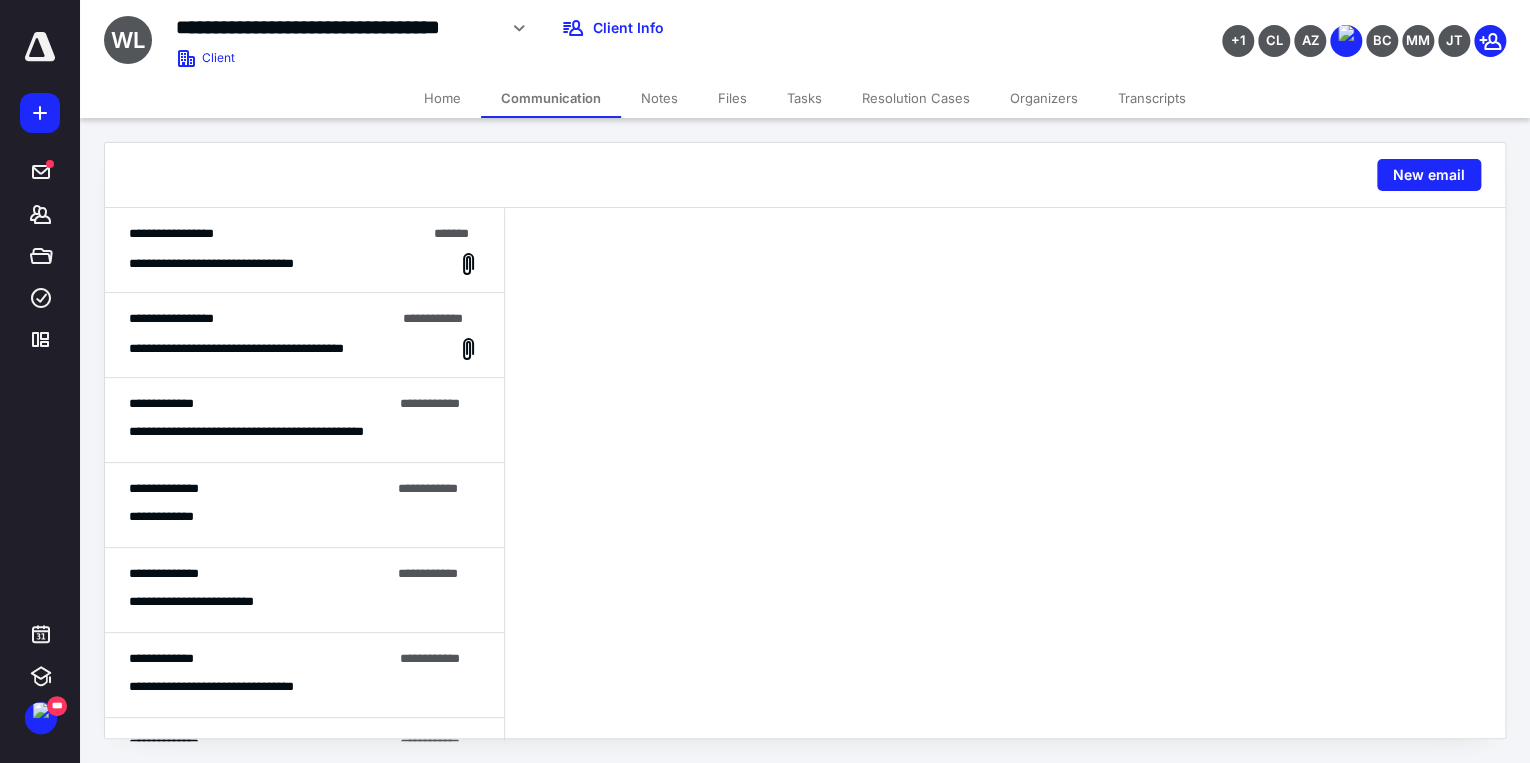 click on "**********" at bounding box center (228, 264) 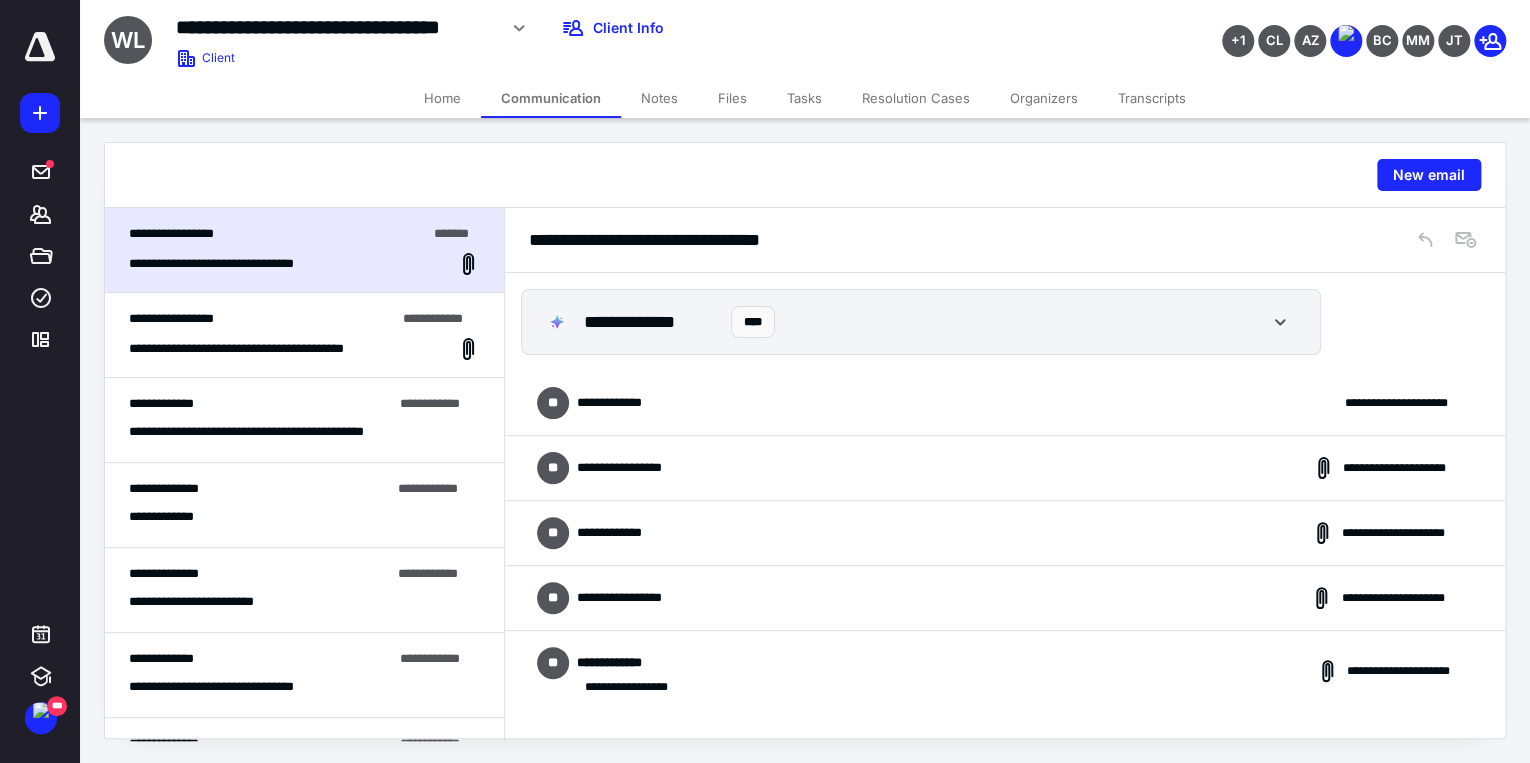 scroll, scrollTop: 112, scrollLeft: 0, axis: vertical 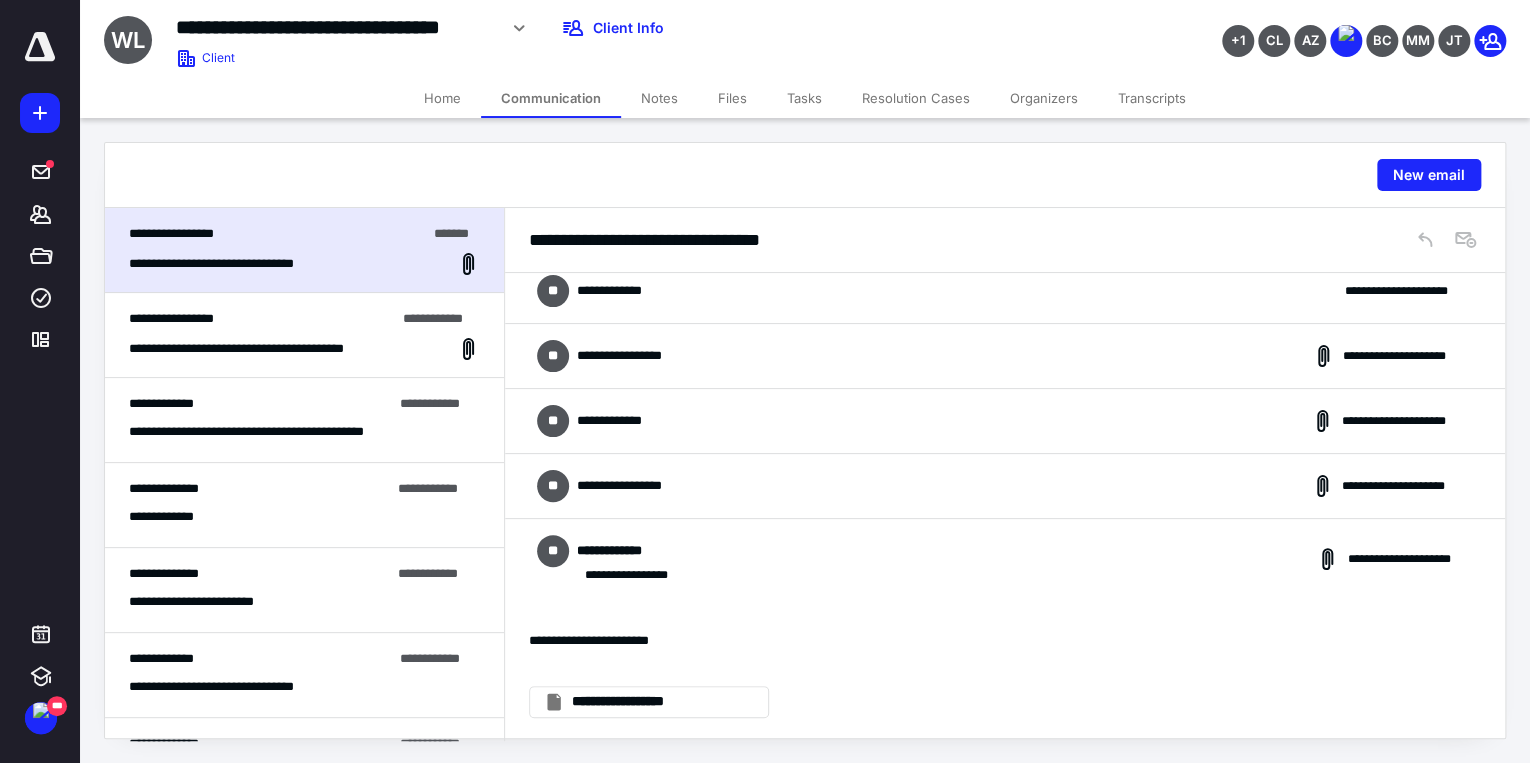 click on "**********" at bounding box center (631, 356) 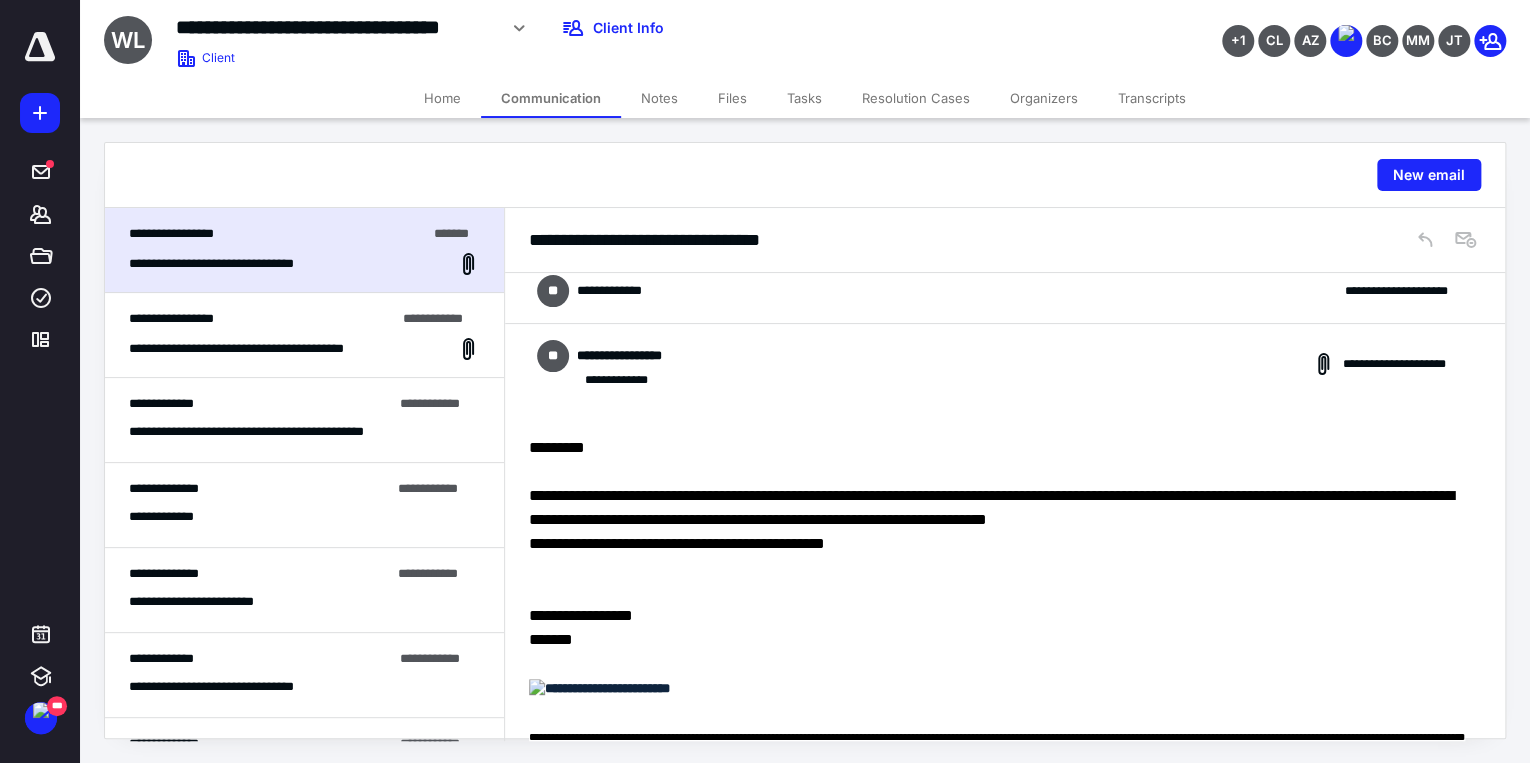 click on "**********" at bounding box center (633, 356) 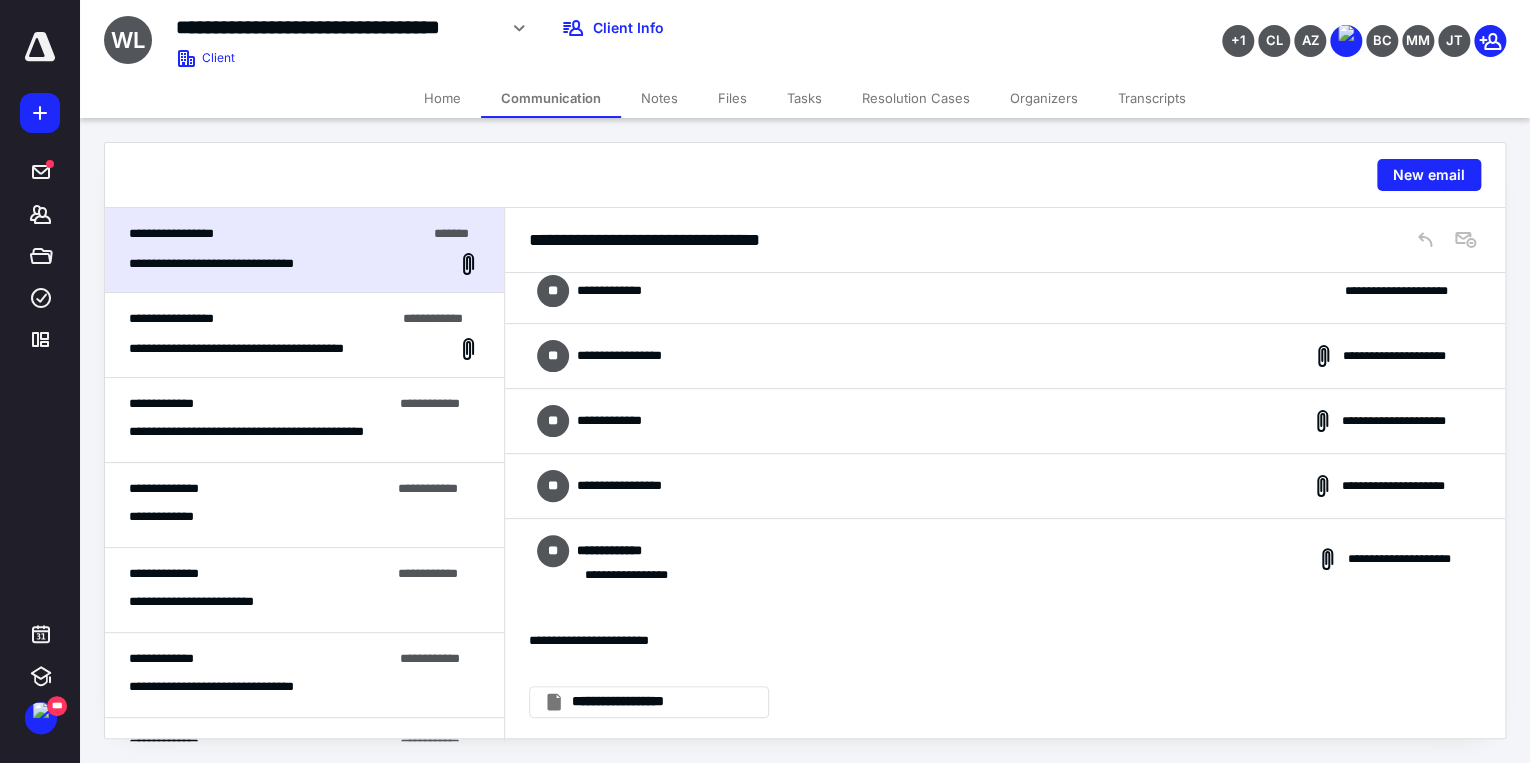 click on "**********" at bounding box center [631, 486] 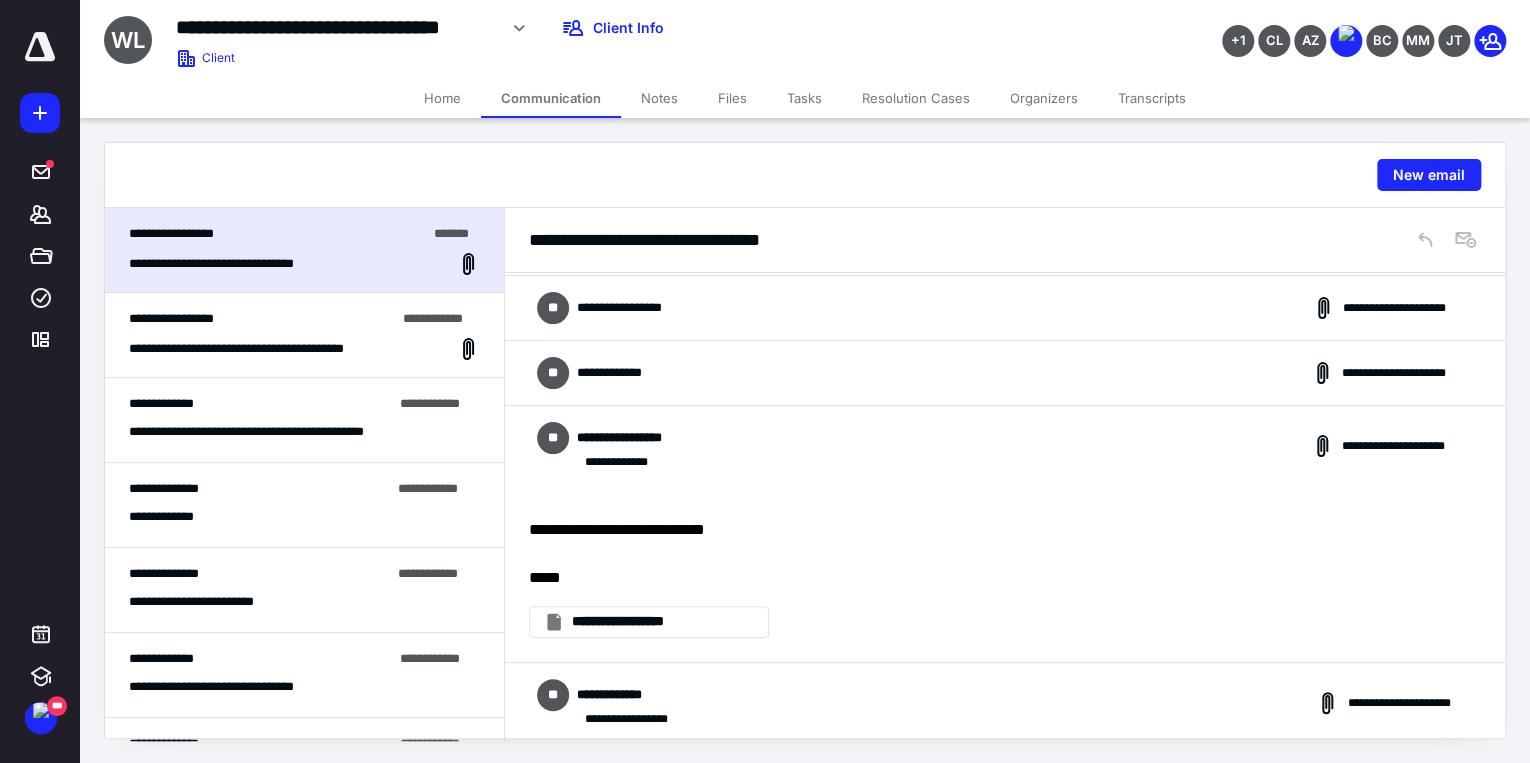 scroll, scrollTop: 304, scrollLeft: 0, axis: vertical 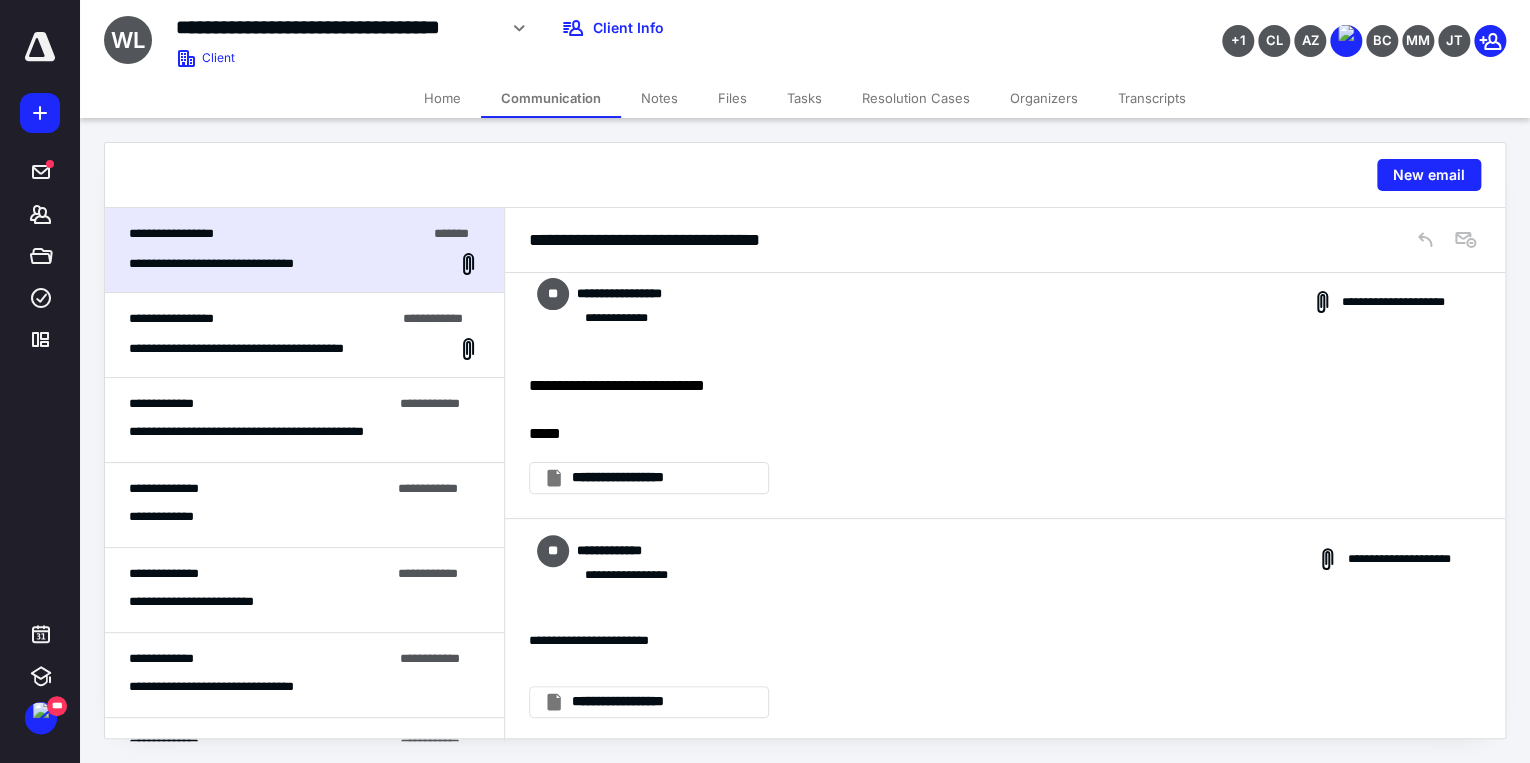 click on "**********" at bounding box center (1005, 631) 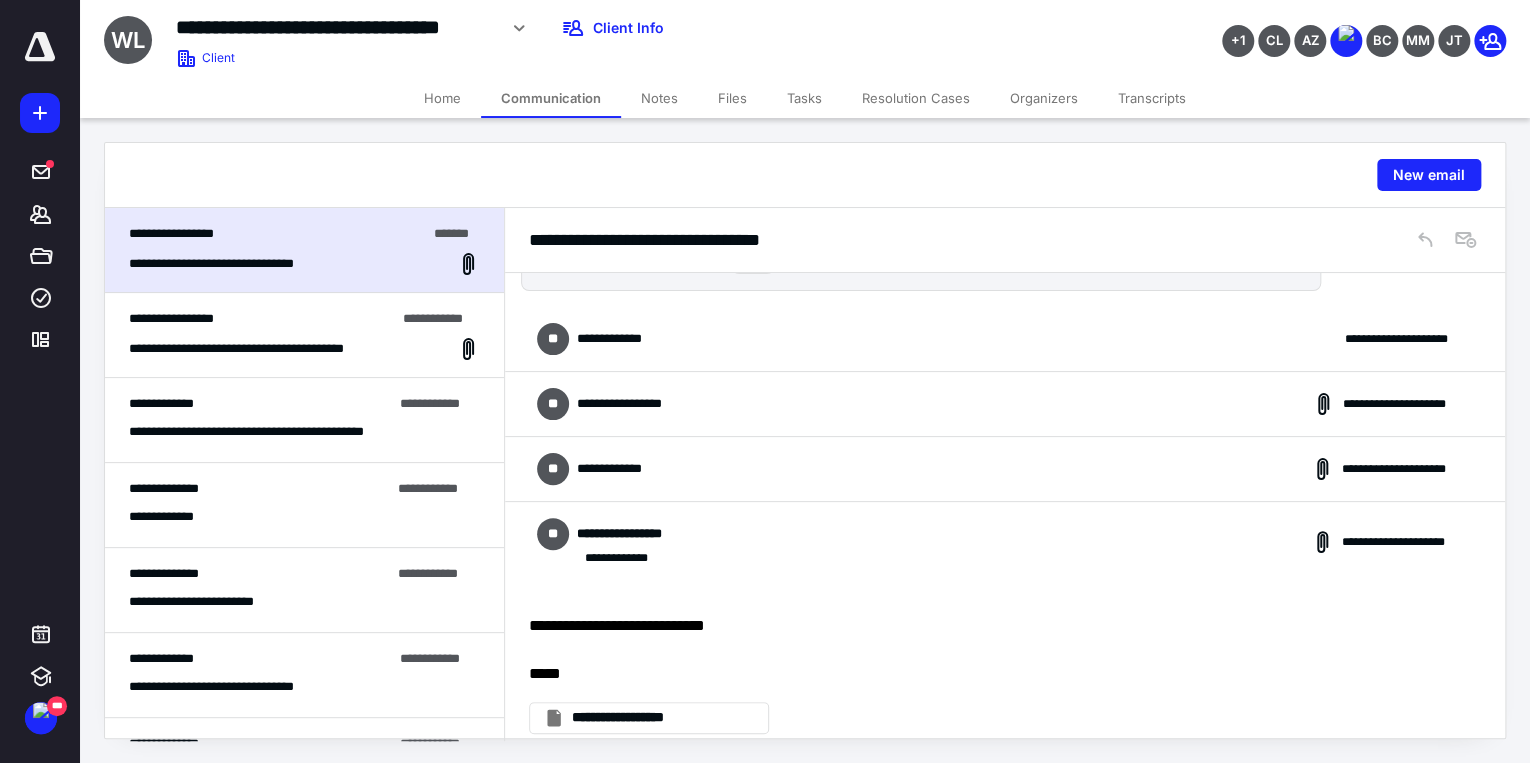 scroll, scrollTop: 0, scrollLeft: 0, axis: both 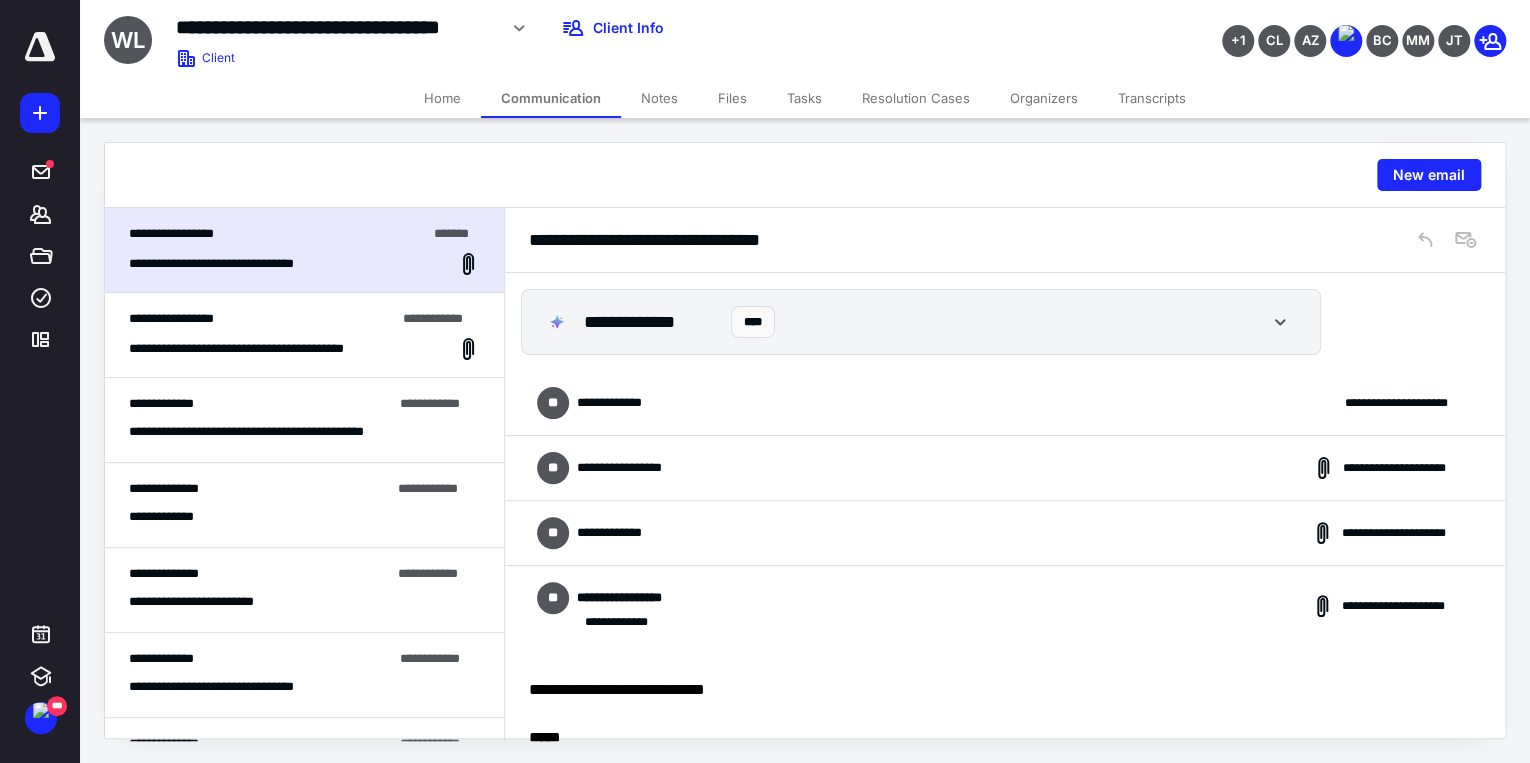 click on "**********" at bounding box center (1005, 403) 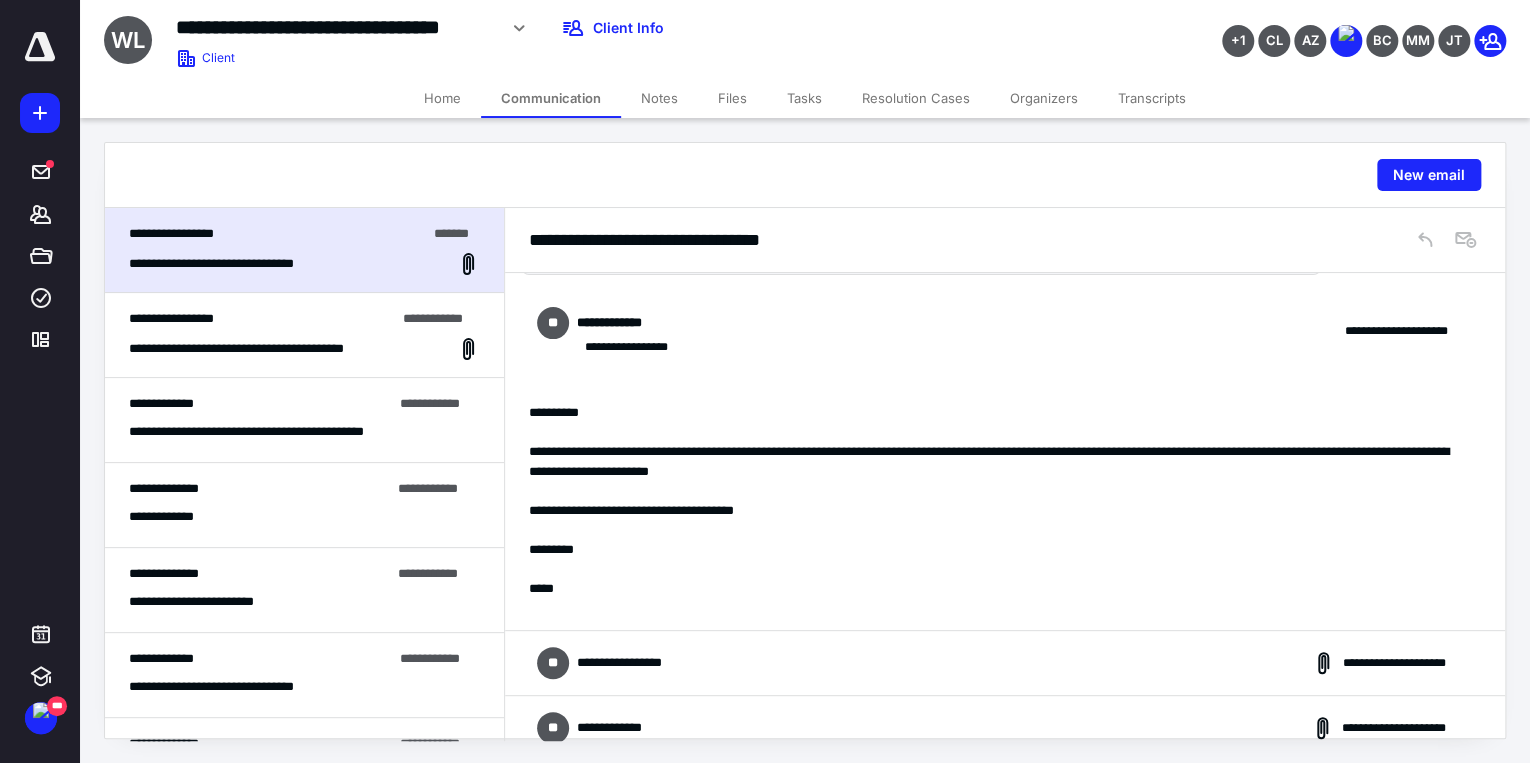 scroll, scrollTop: 0, scrollLeft: 0, axis: both 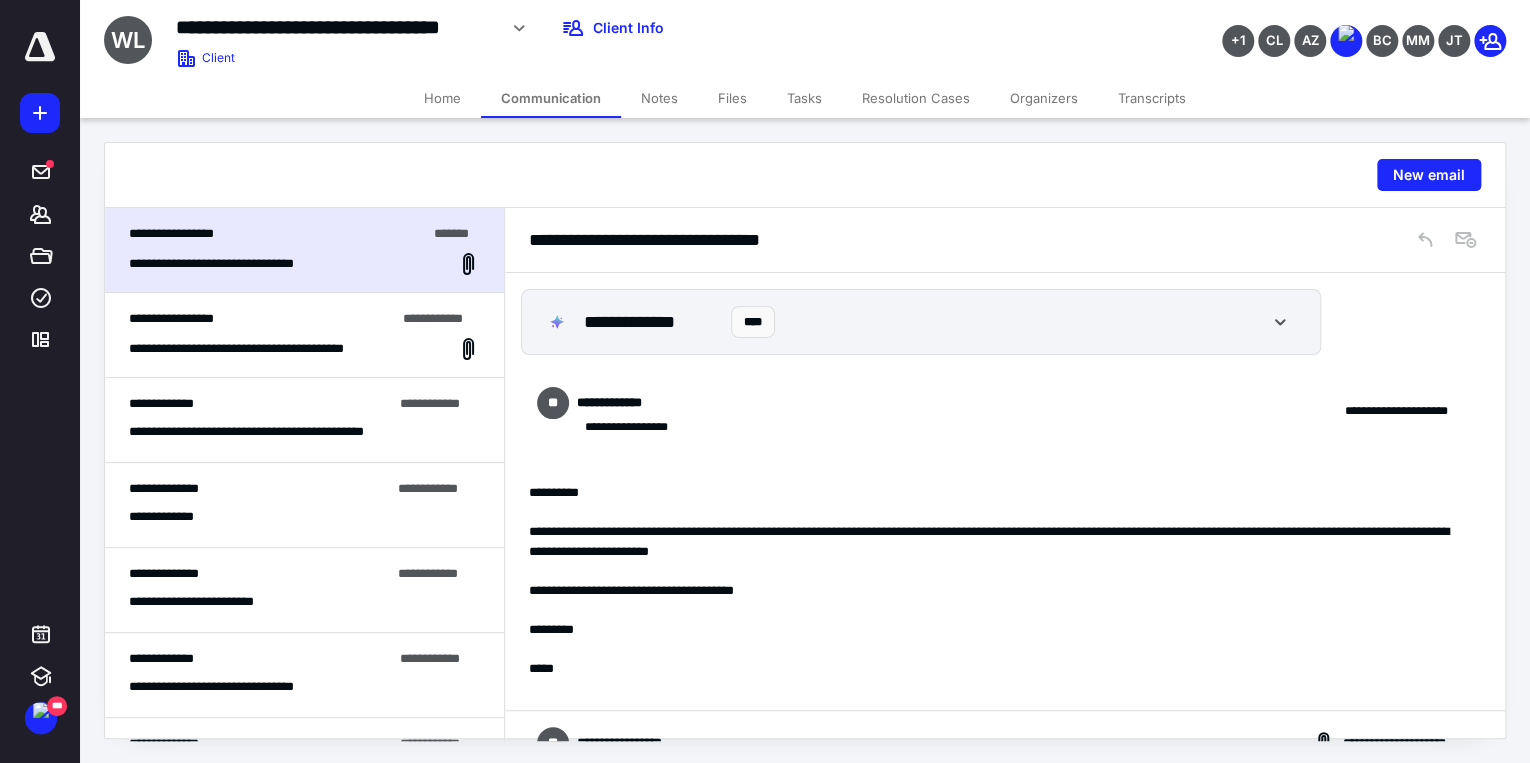 click at bounding box center (999, 649) 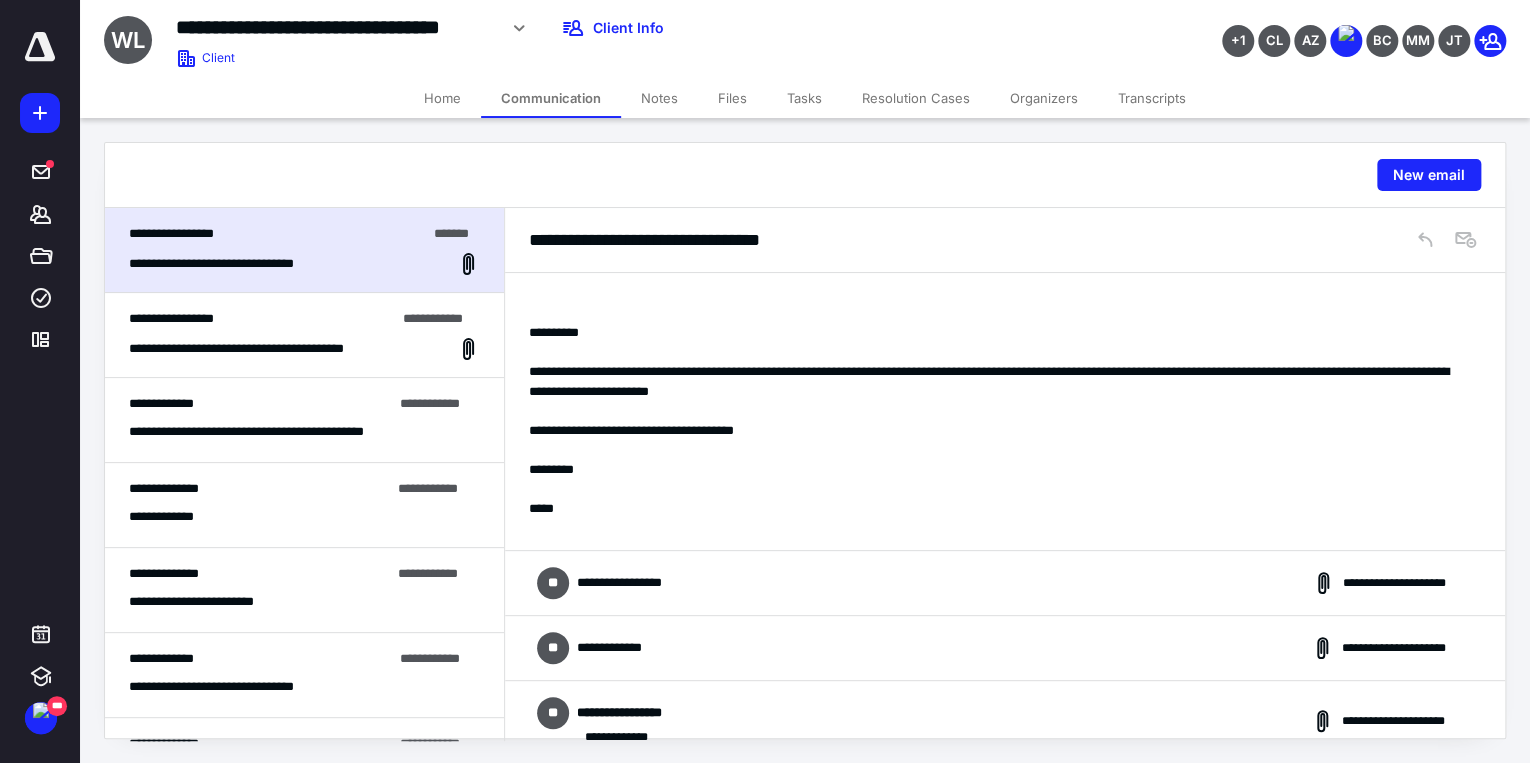 click on "**********" at bounding box center [228, 264] 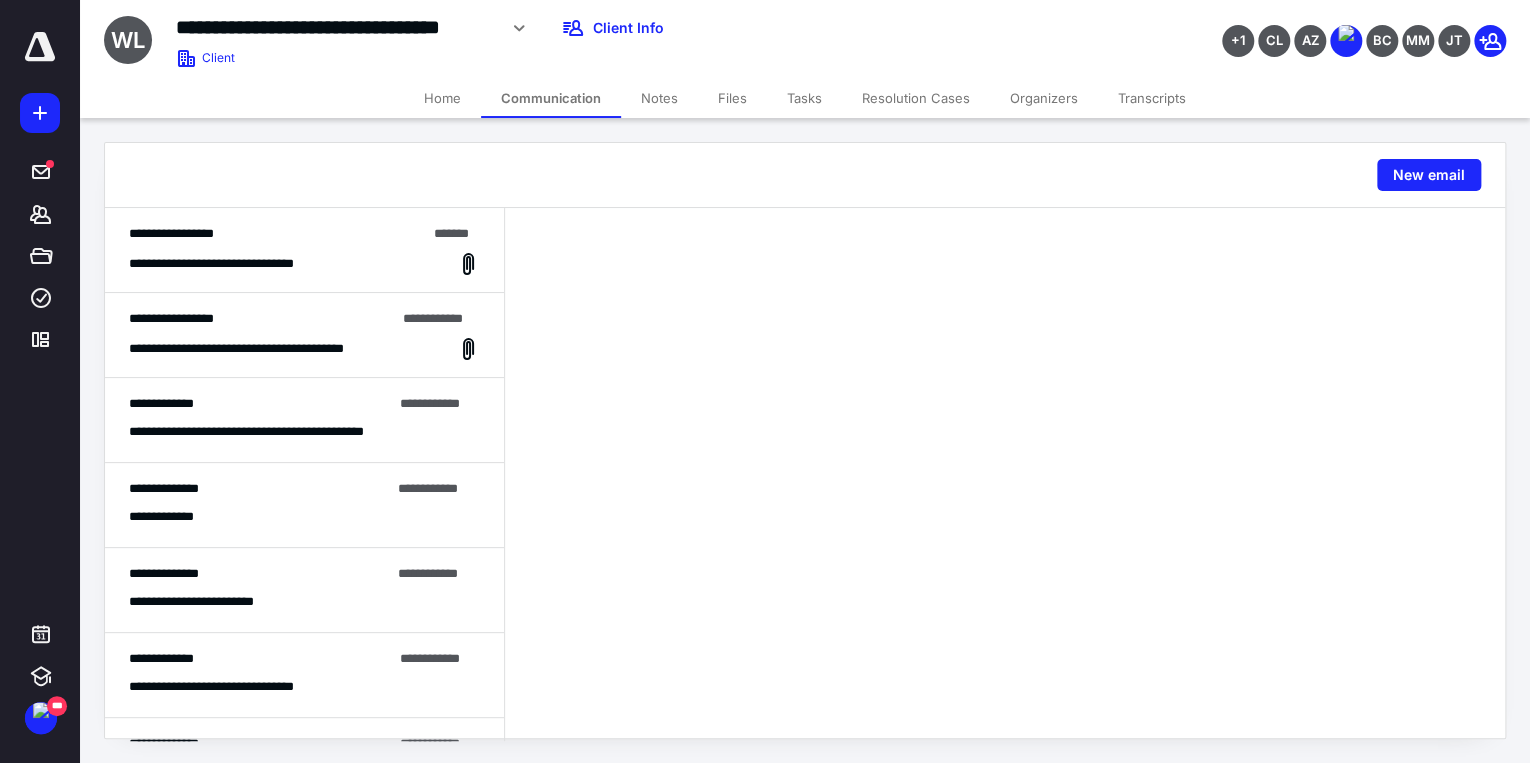 scroll, scrollTop: 80, scrollLeft: 0, axis: vertical 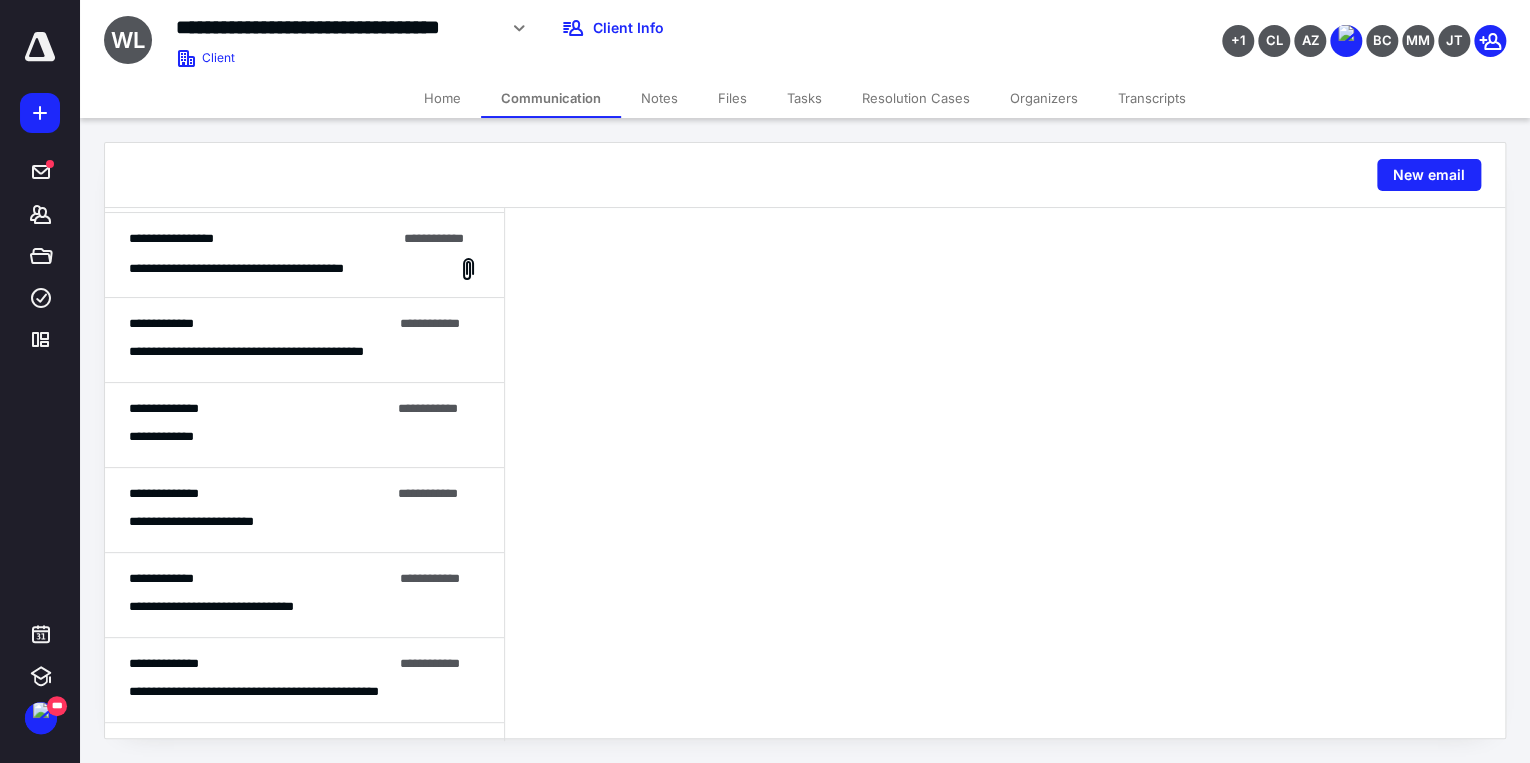 click on "**********" at bounding box center (217, 522) 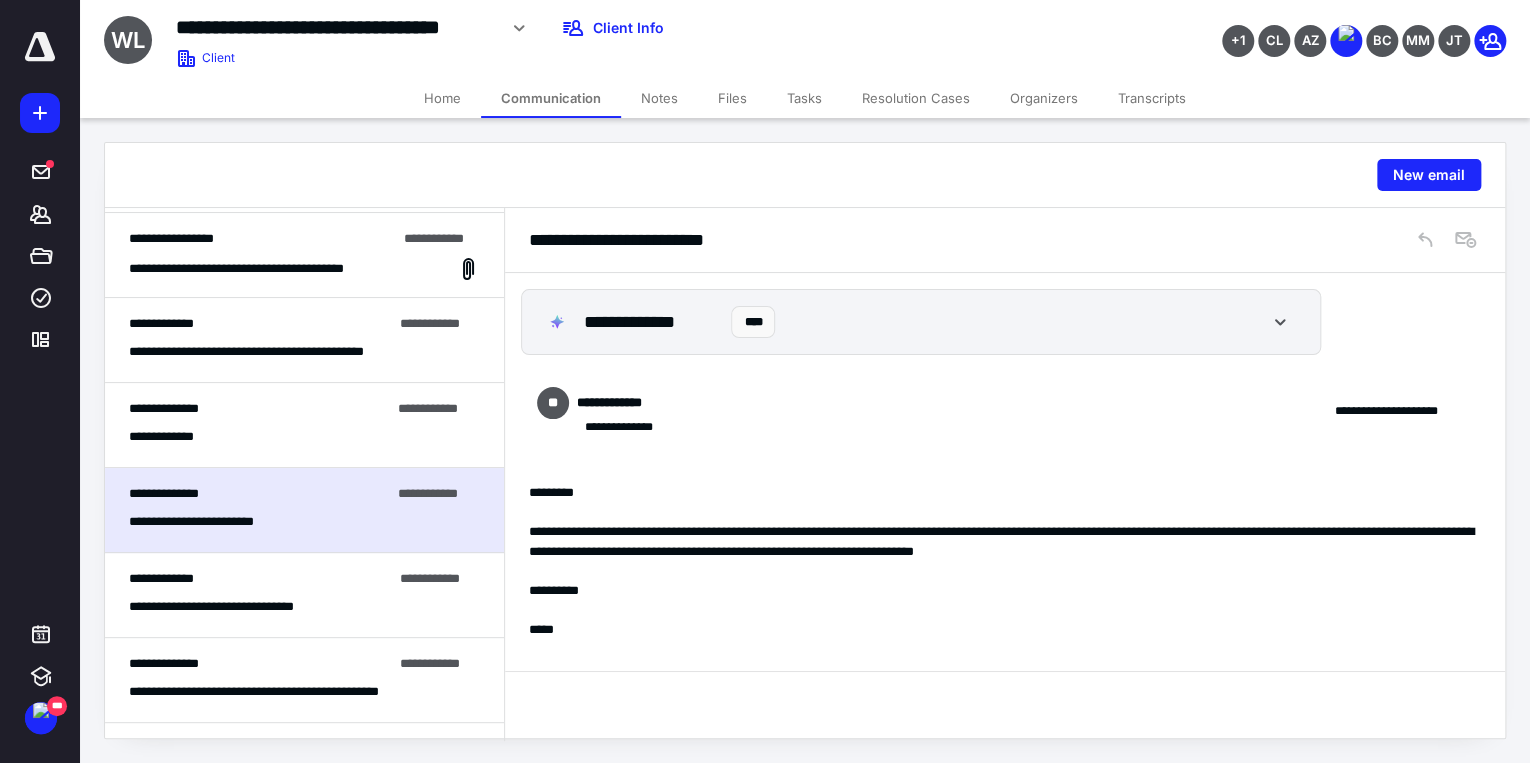 click on "**********" at bounding box center [228, 607] 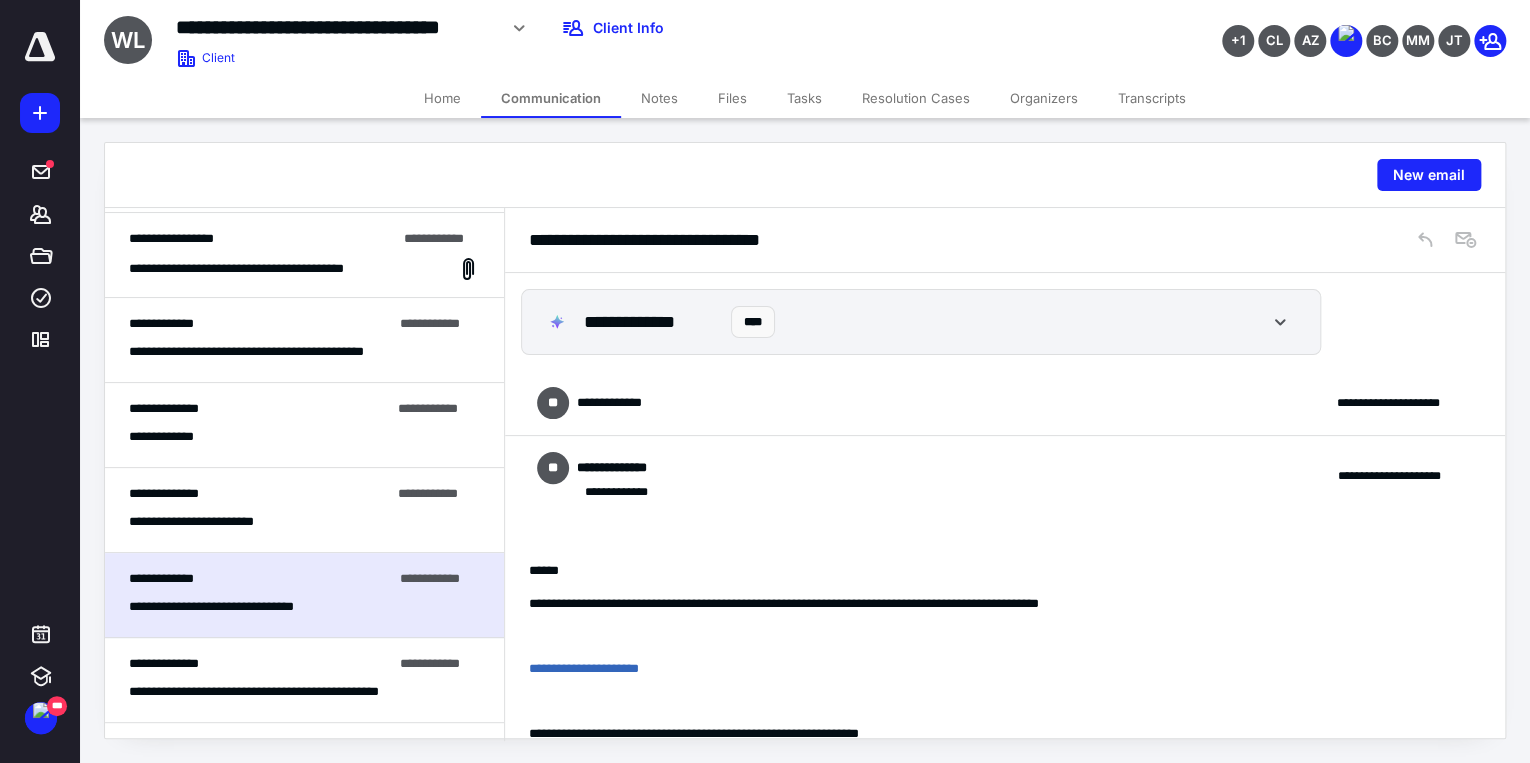 scroll, scrollTop: 489, scrollLeft: 0, axis: vertical 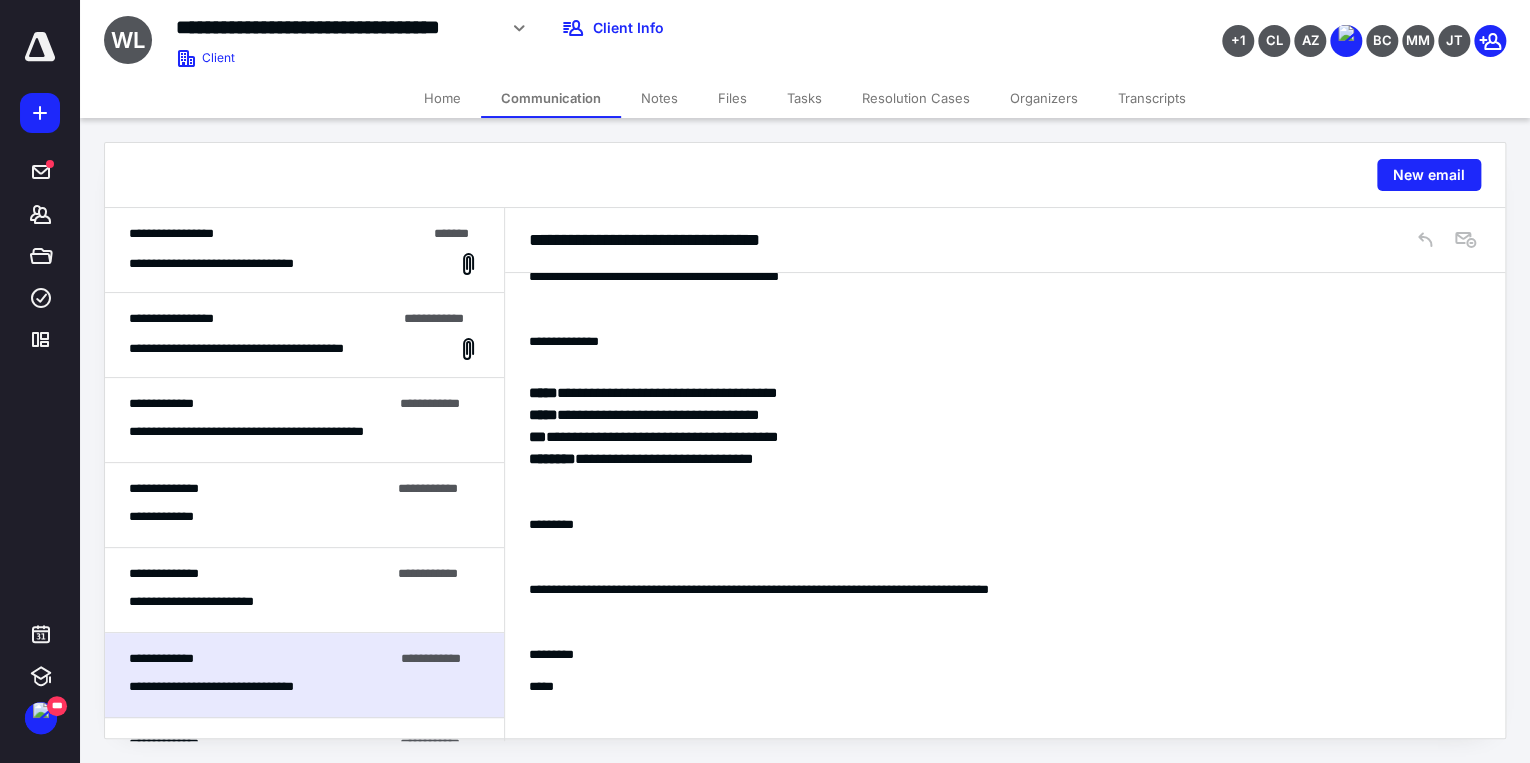 click on "**********" at bounding box center (262, 349) 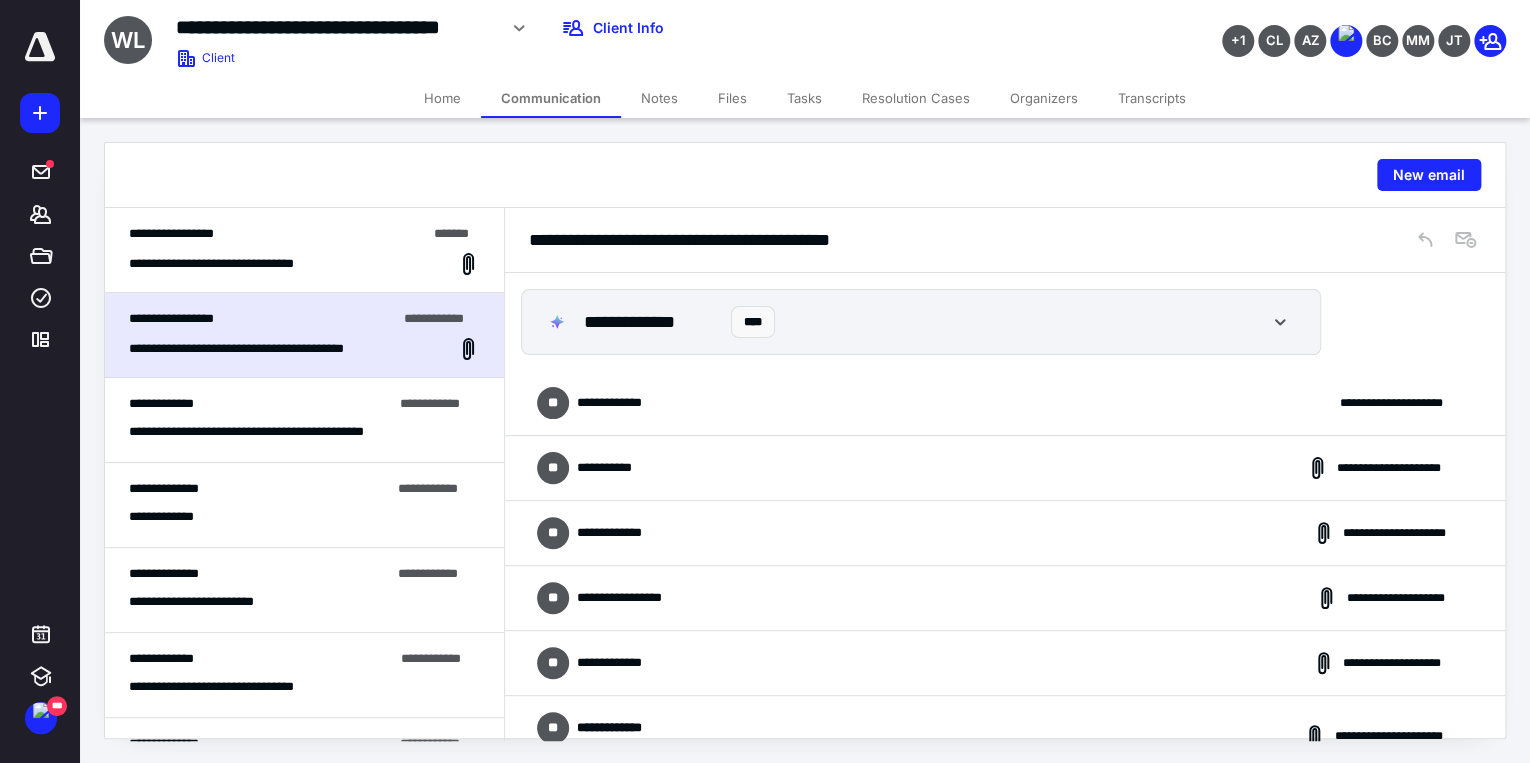 scroll, scrollTop: 312, scrollLeft: 0, axis: vertical 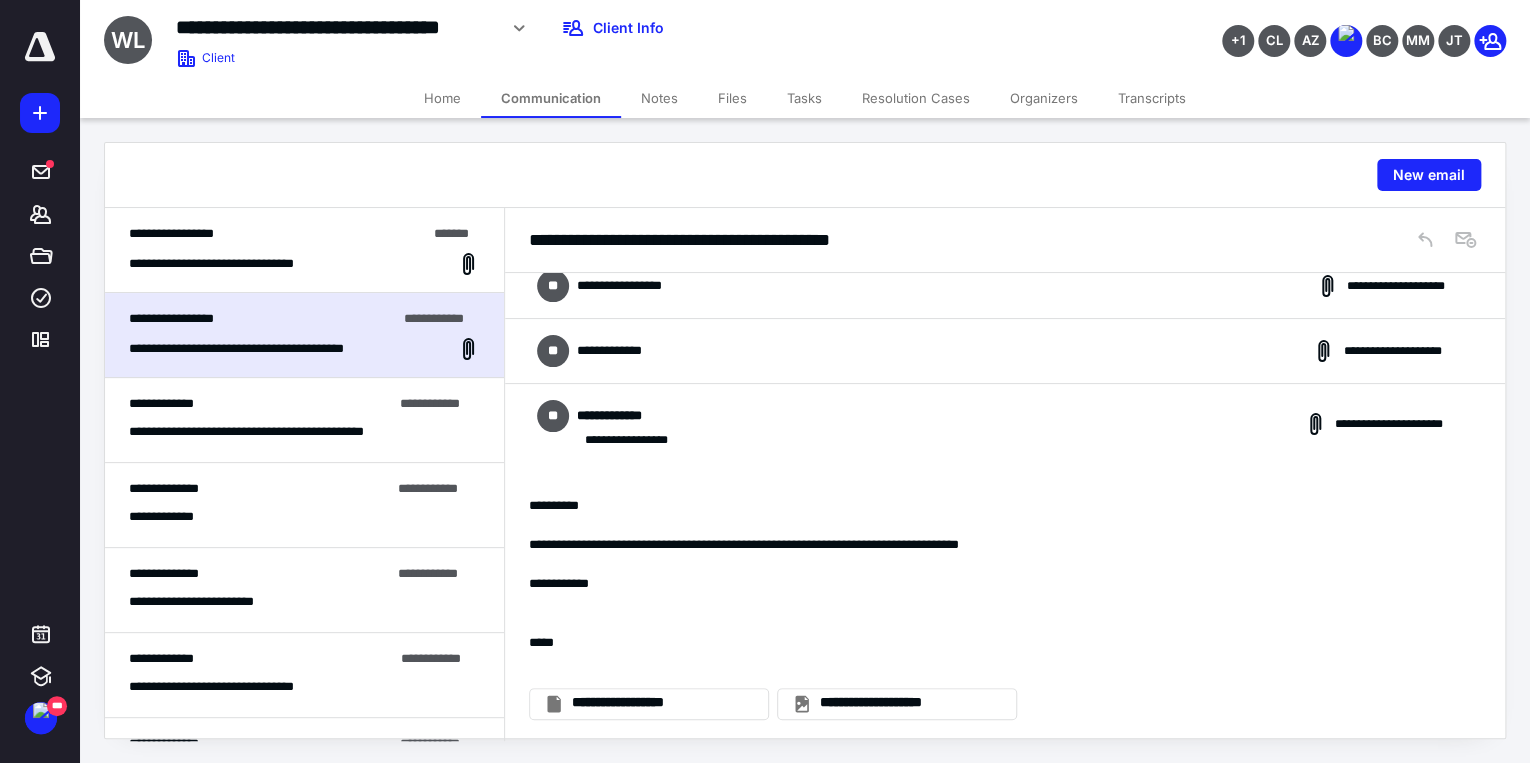 click on "**********" at bounding box center [228, 264] 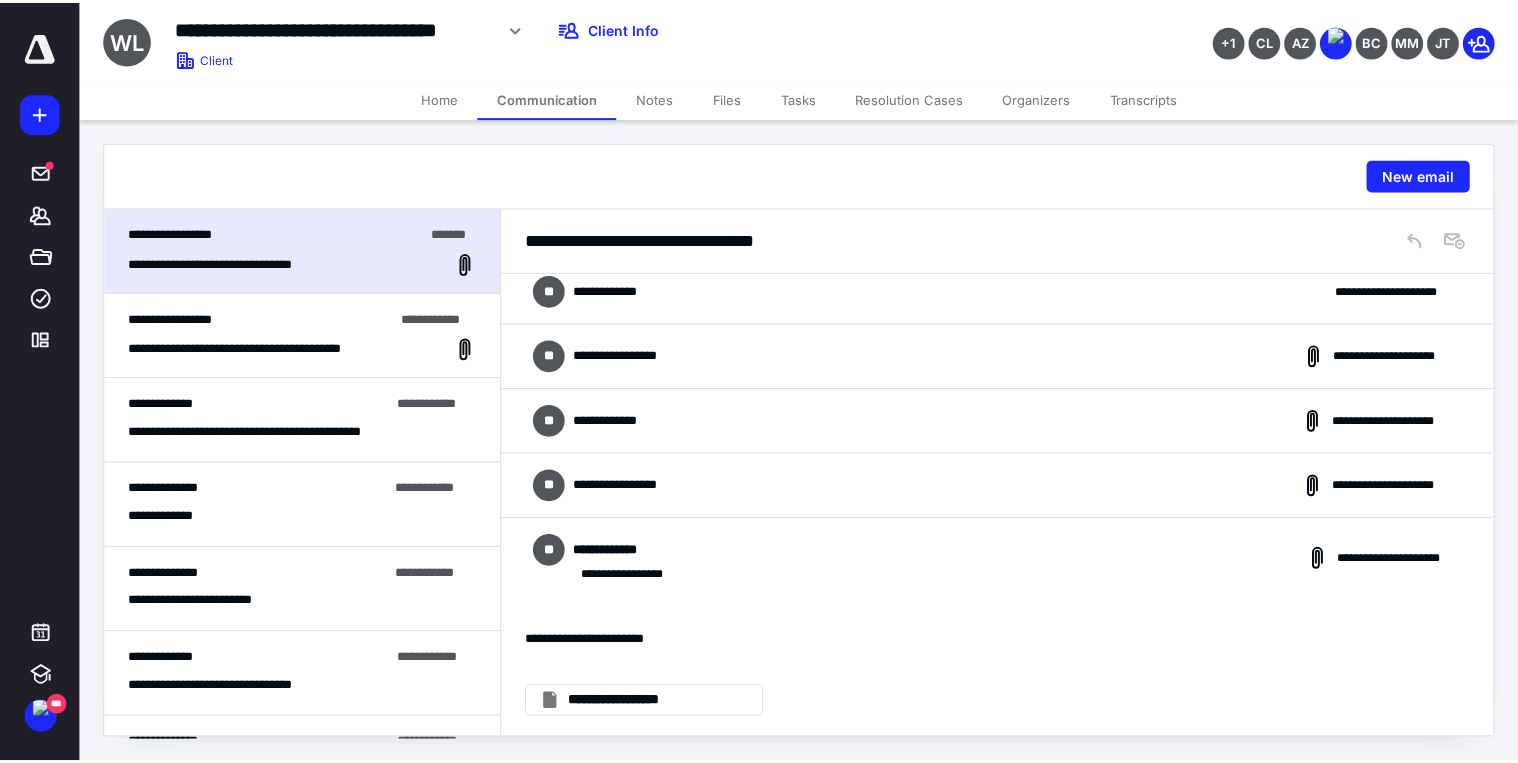 scroll, scrollTop: 0, scrollLeft: 0, axis: both 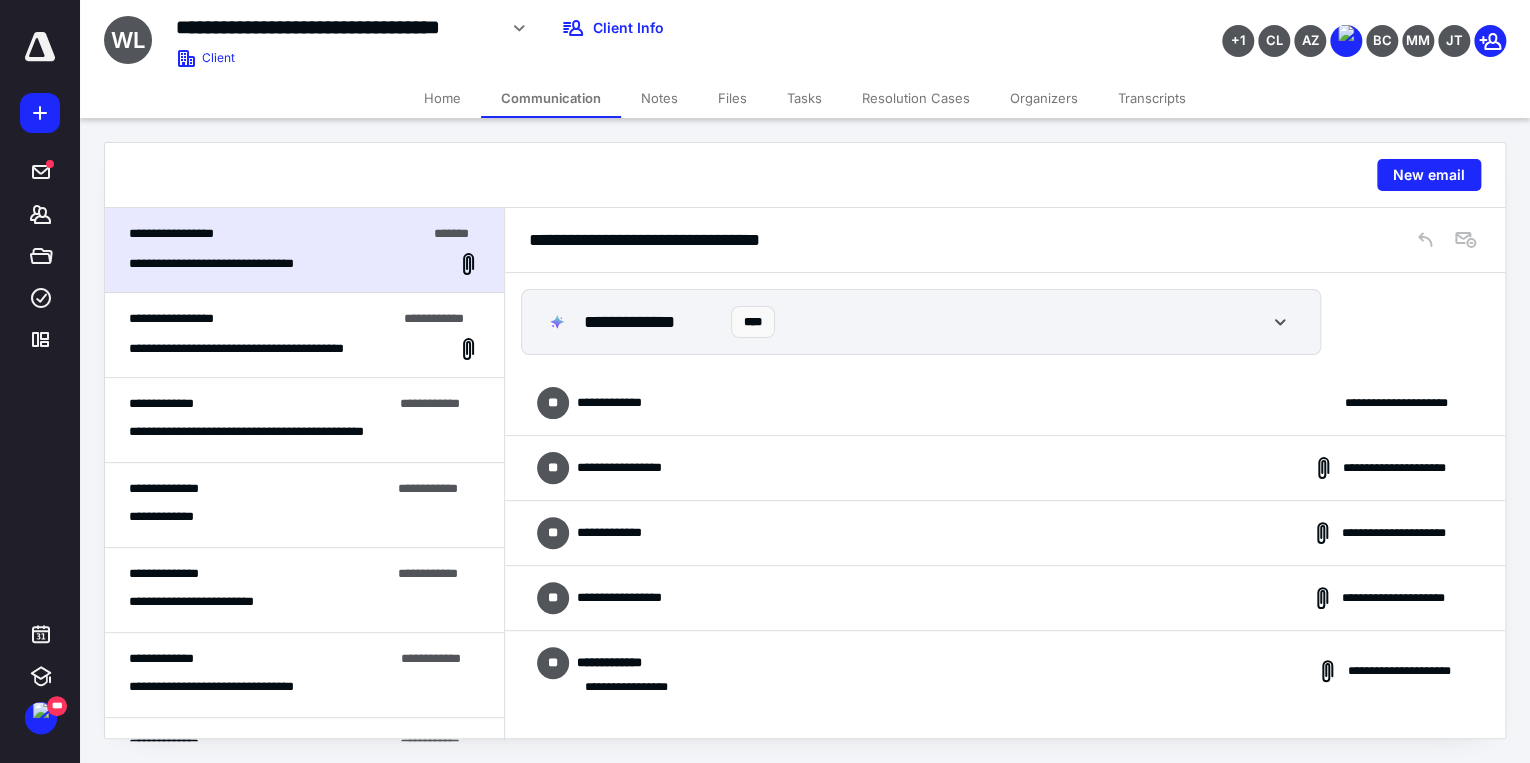 click on "Home" at bounding box center [442, 98] 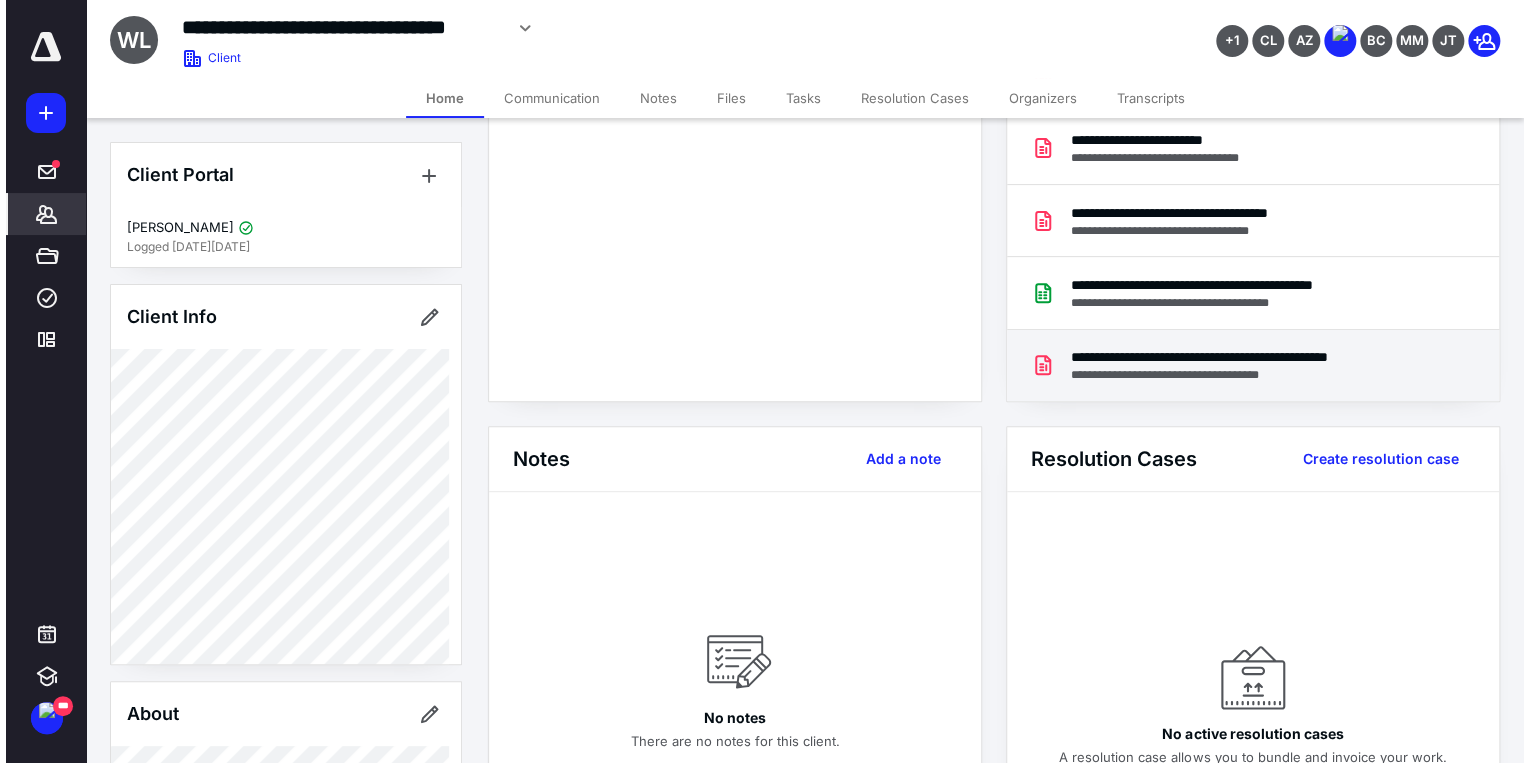scroll, scrollTop: 0, scrollLeft: 0, axis: both 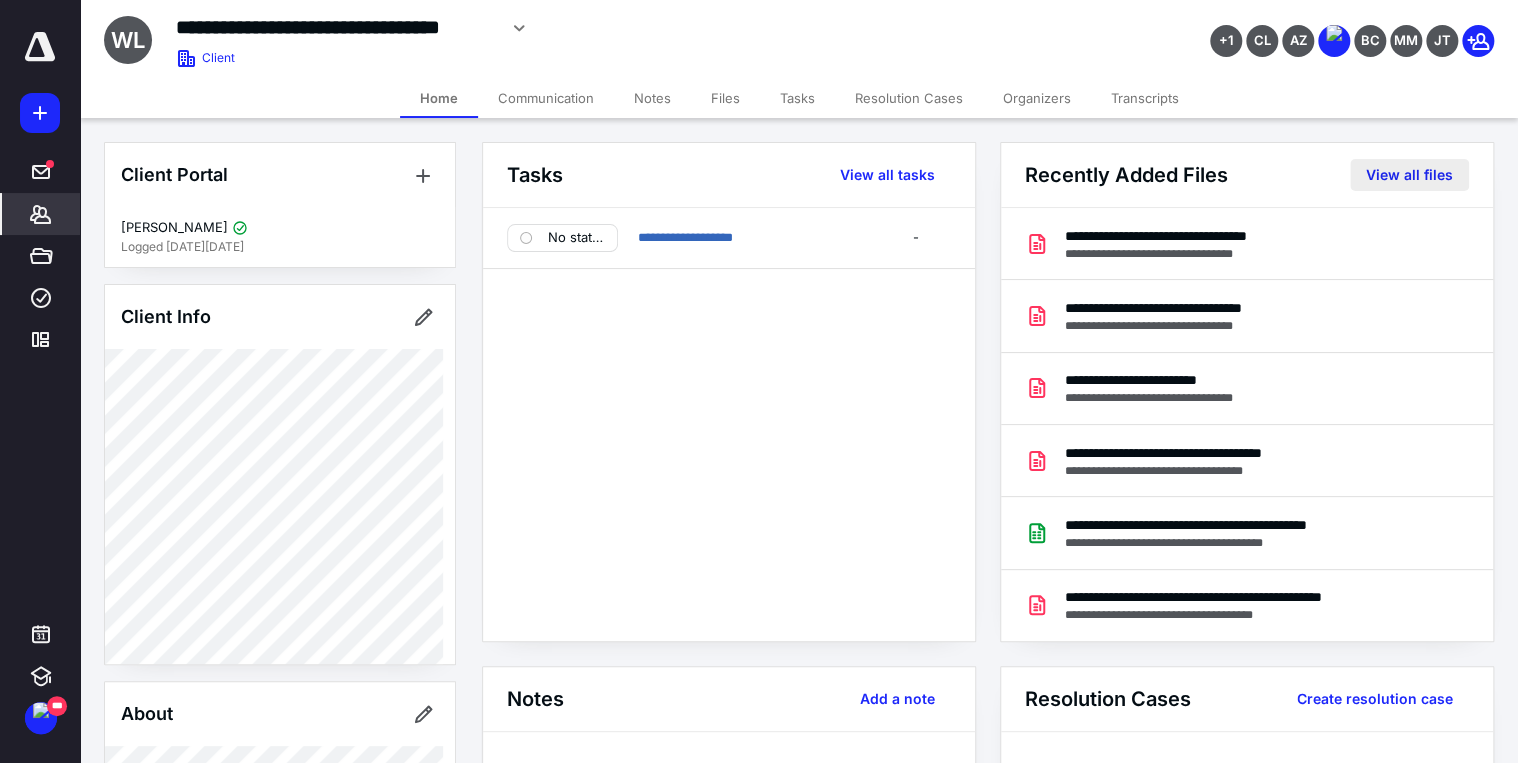 click on "View all files" at bounding box center [1409, 175] 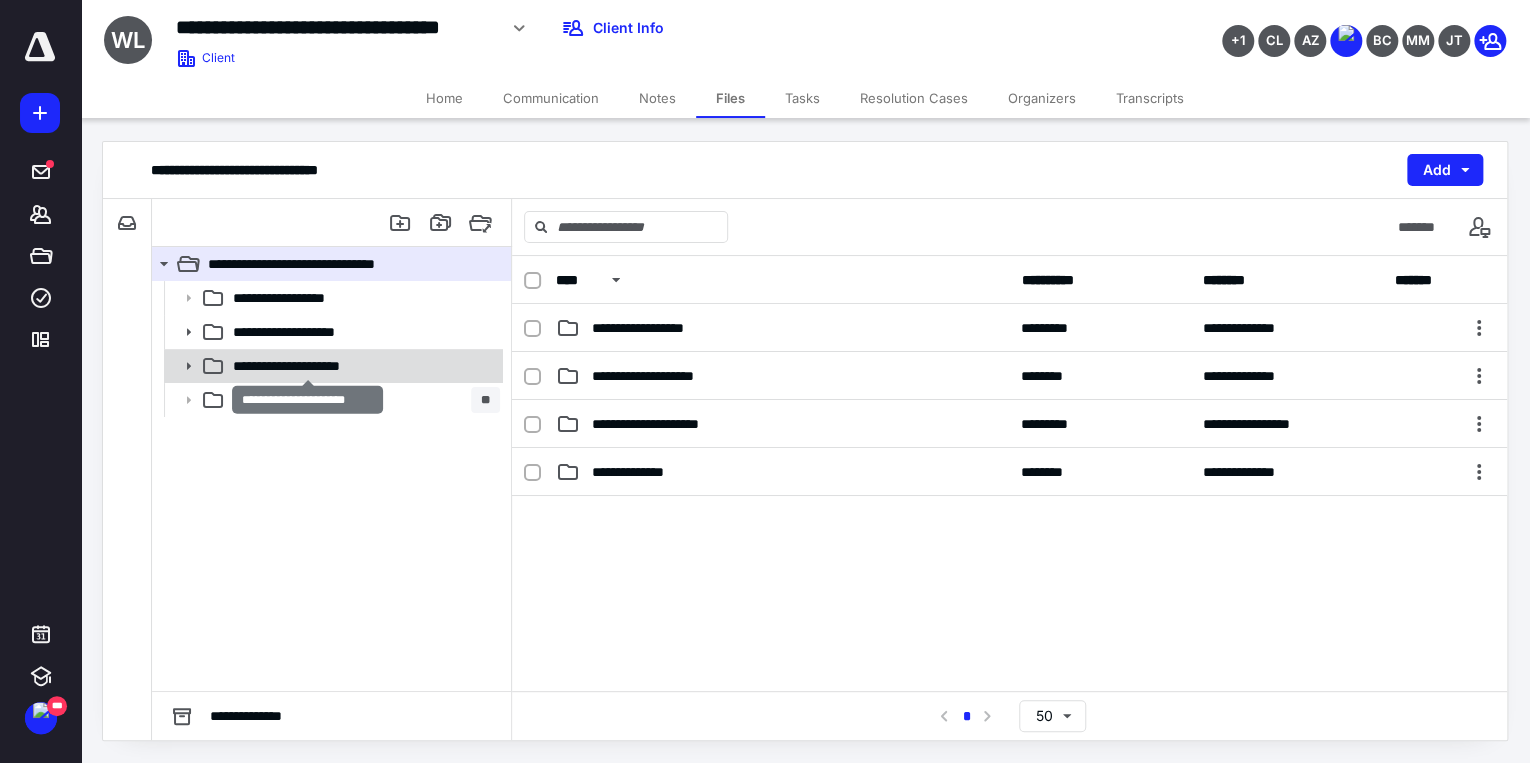 click on "**********" at bounding box center [308, 366] 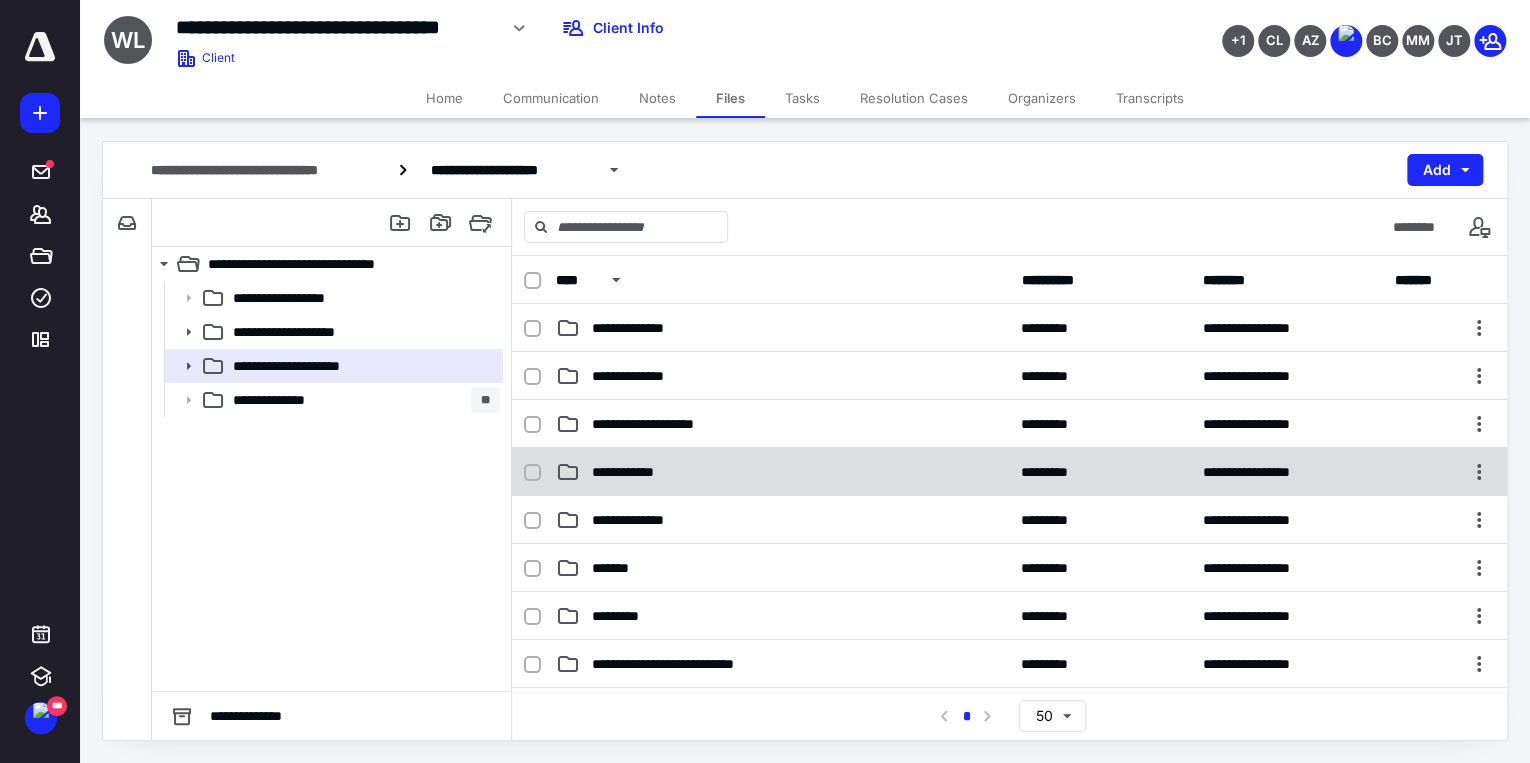 click on "**********" at bounding box center (634, 472) 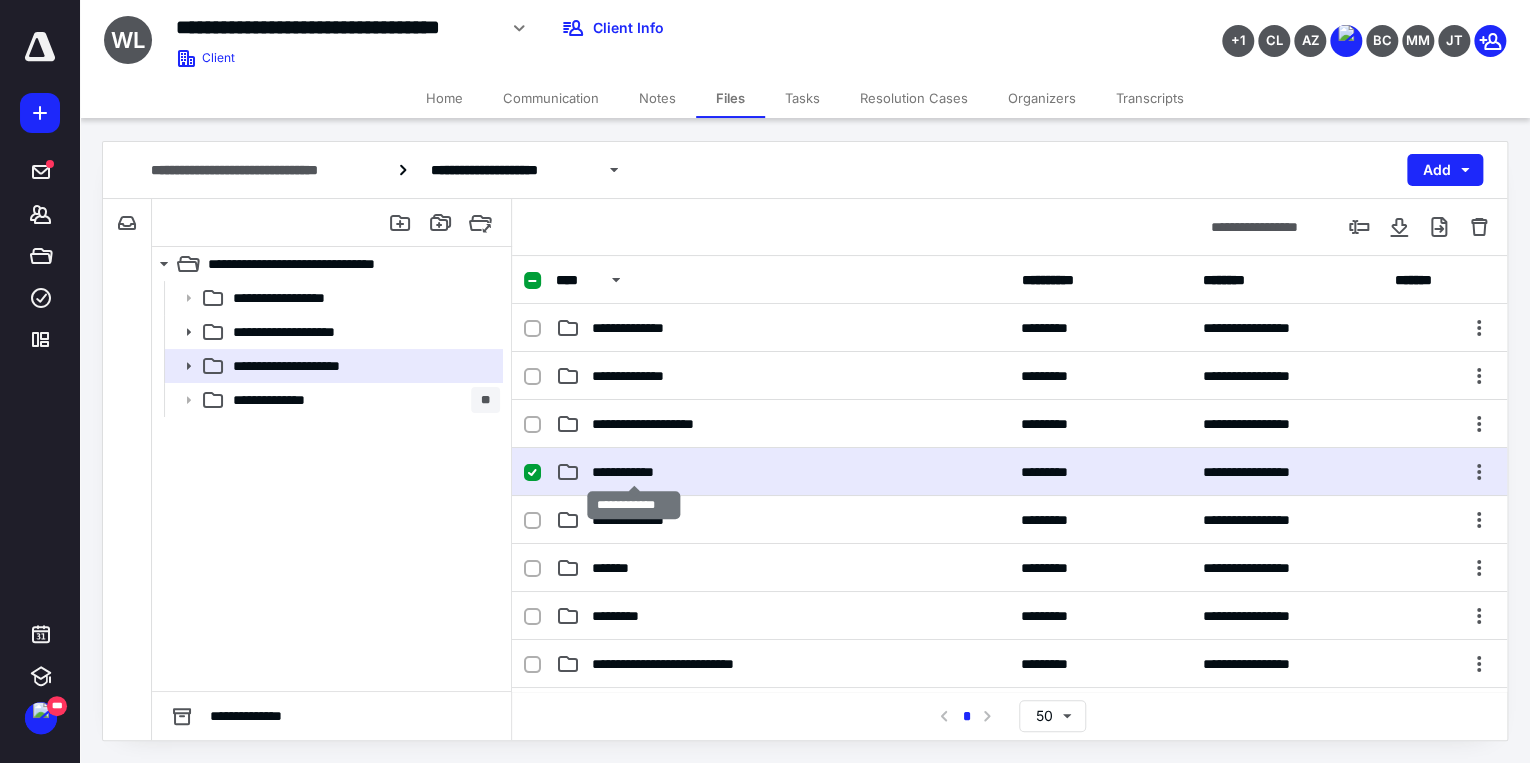 click on "**********" at bounding box center [634, 472] 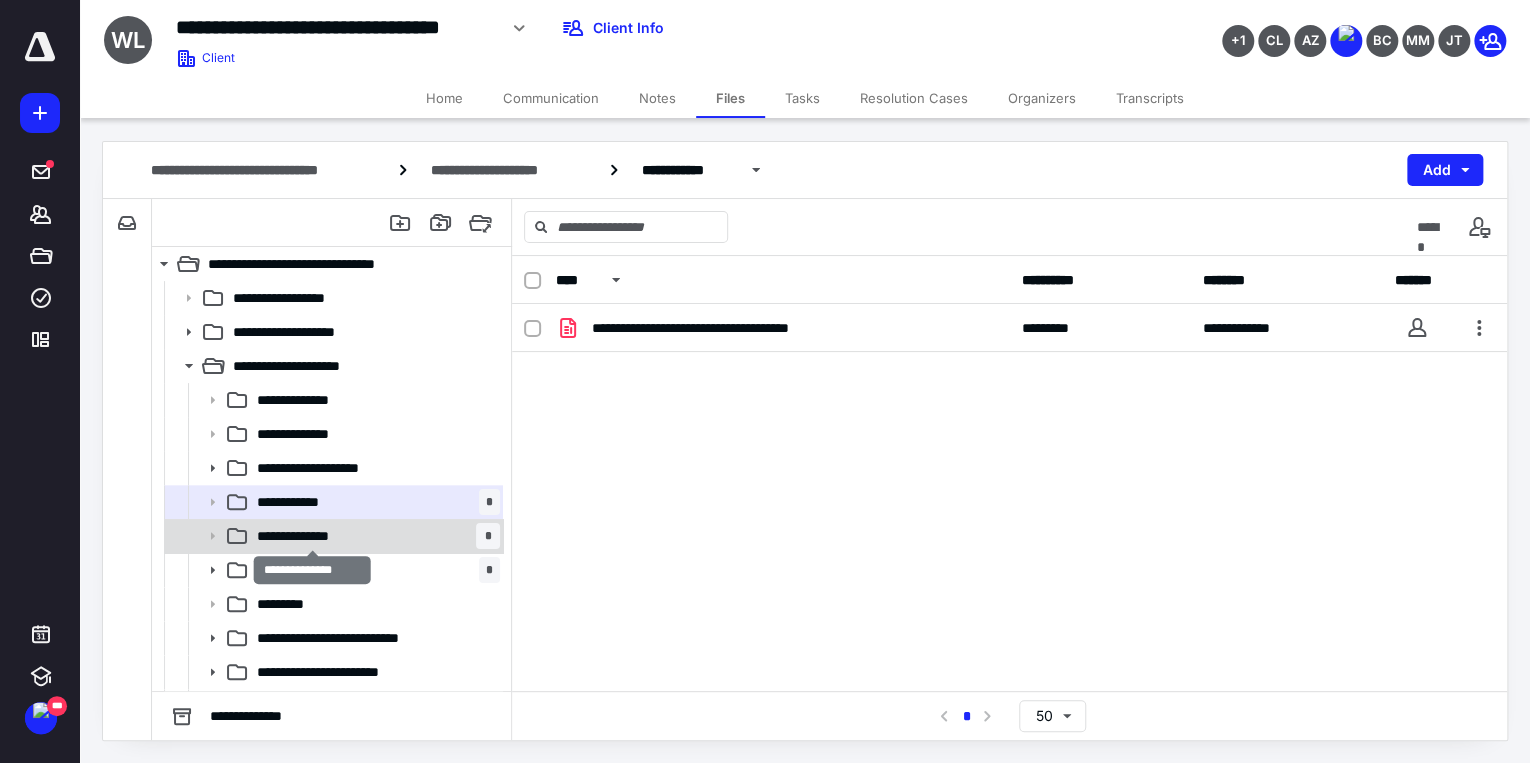 click on "**********" at bounding box center [313, 536] 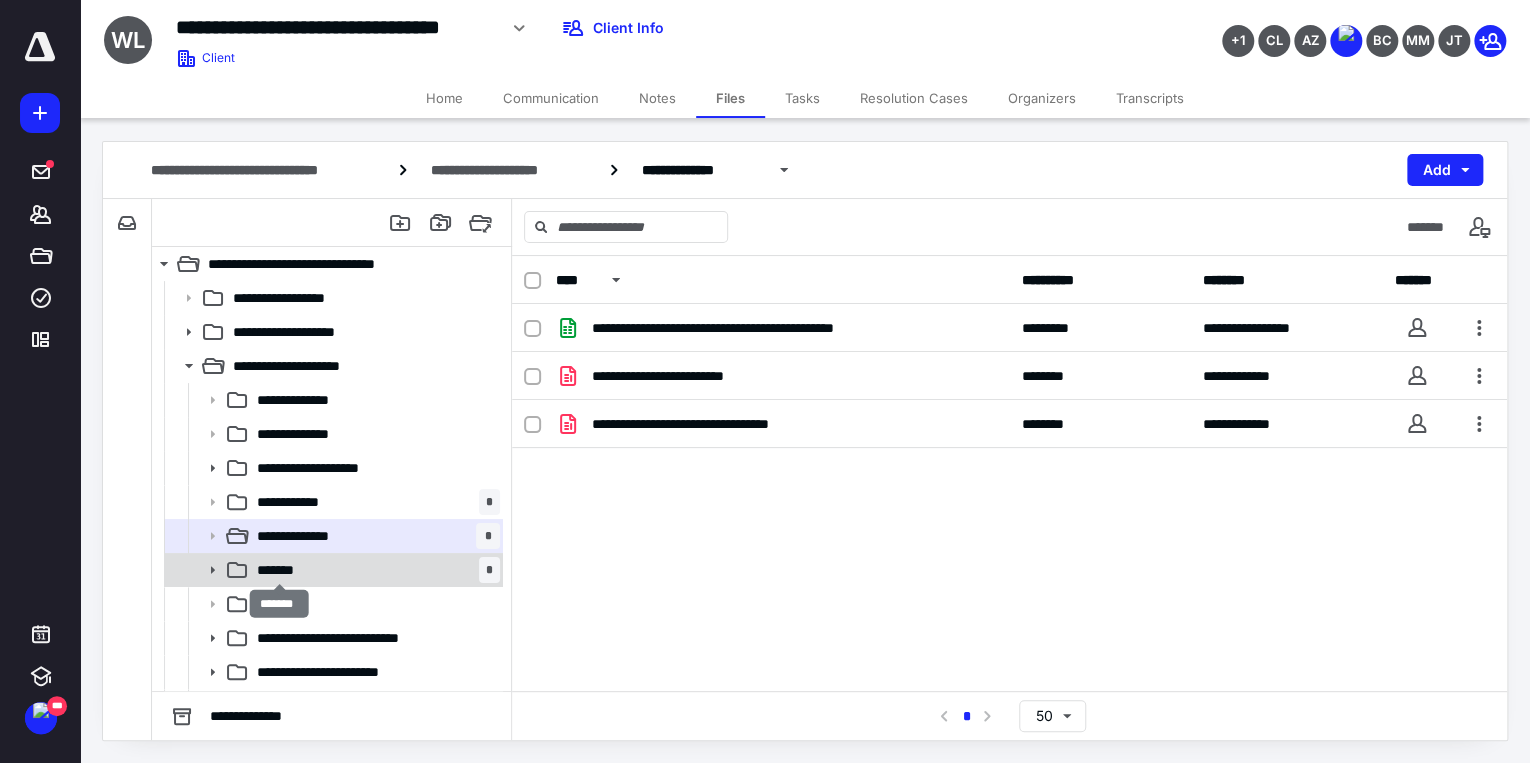 click on "*******" at bounding box center [279, 570] 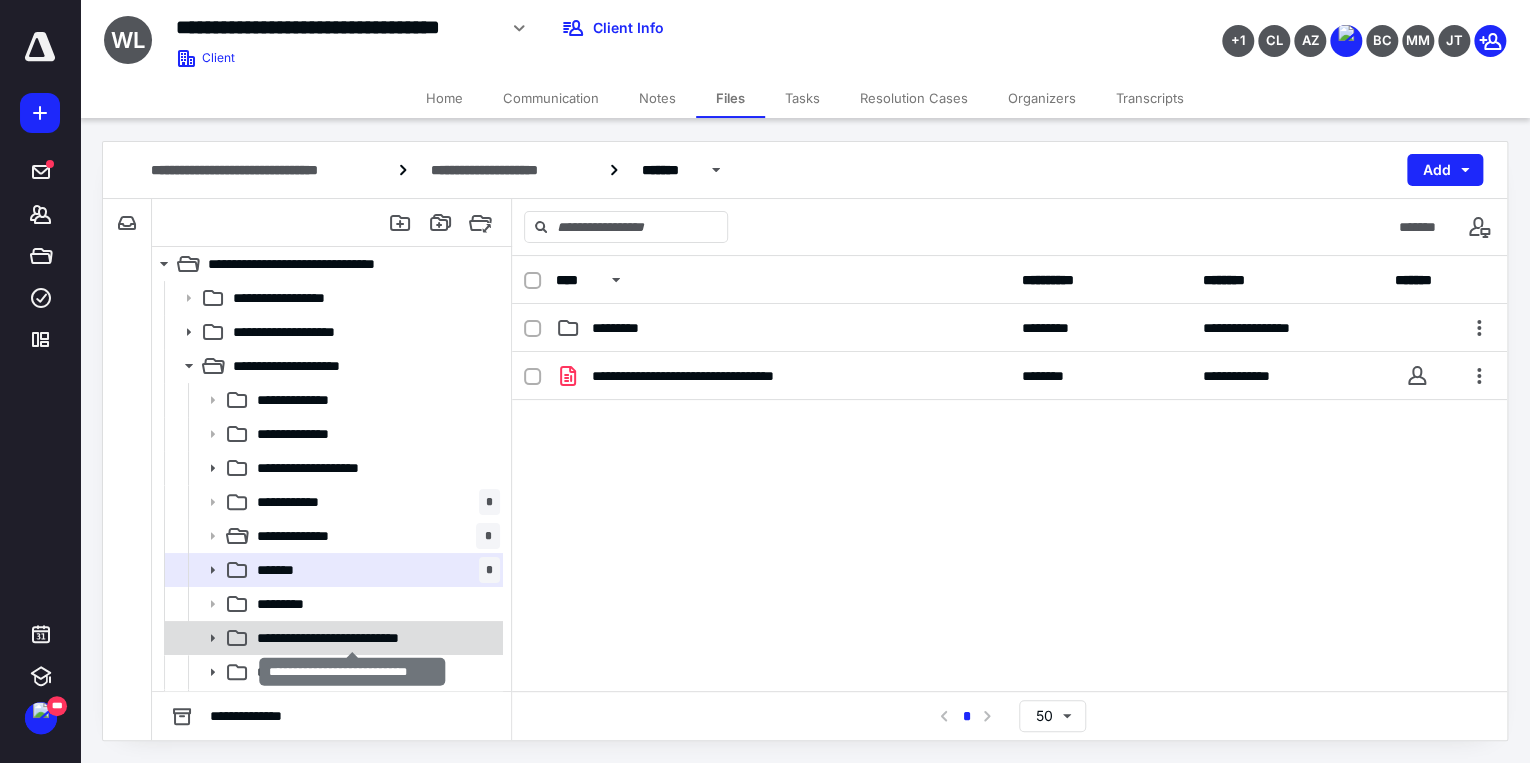 click on "**********" at bounding box center (352, 638) 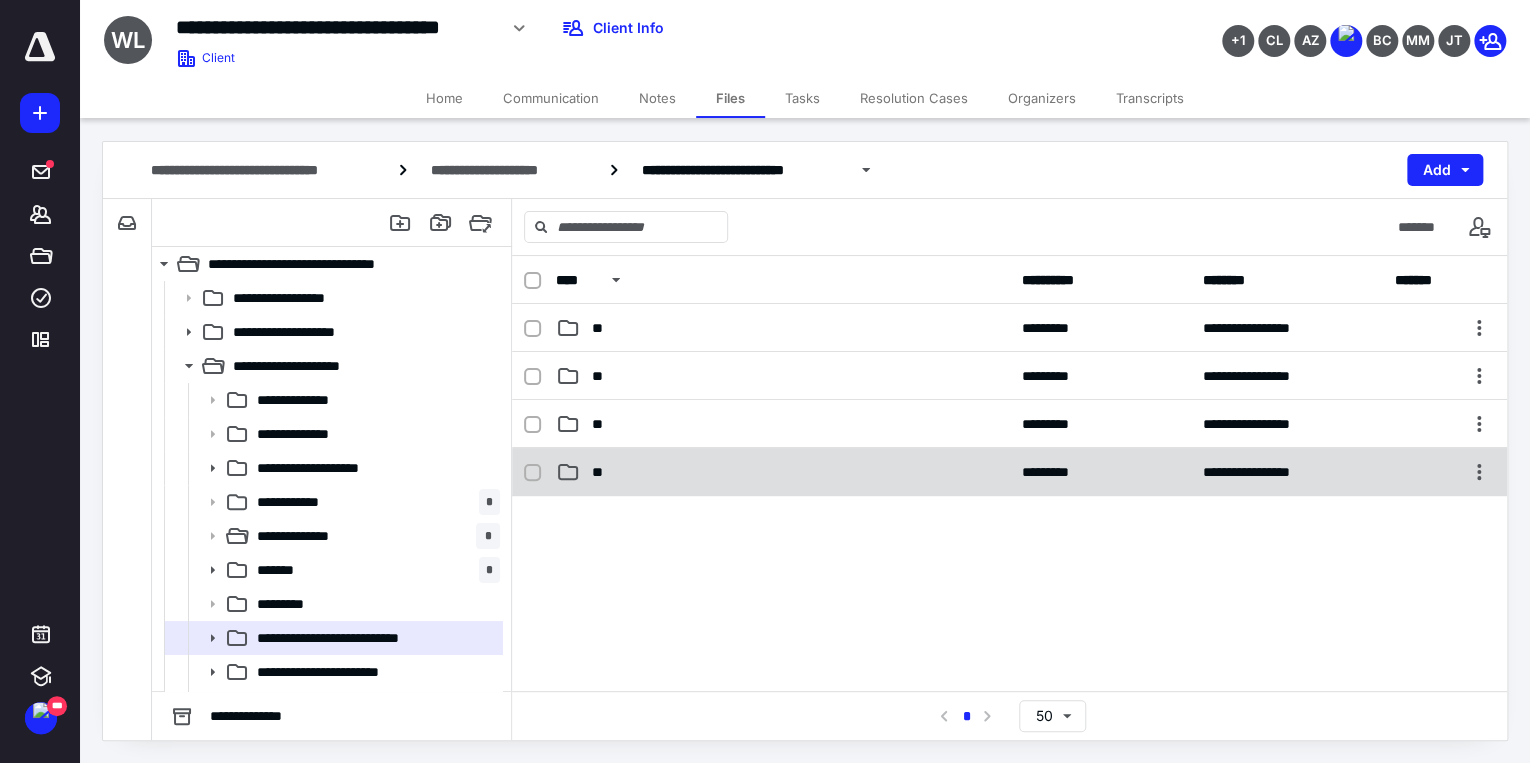 click on "**" at bounding box center [602, 472] 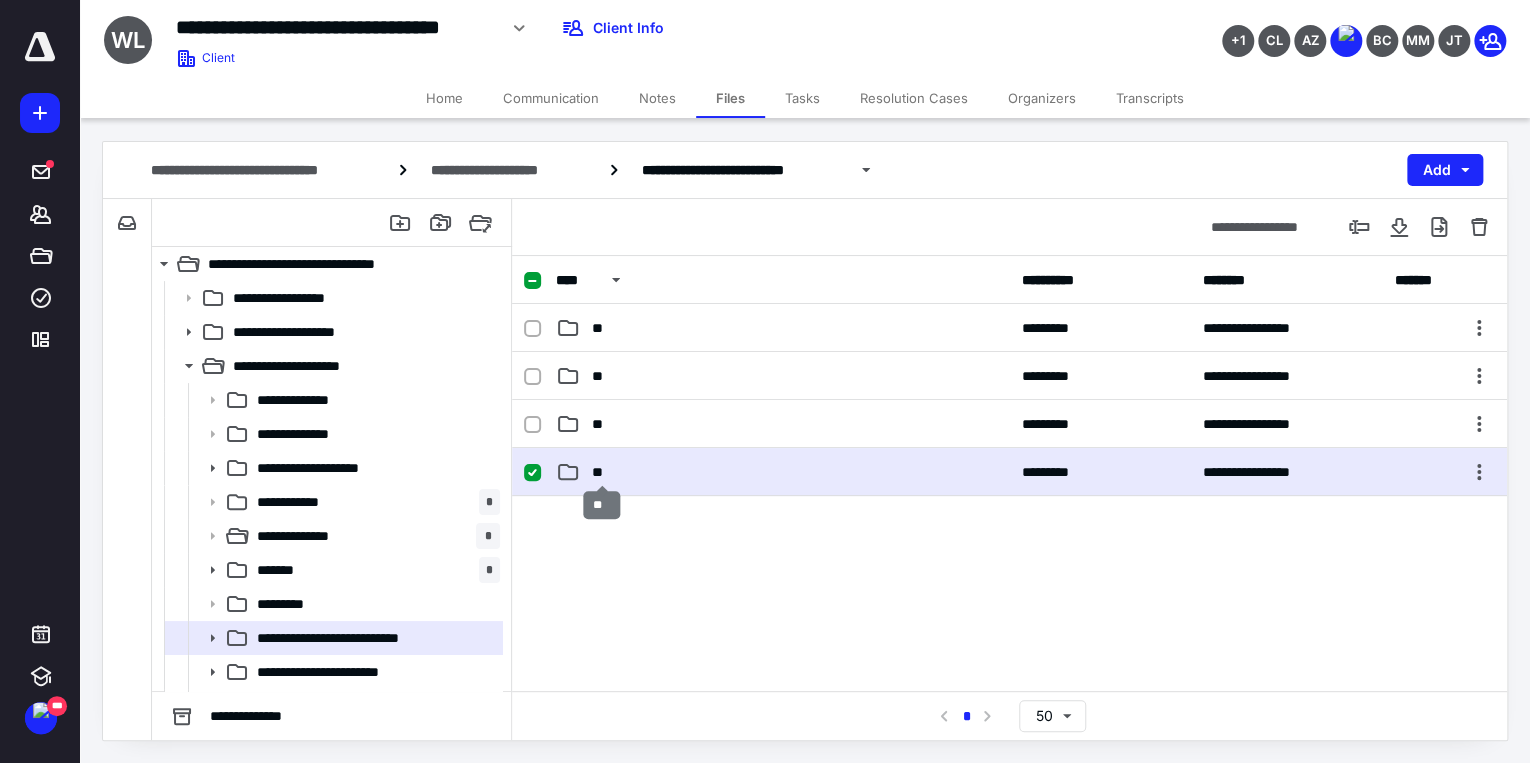 click on "**" at bounding box center [602, 472] 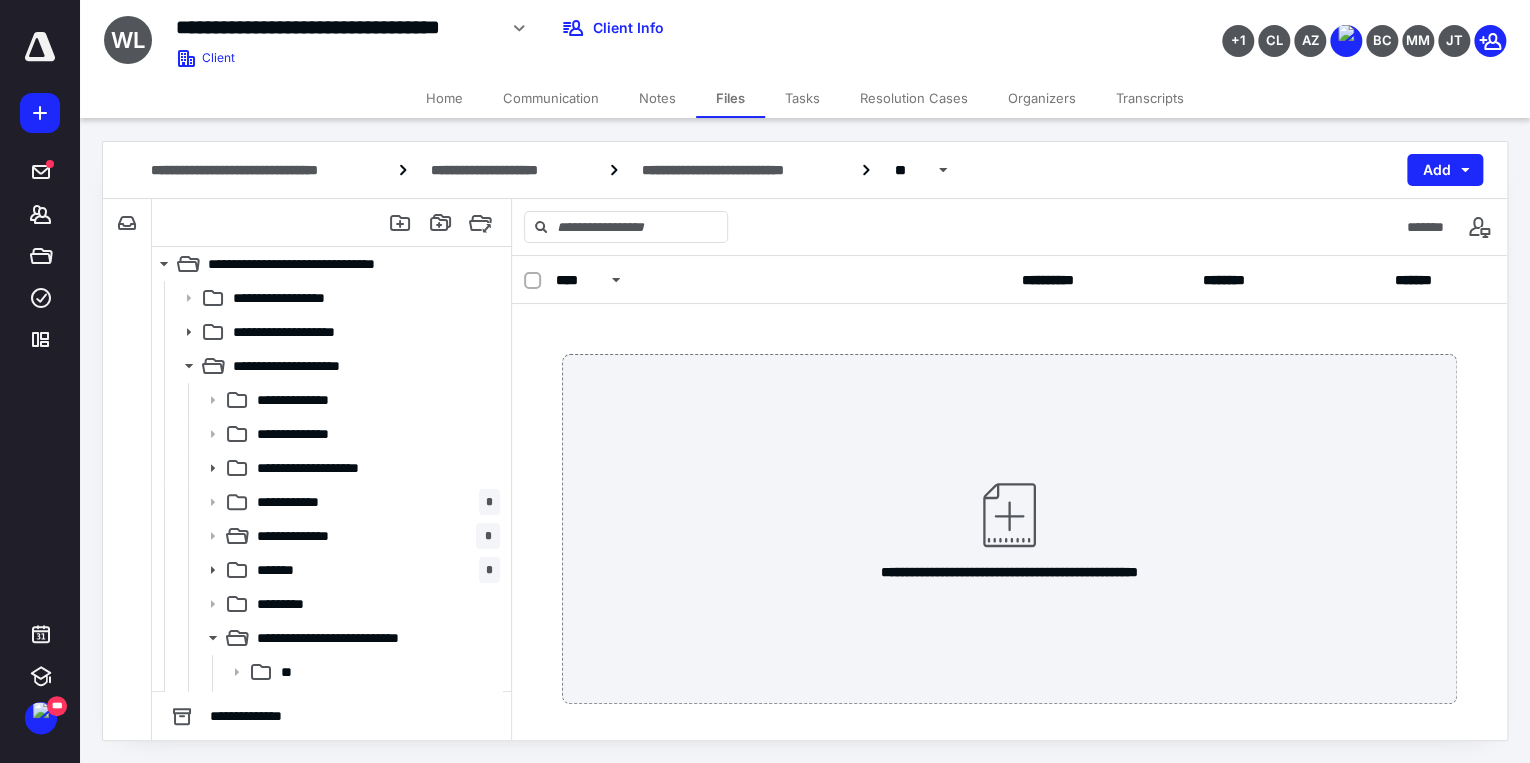 scroll, scrollTop: 160, scrollLeft: 0, axis: vertical 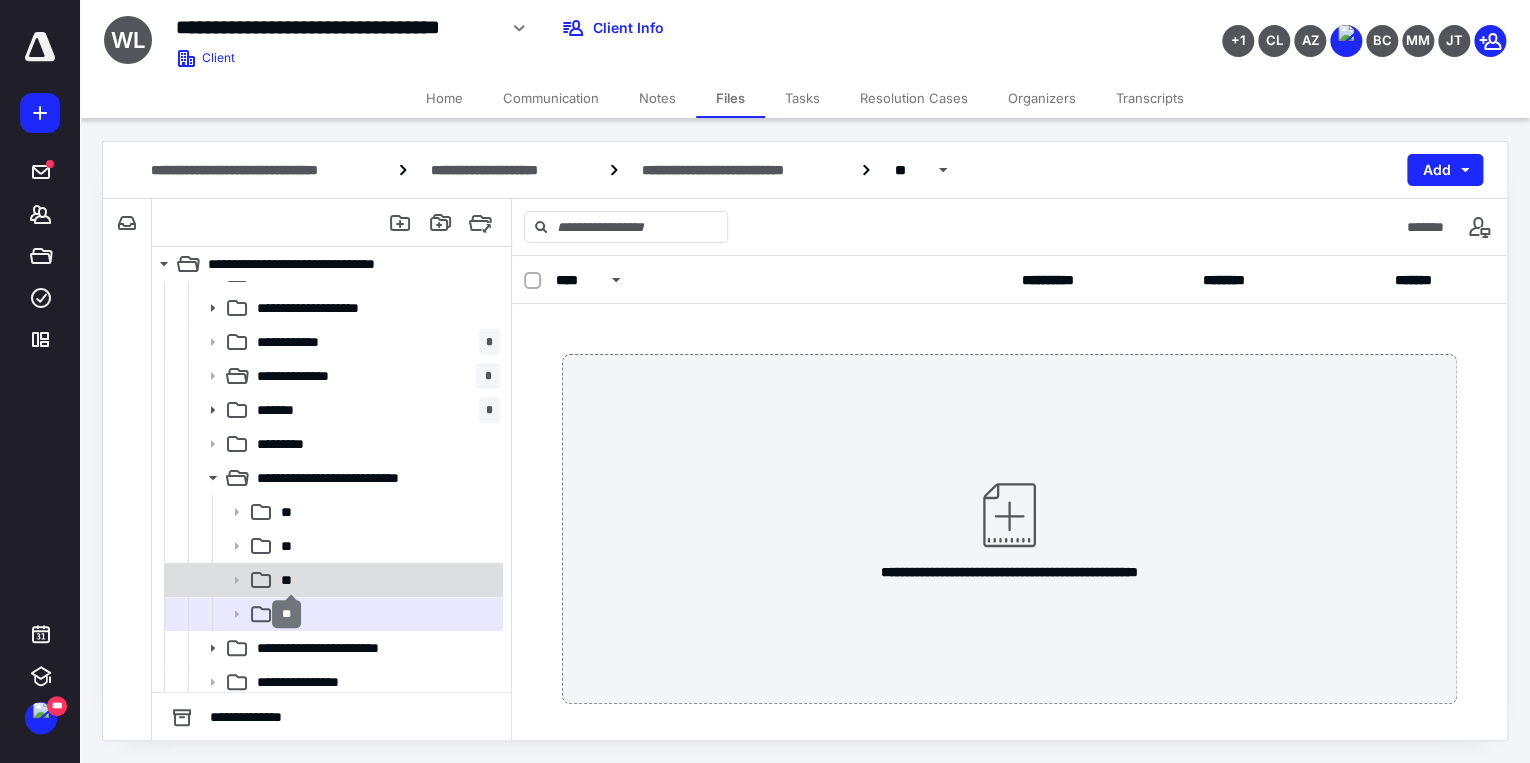 click on "**" at bounding box center (290, 580) 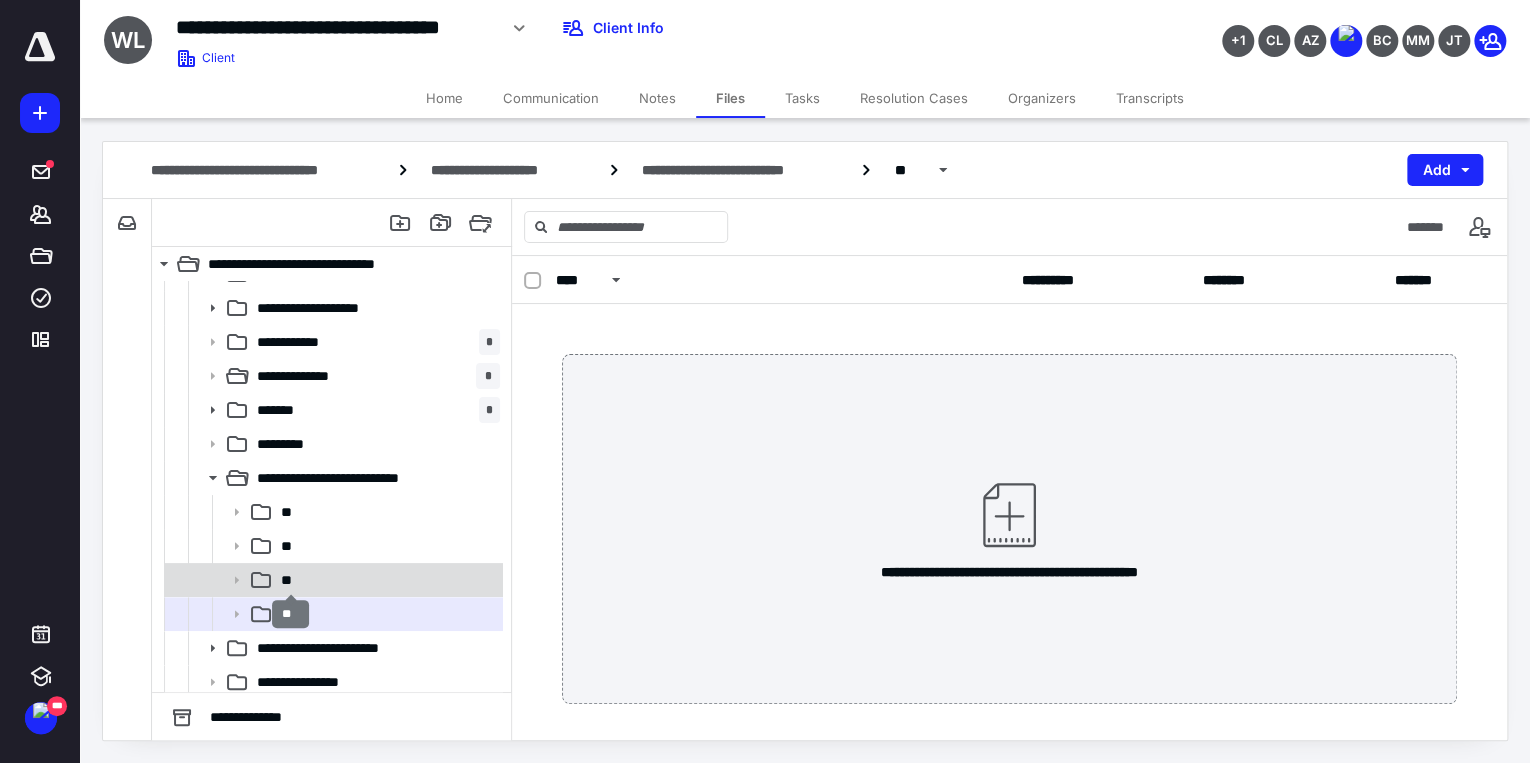 click on "**" at bounding box center (290, 580) 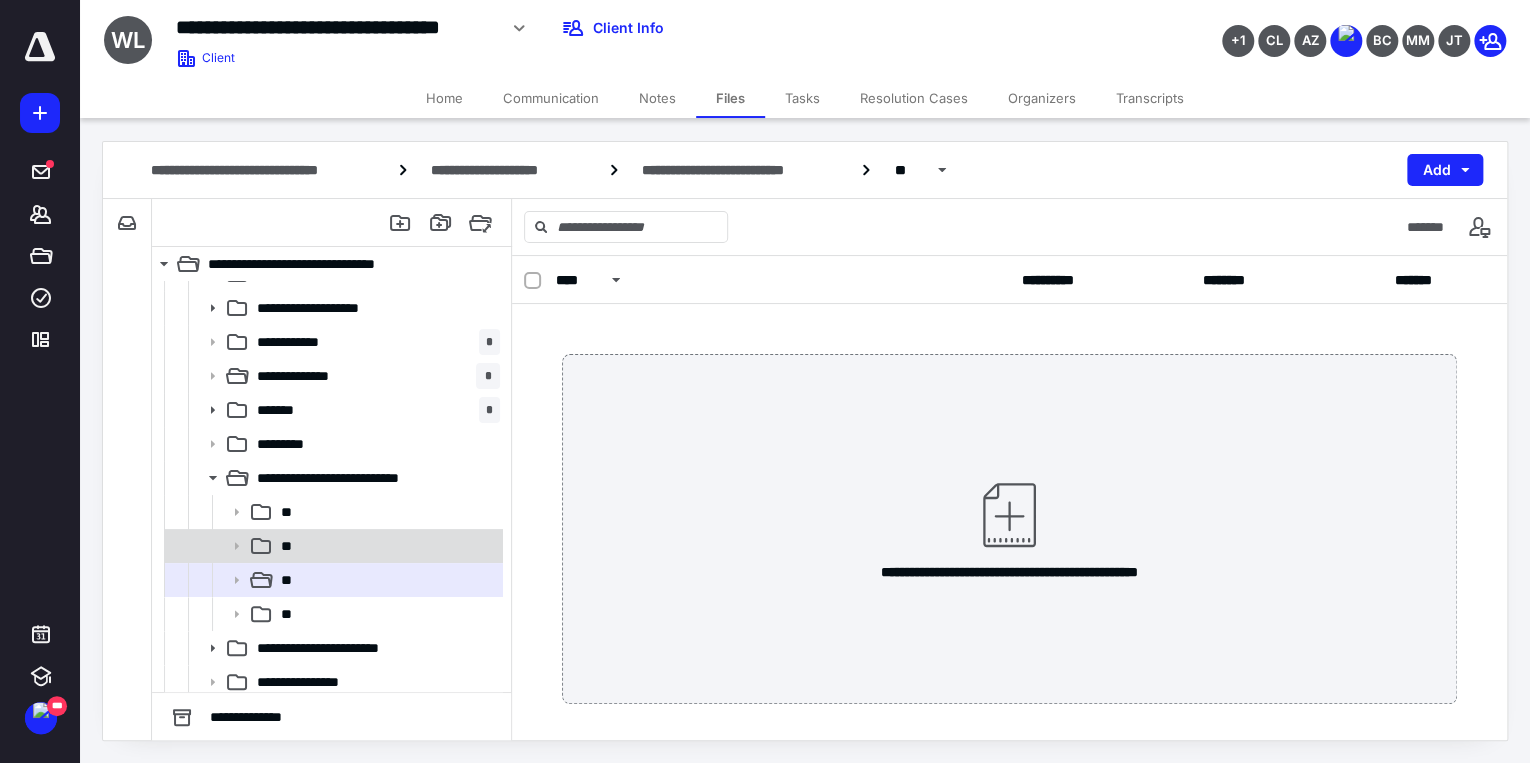 scroll, scrollTop: 200, scrollLeft: 0, axis: vertical 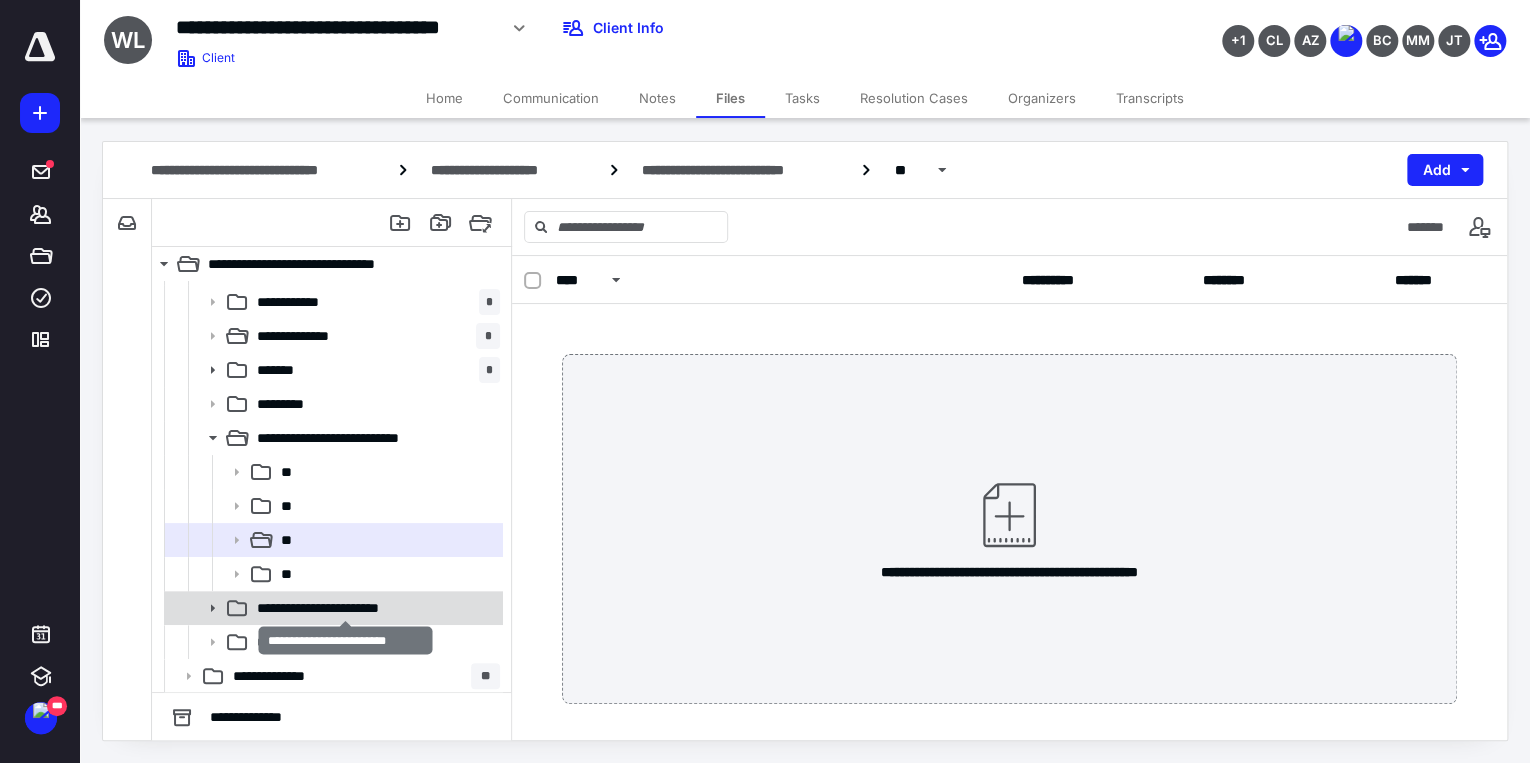 click on "**********" at bounding box center [346, 608] 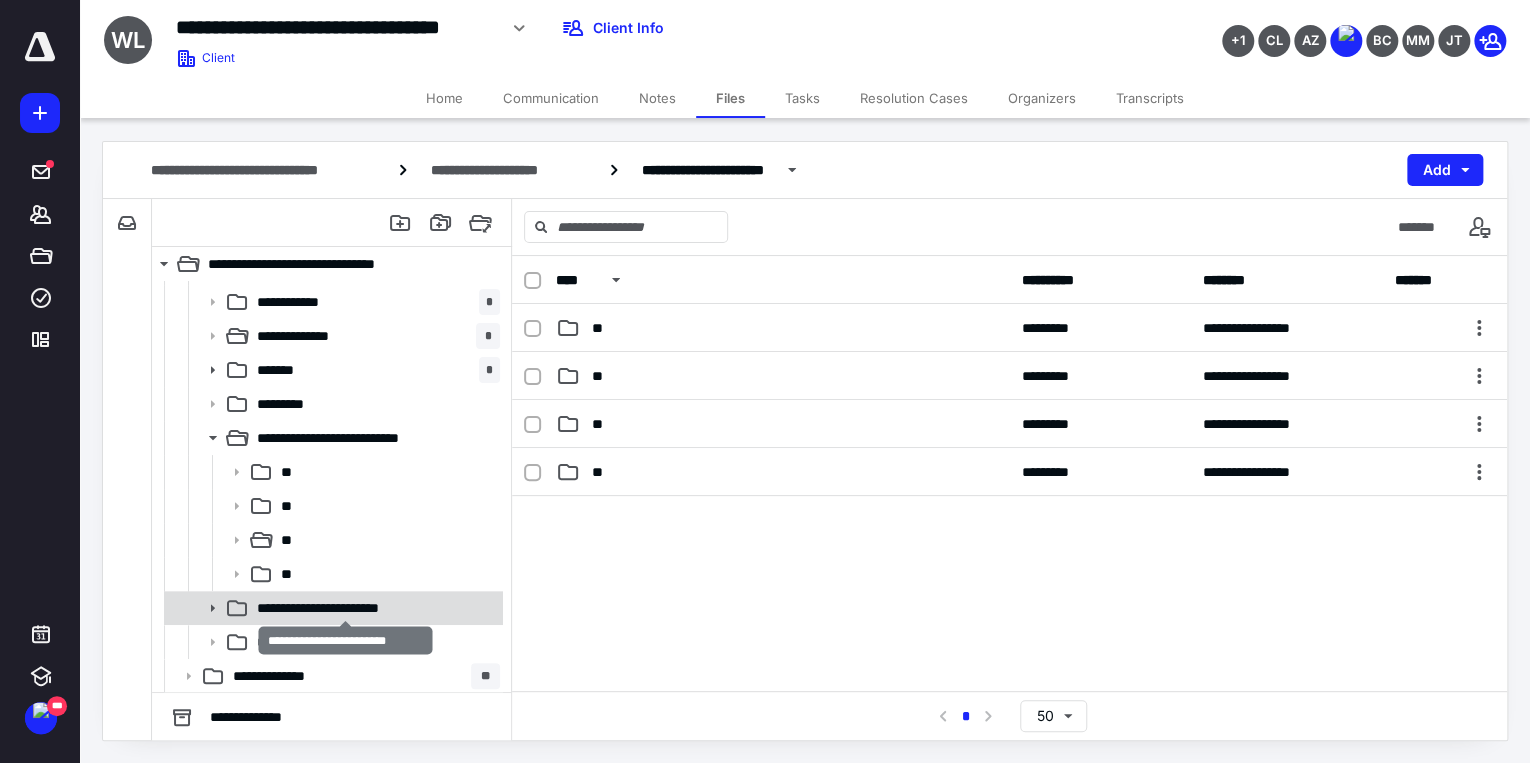 click on "**********" at bounding box center (346, 608) 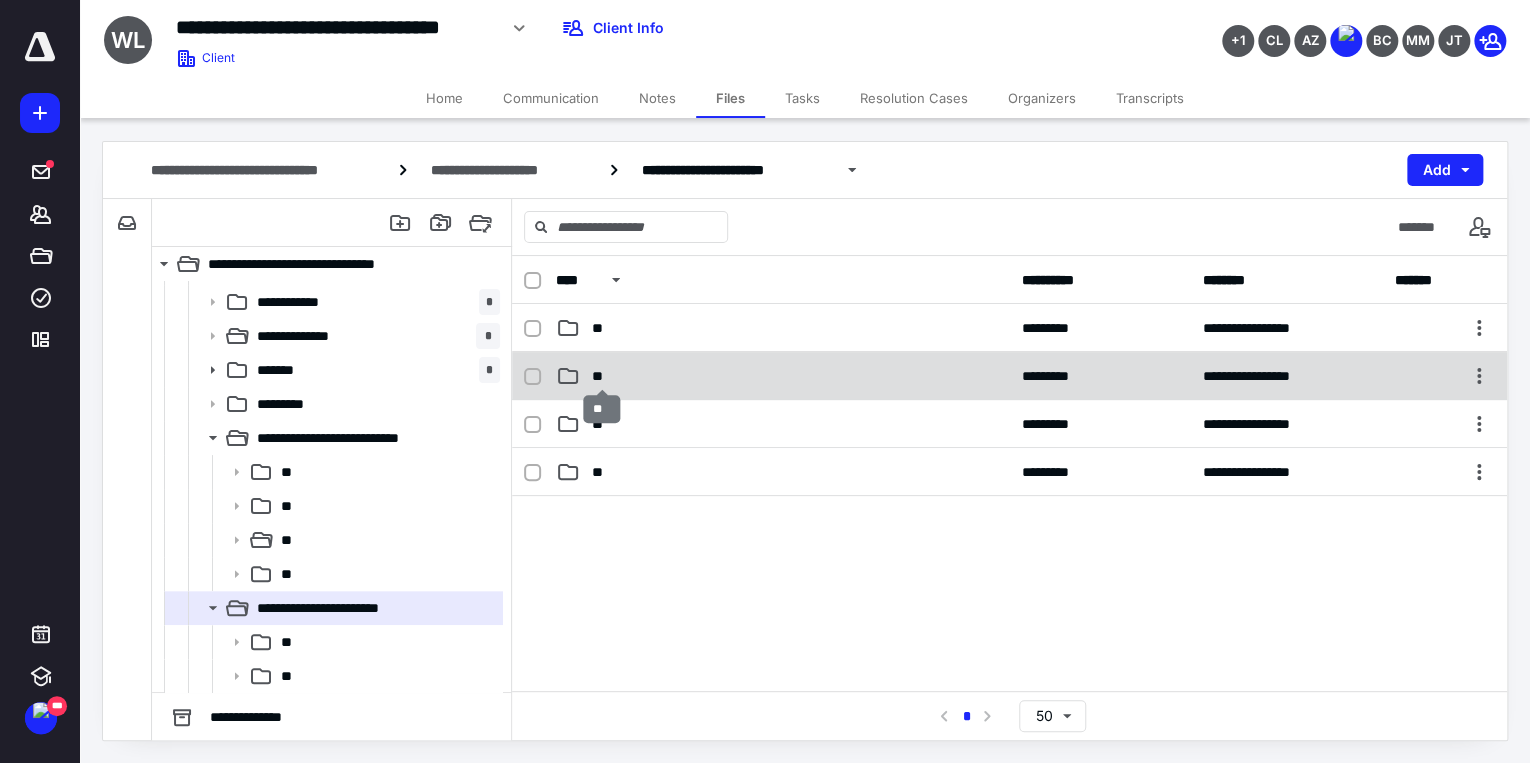 click on "**" at bounding box center (601, 376) 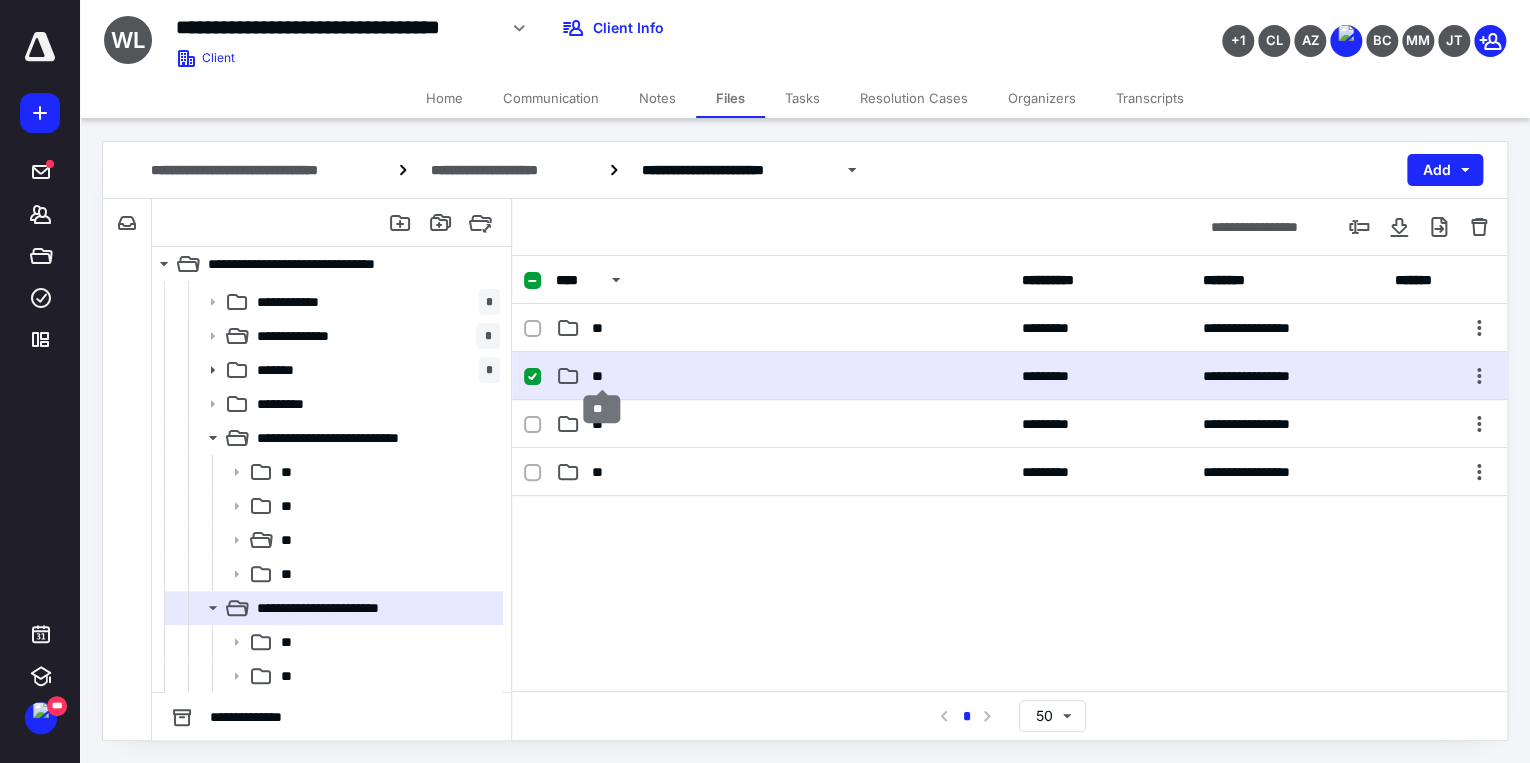 click on "**" at bounding box center [601, 376] 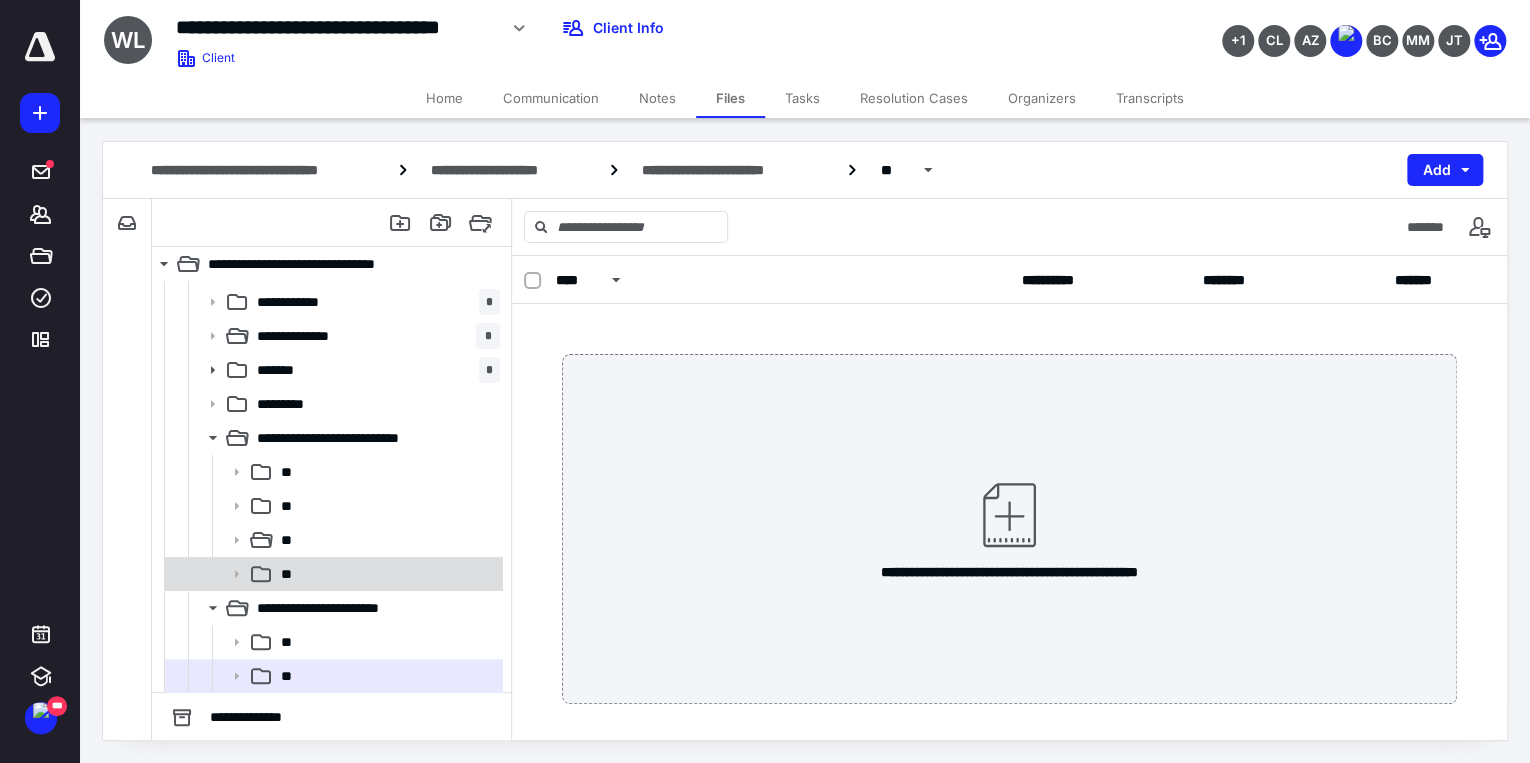 scroll, scrollTop: 336, scrollLeft: 0, axis: vertical 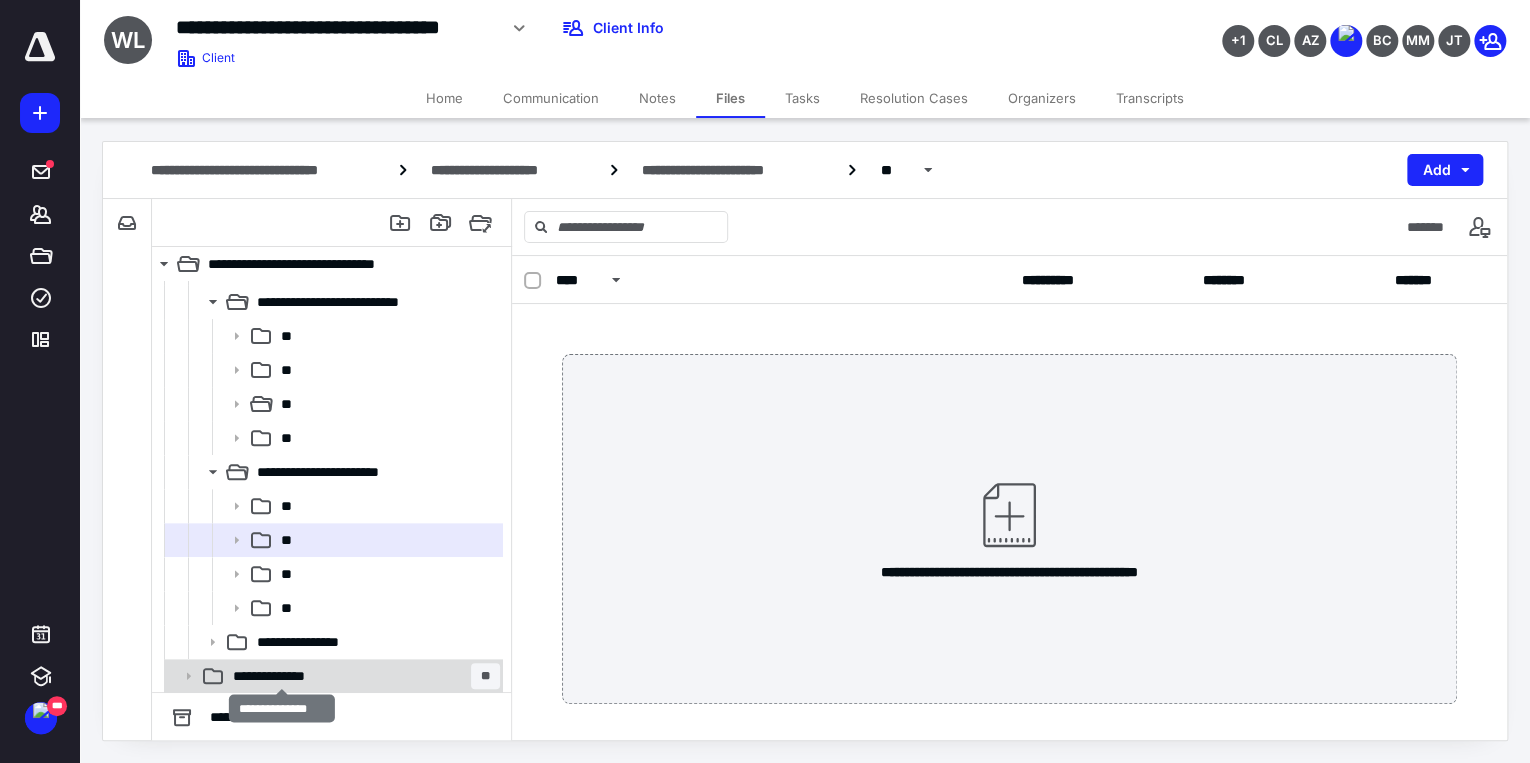 click on "**********" at bounding box center (282, 676) 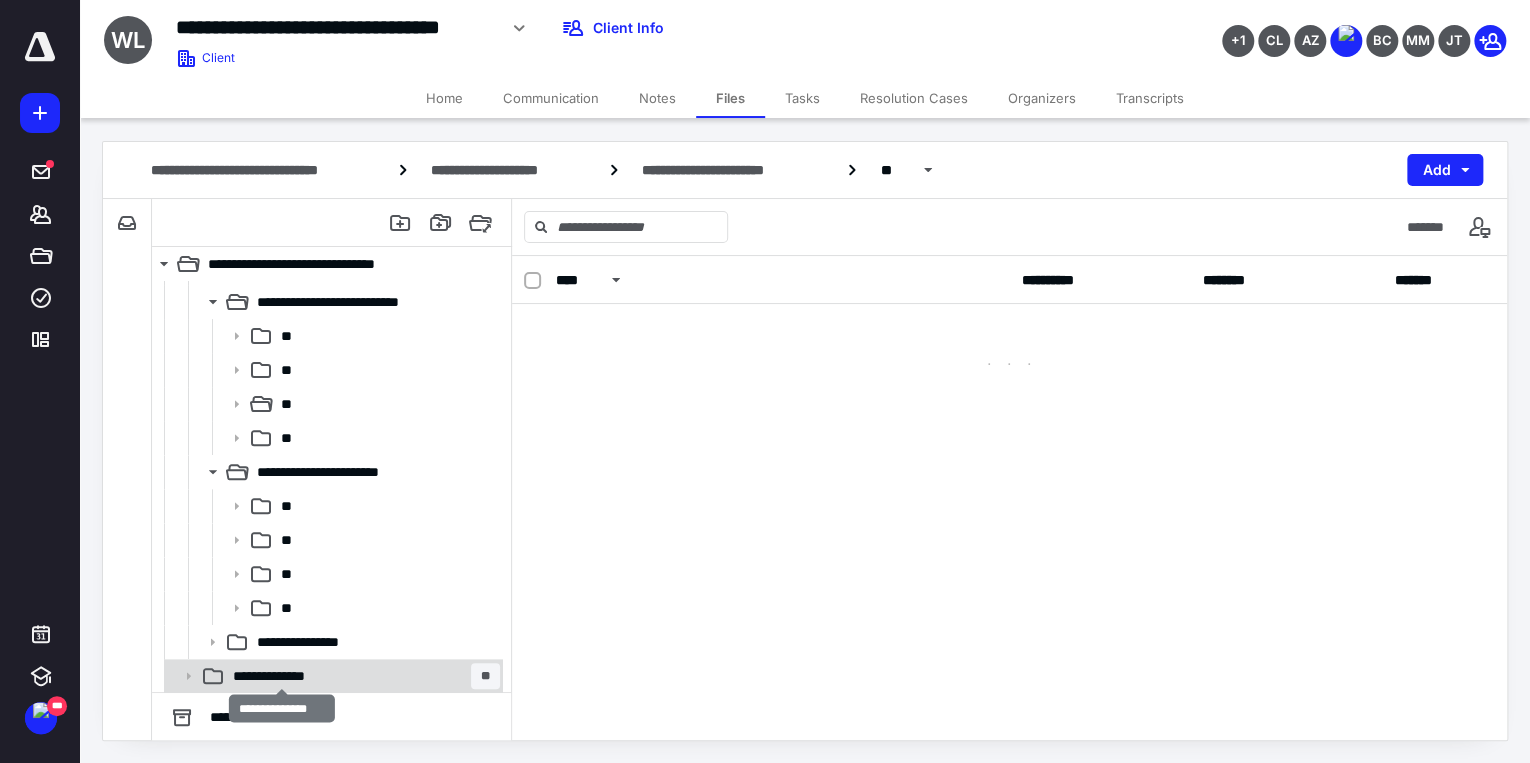 click on "**********" at bounding box center [282, 676] 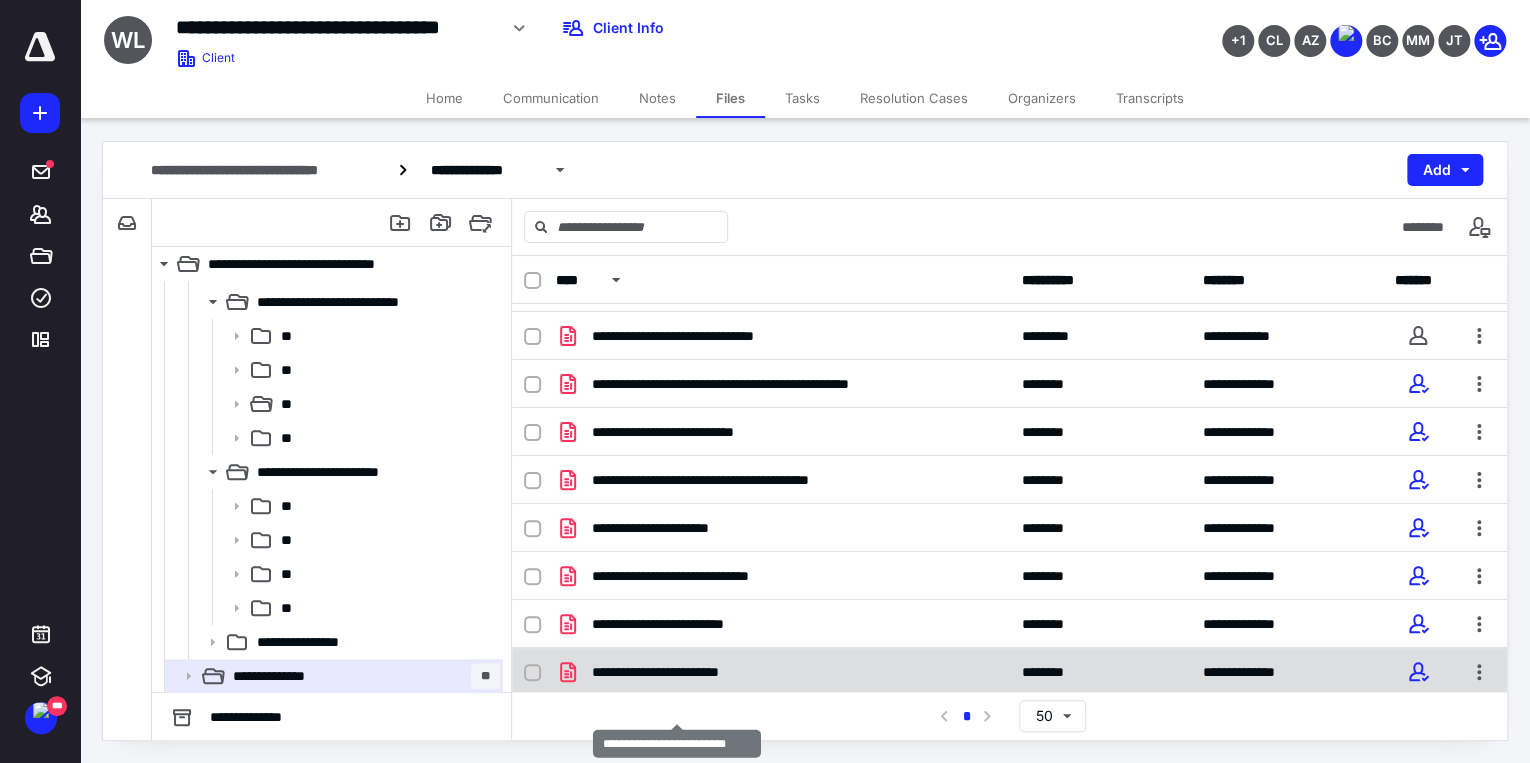 scroll, scrollTop: 0, scrollLeft: 0, axis: both 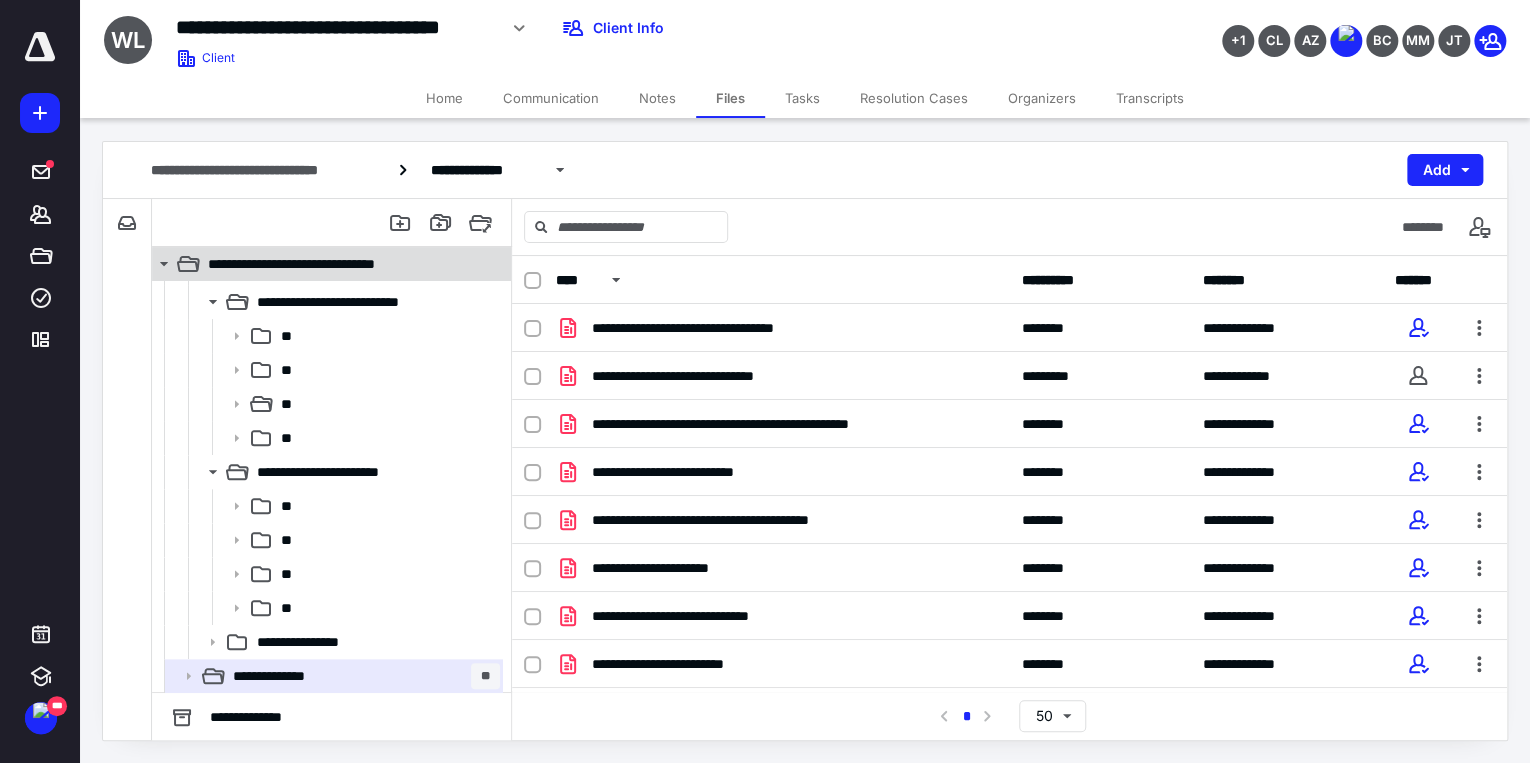 click 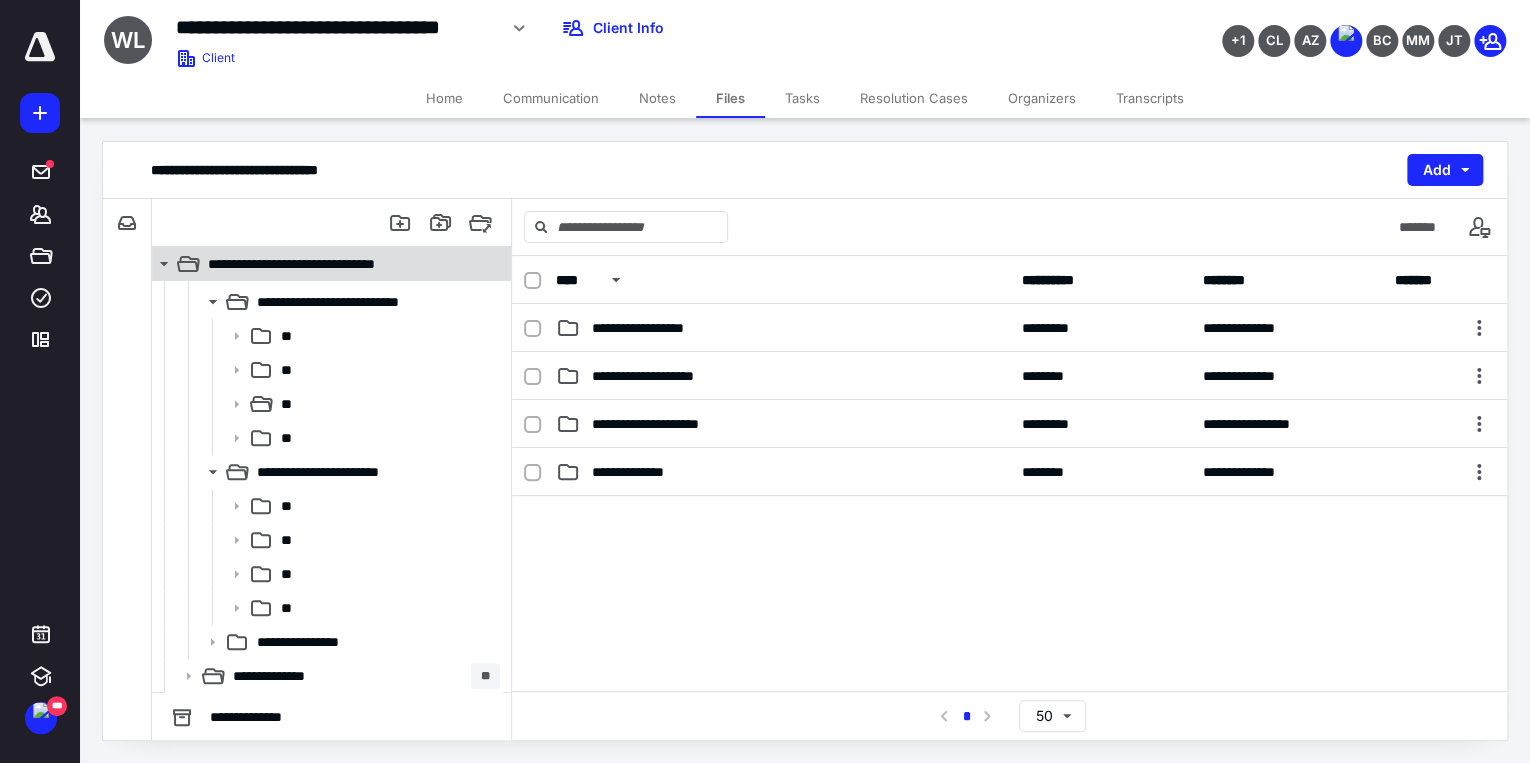 click 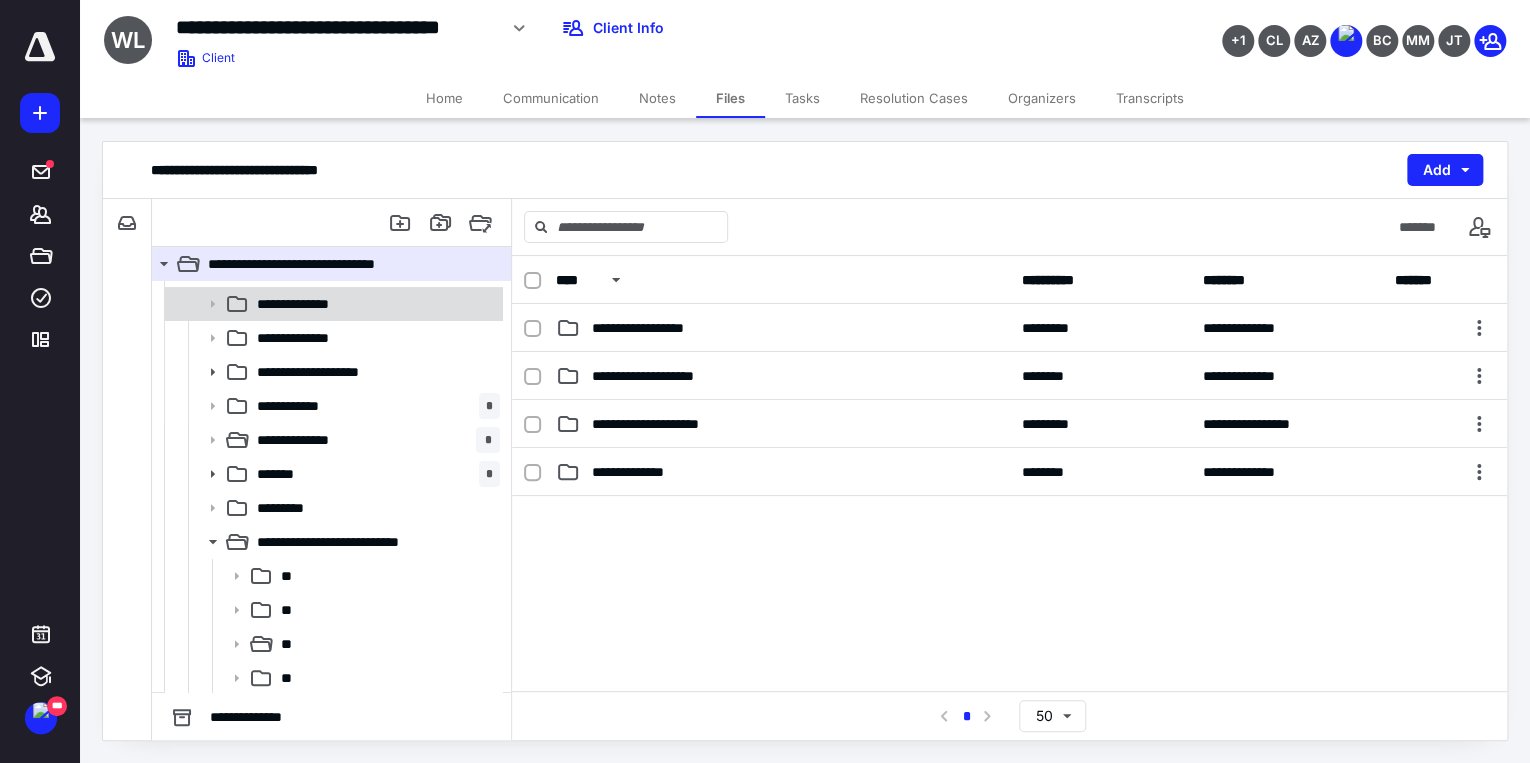 scroll, scrollTop: 0, scrollLeft: 0, axis: both 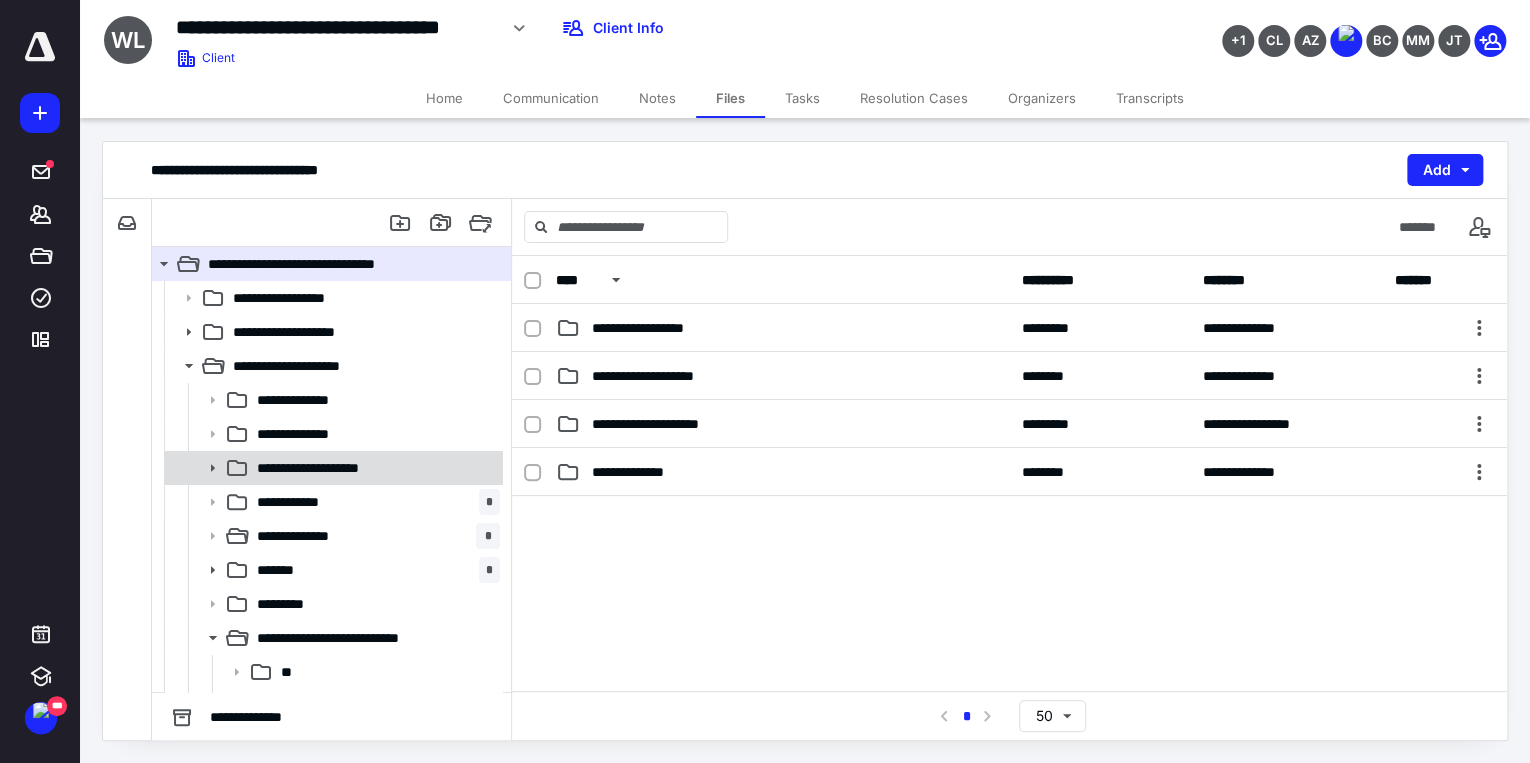 click on "**********" at bounding box center [325, 468] 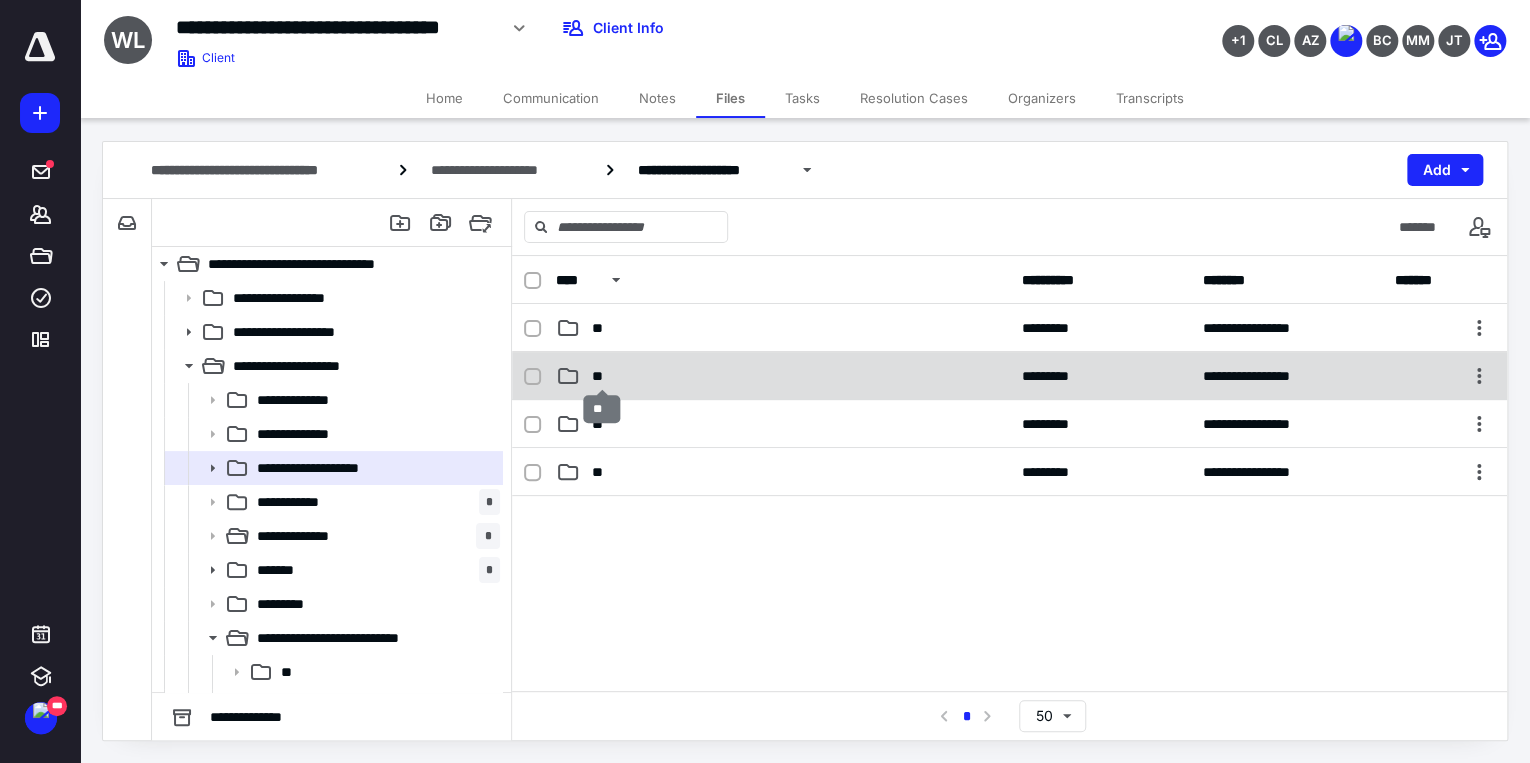 click on "**" at bounding box center (601, 376) 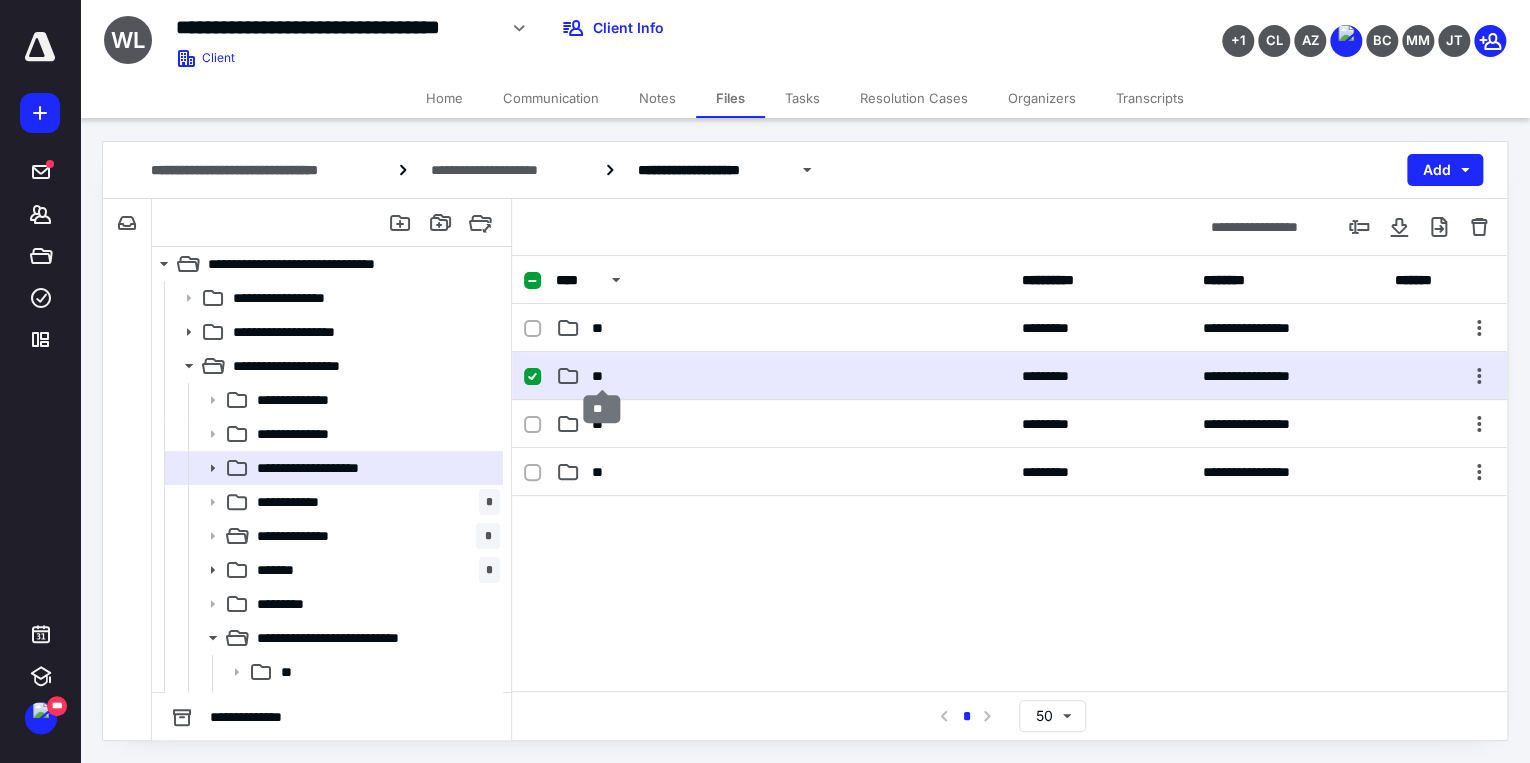 click on "**" at bounding box center [601, 376] 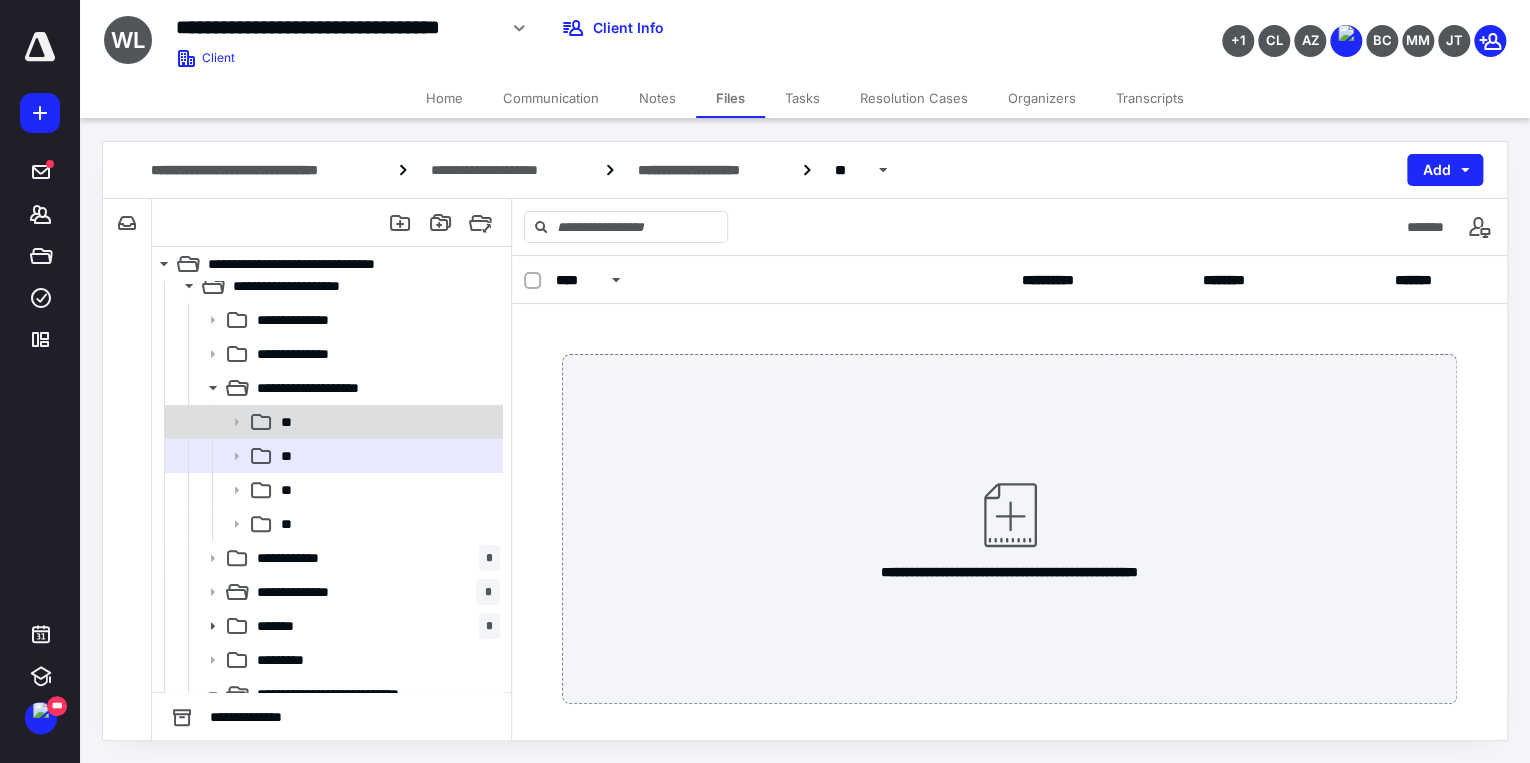 scroll, scrollTop: 0, scrollLeft: 0, axis: both 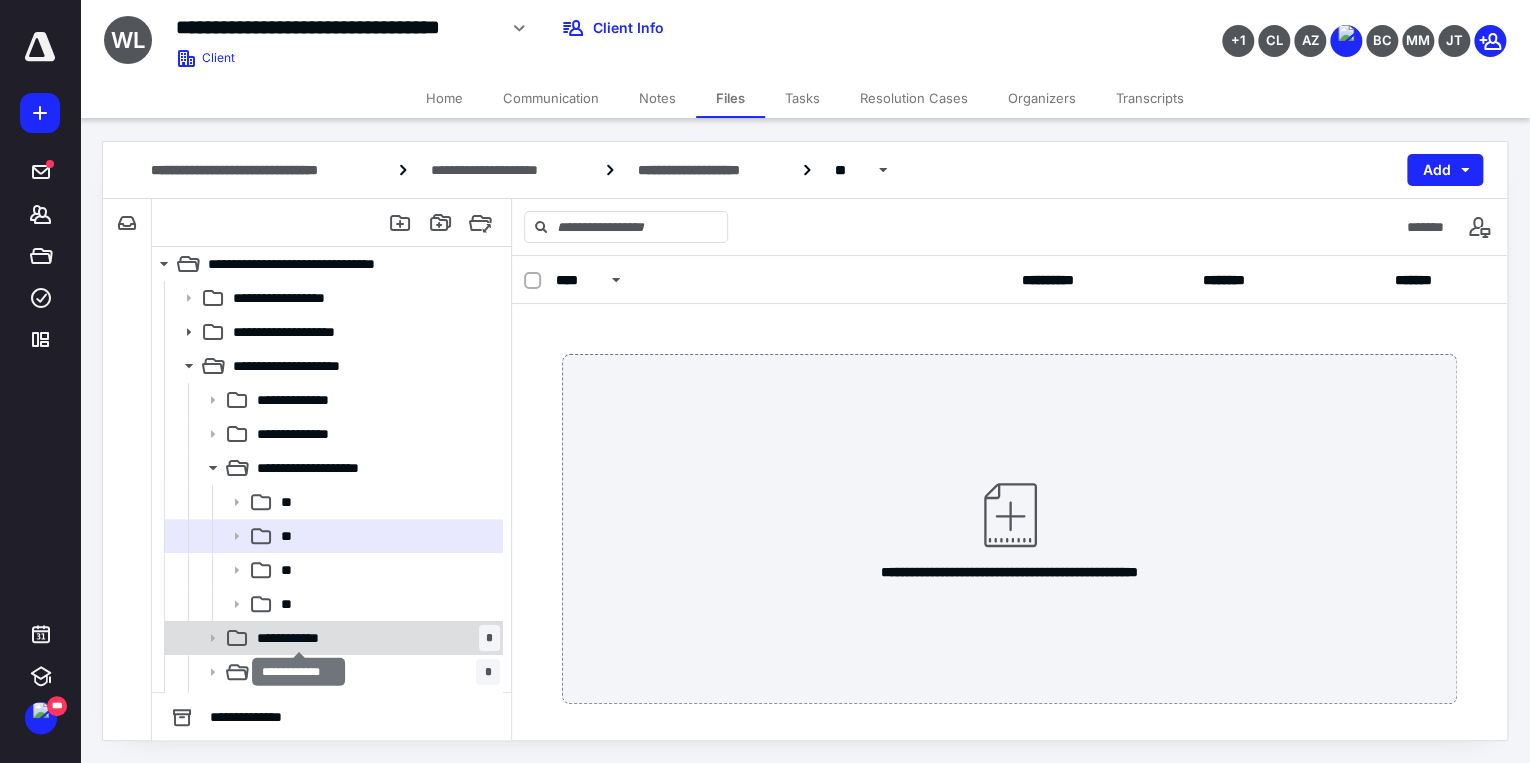 click on "**********" at bounding box center (299, 638) 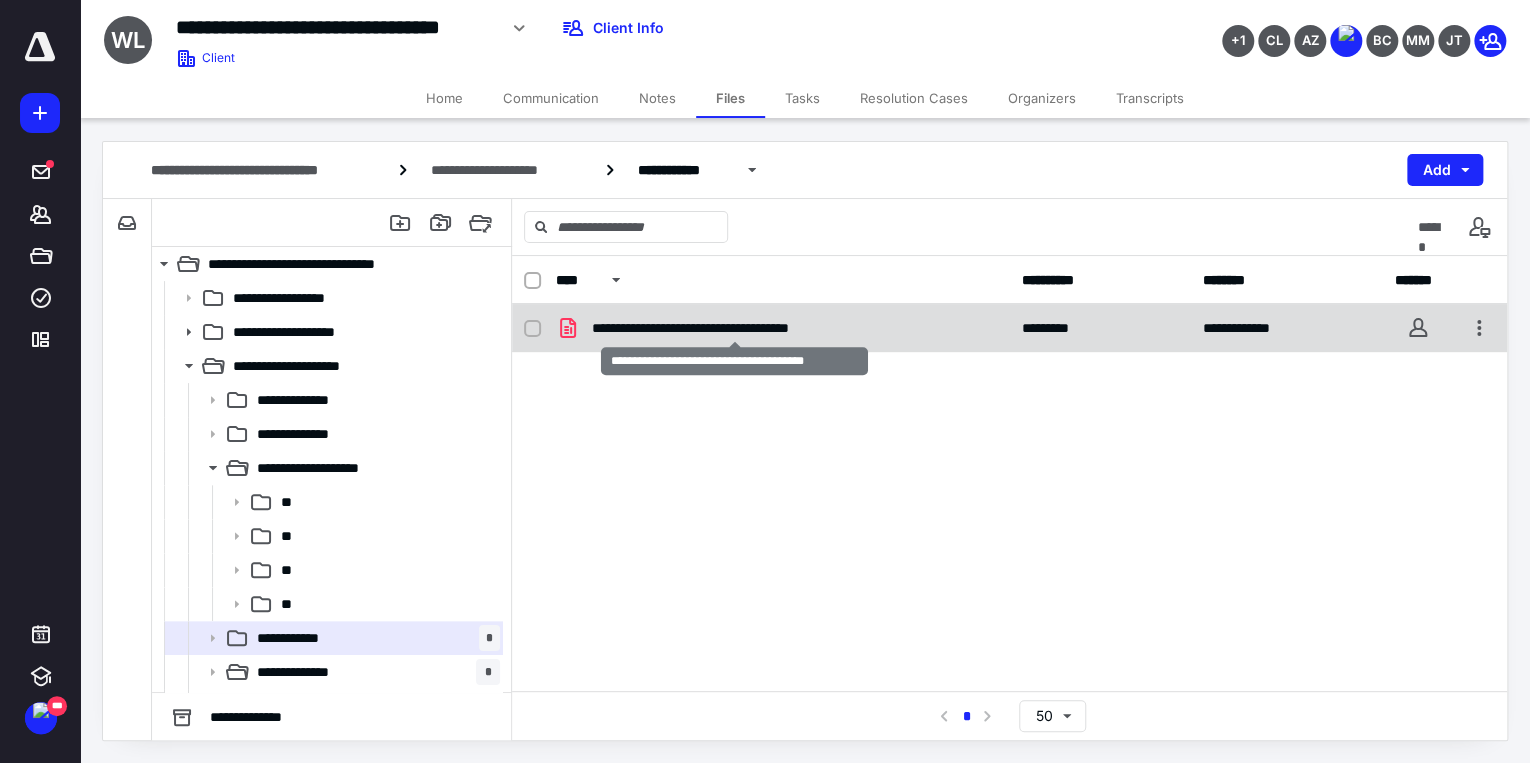 click on "**********" at bounding box center [735, 328] 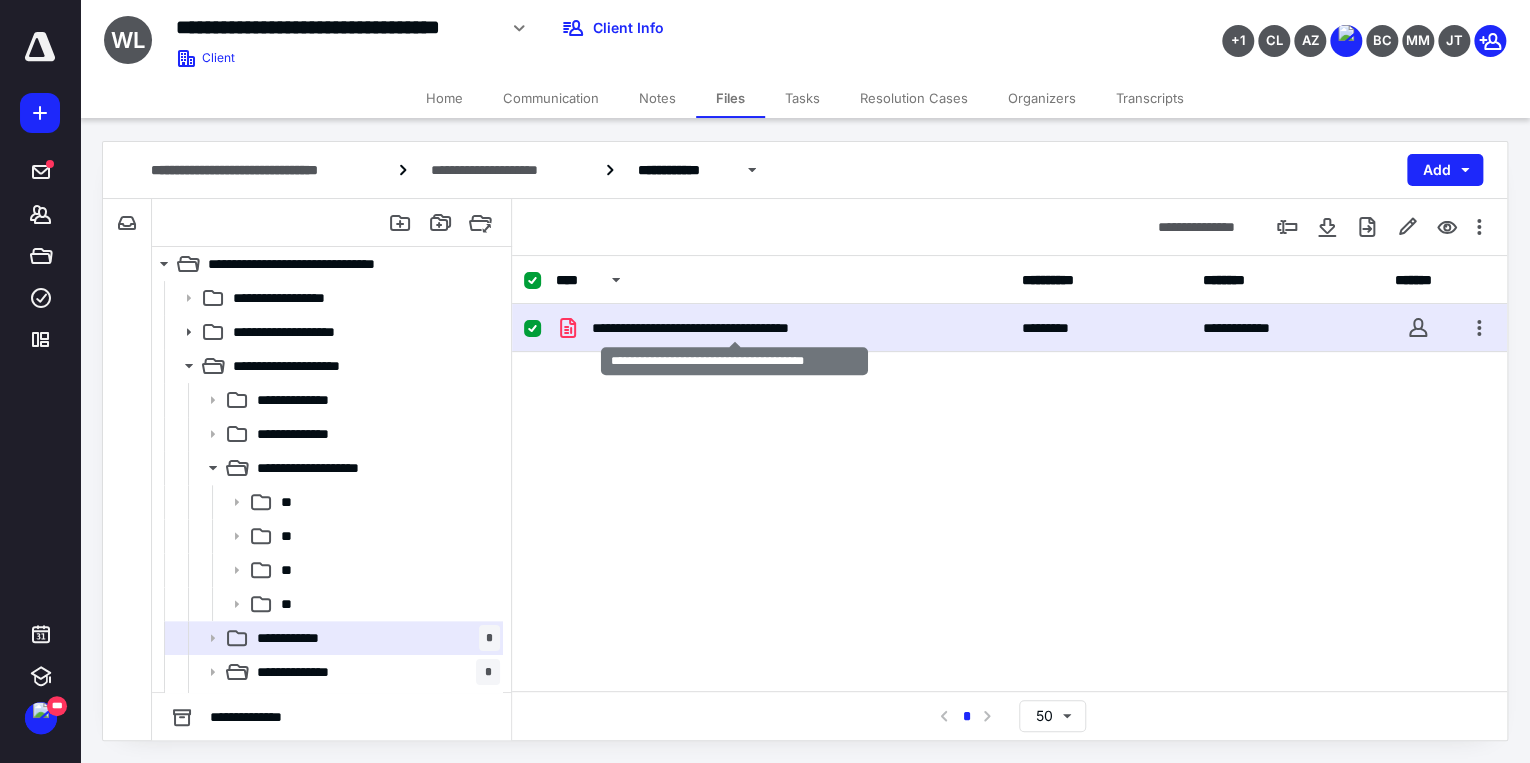 click on "**********" at bounding box center (735, 328) 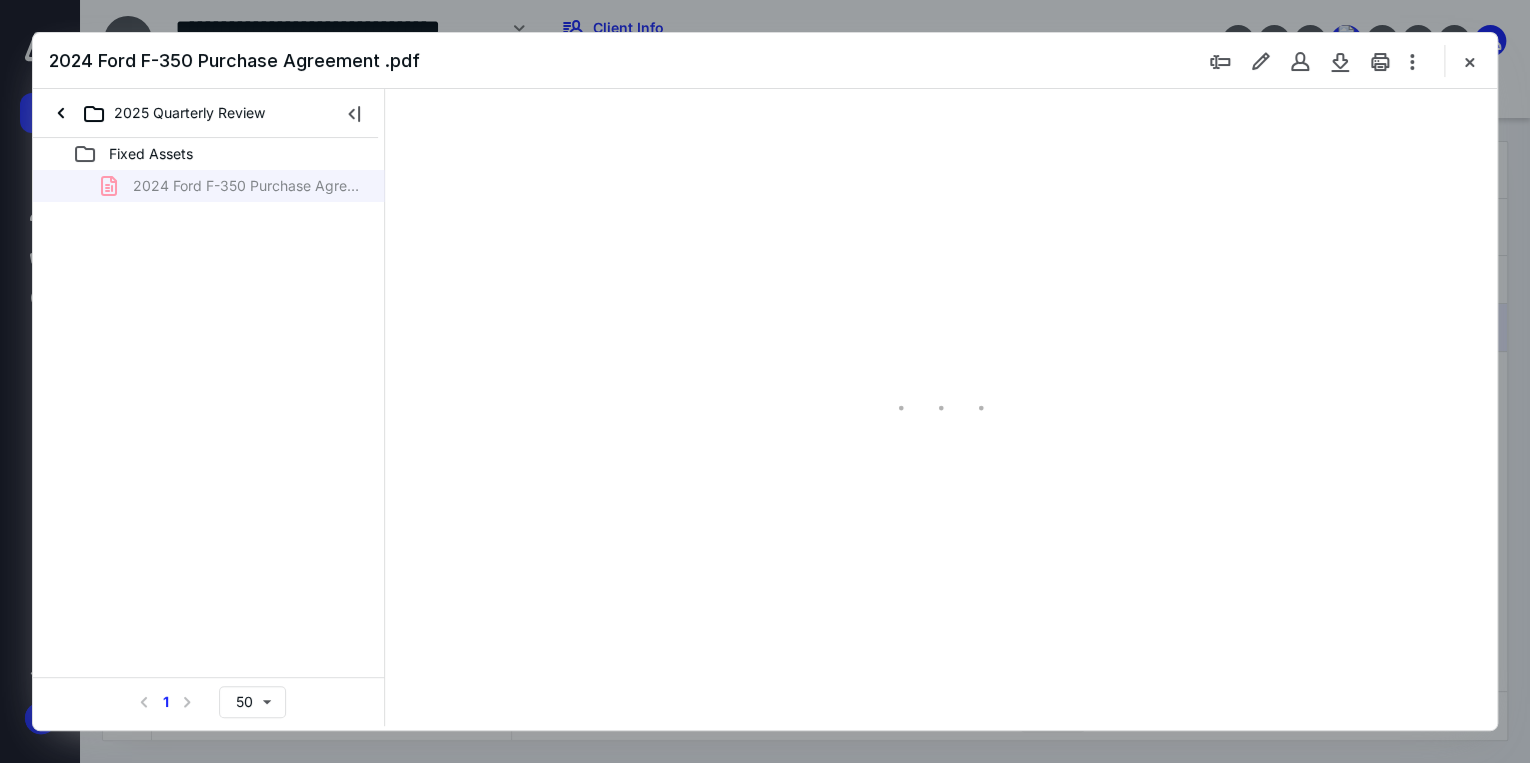 scroll, scrollTop: 0, scrollLeft: 0, axis: both 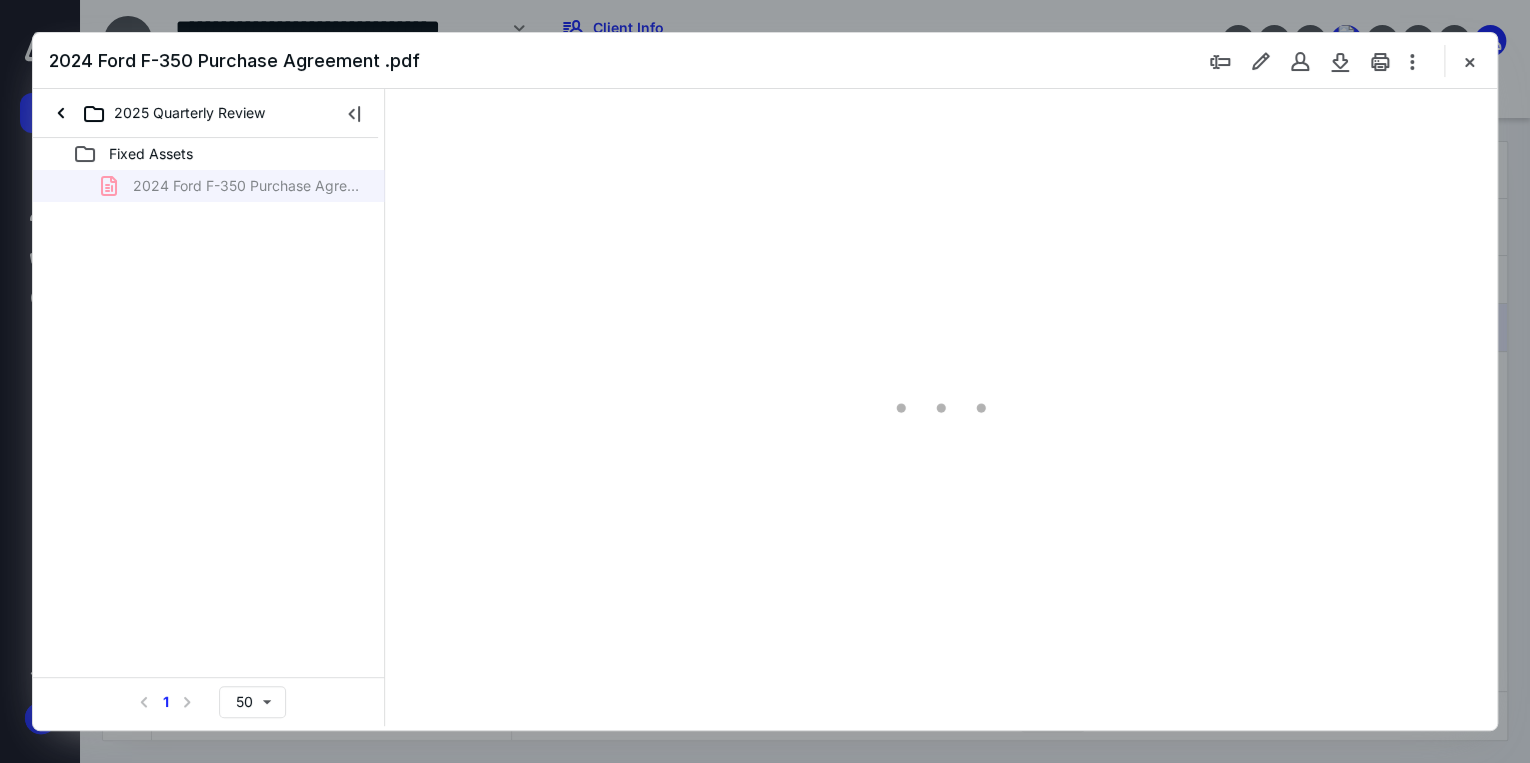 type on "178" 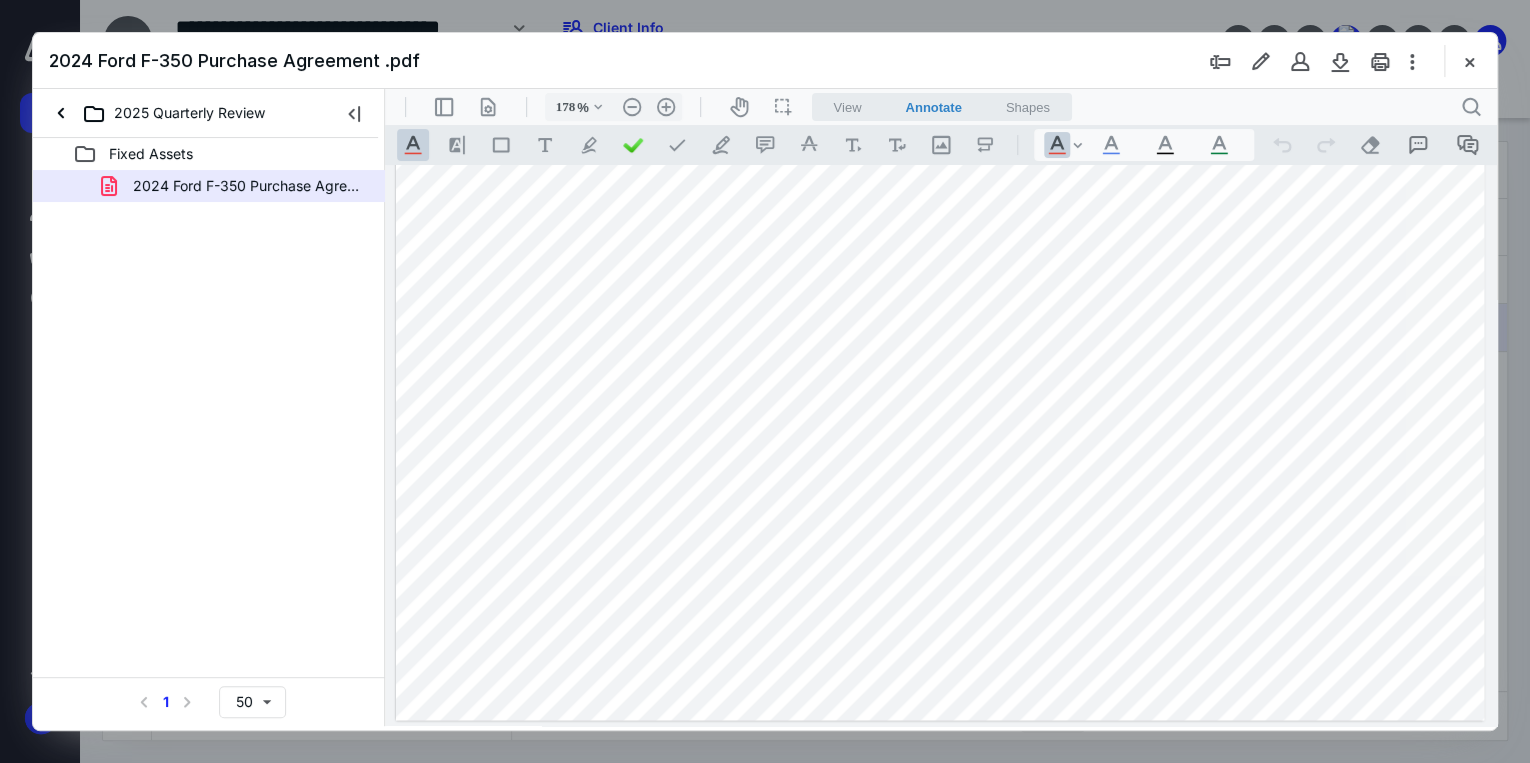 scroll, scrollTop: 620, scrollLeft: 0, axis: vertical 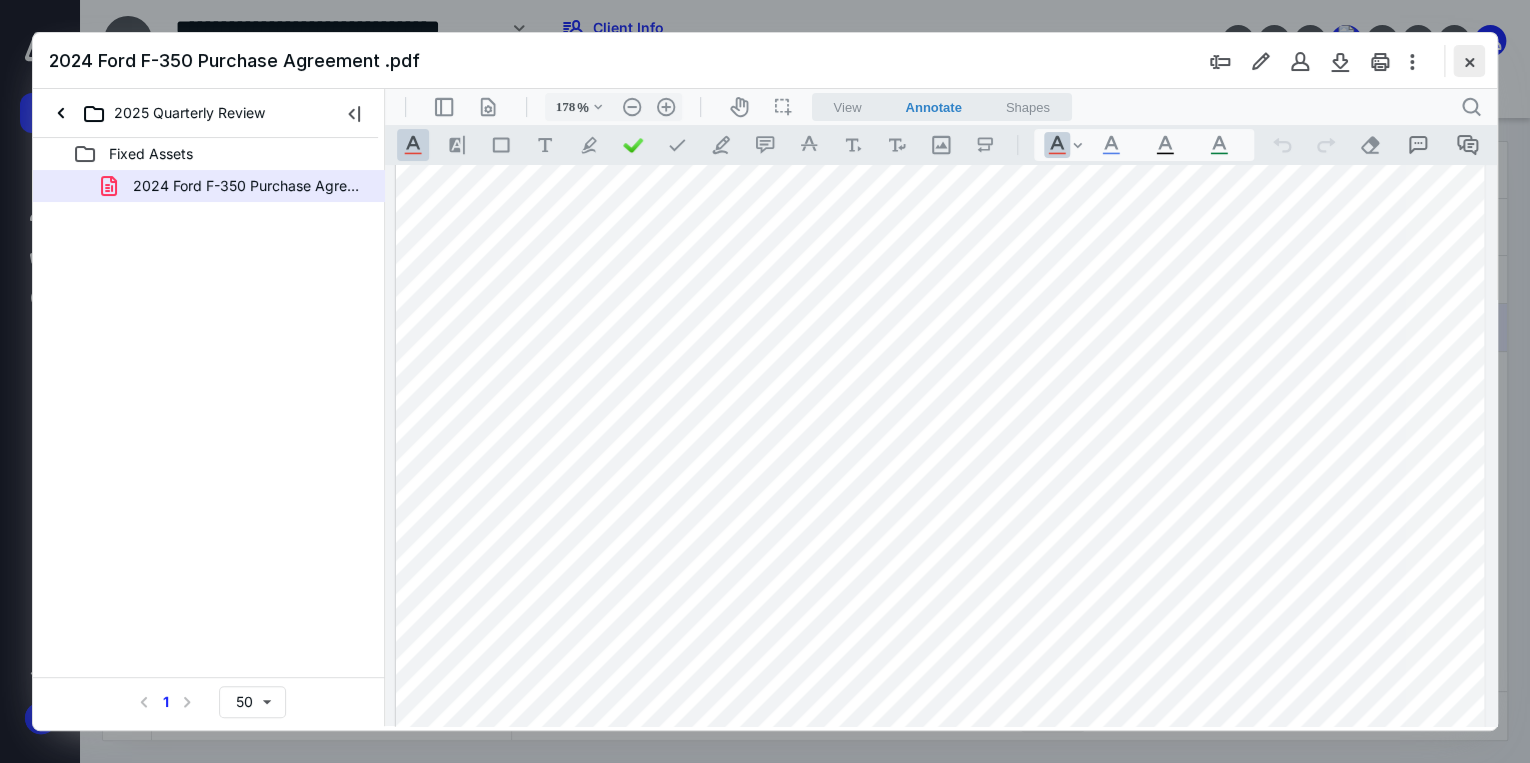 click at bounding box center [1469, 61] 